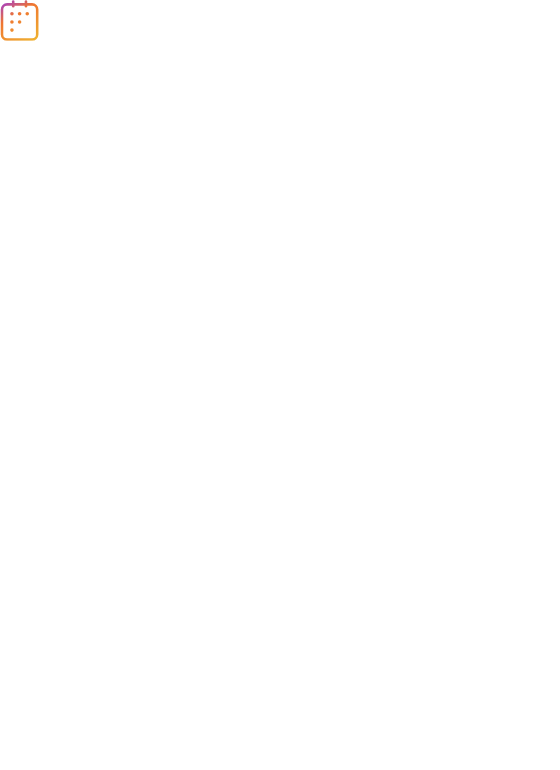 scroll, scrollTop: 0, scrollLeft: 0, axis: both 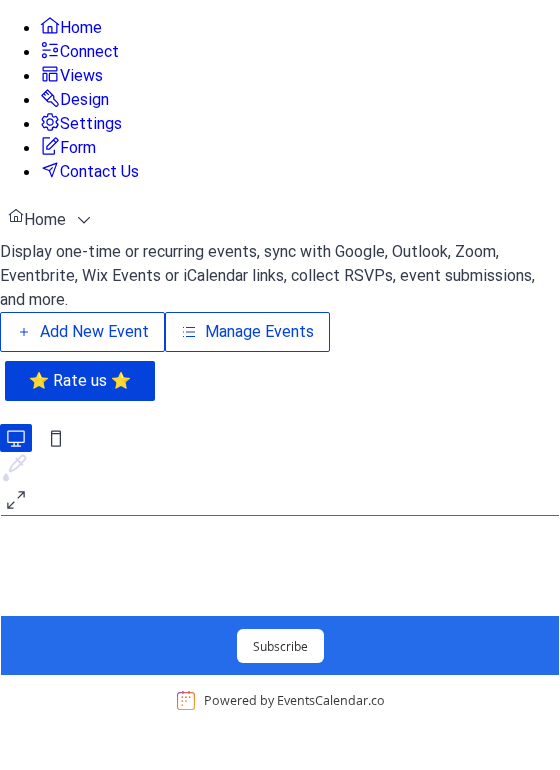 click on "Manage Events" at bounding box center (259, 332) 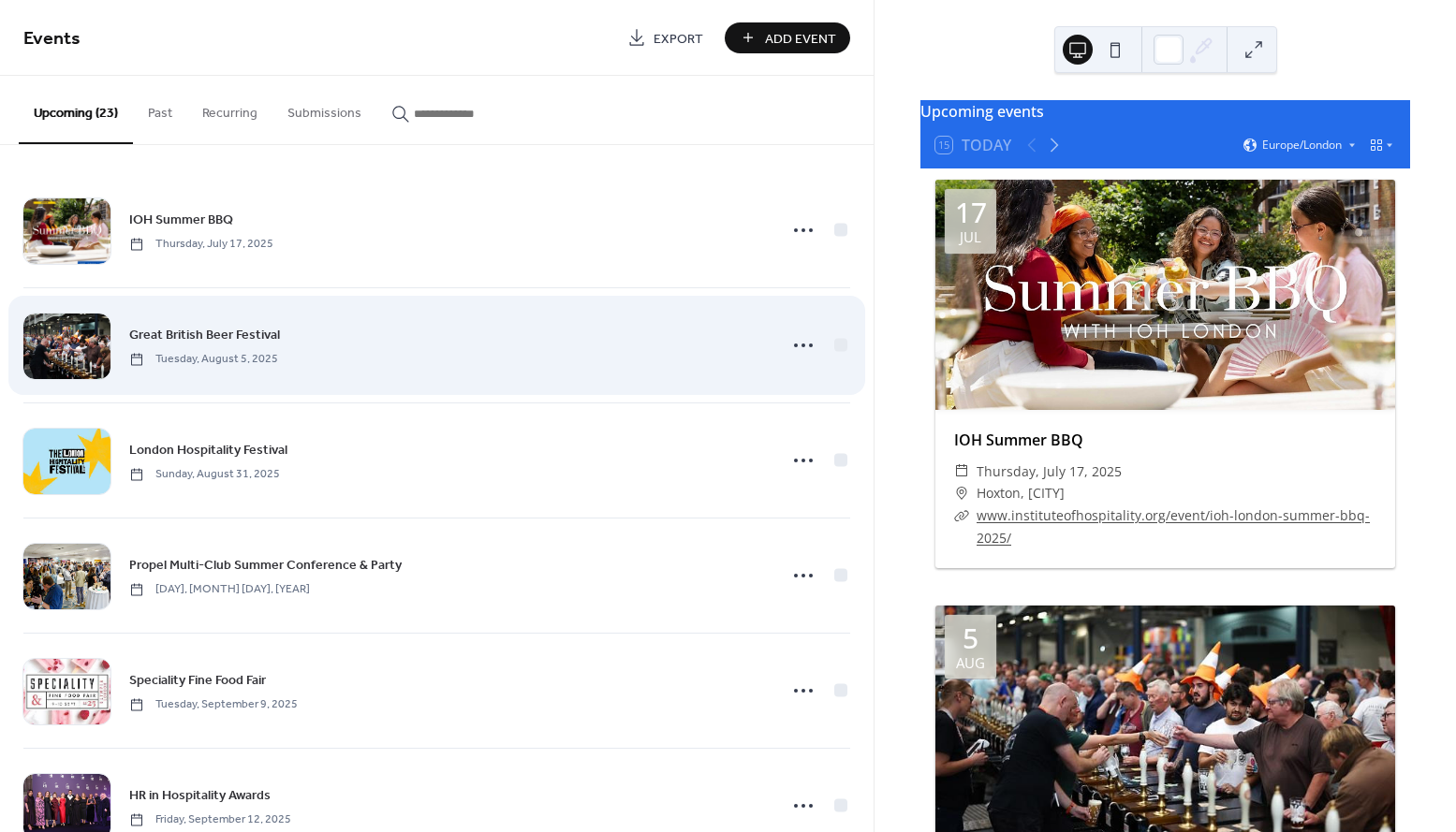 scroll, scrollTop: 0, scrollLeft: 0, axis: both 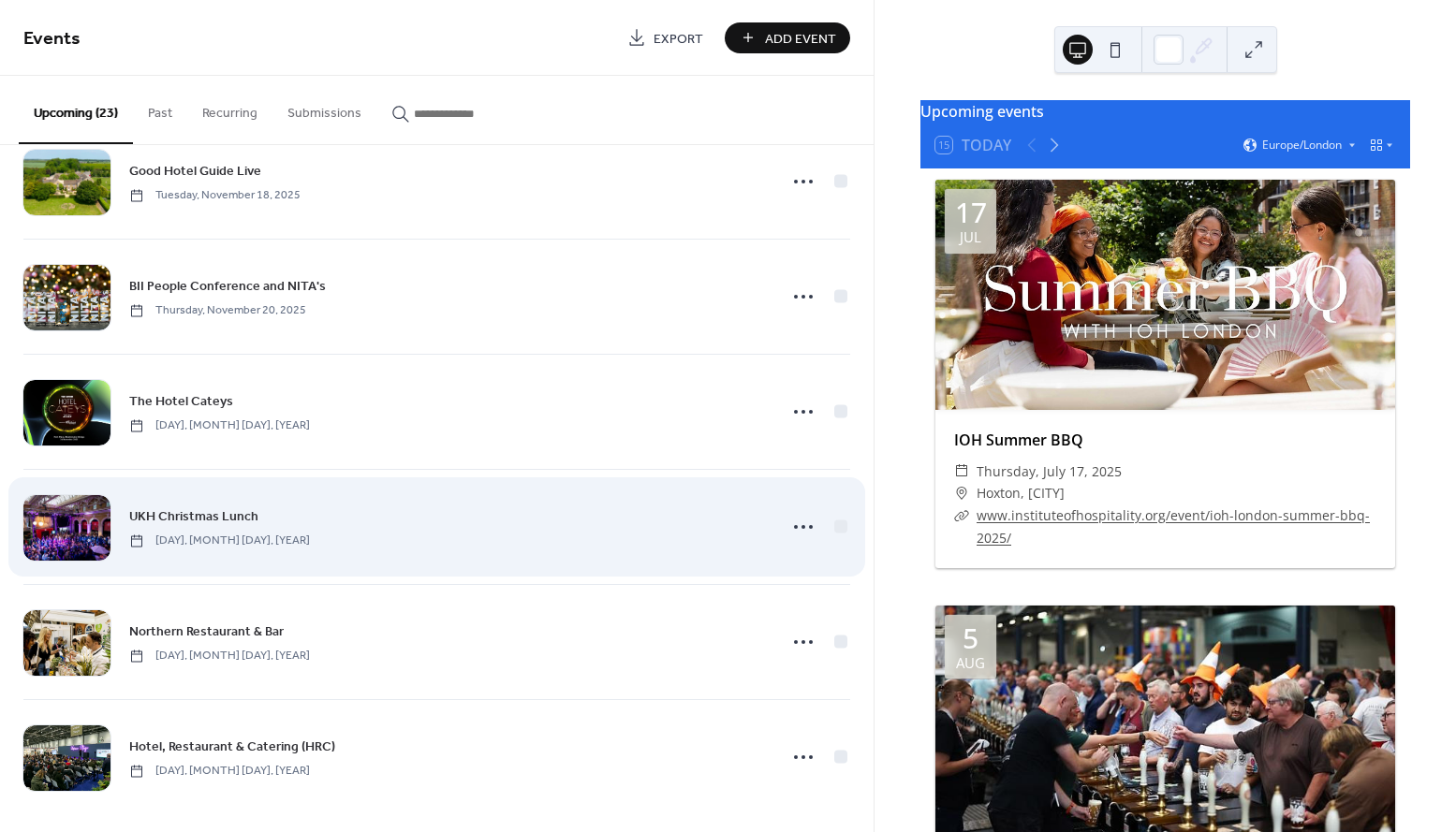 click on "UKH Christmas Lunch Wednesday, December 17, 2025" at bounding box center [448, 526] 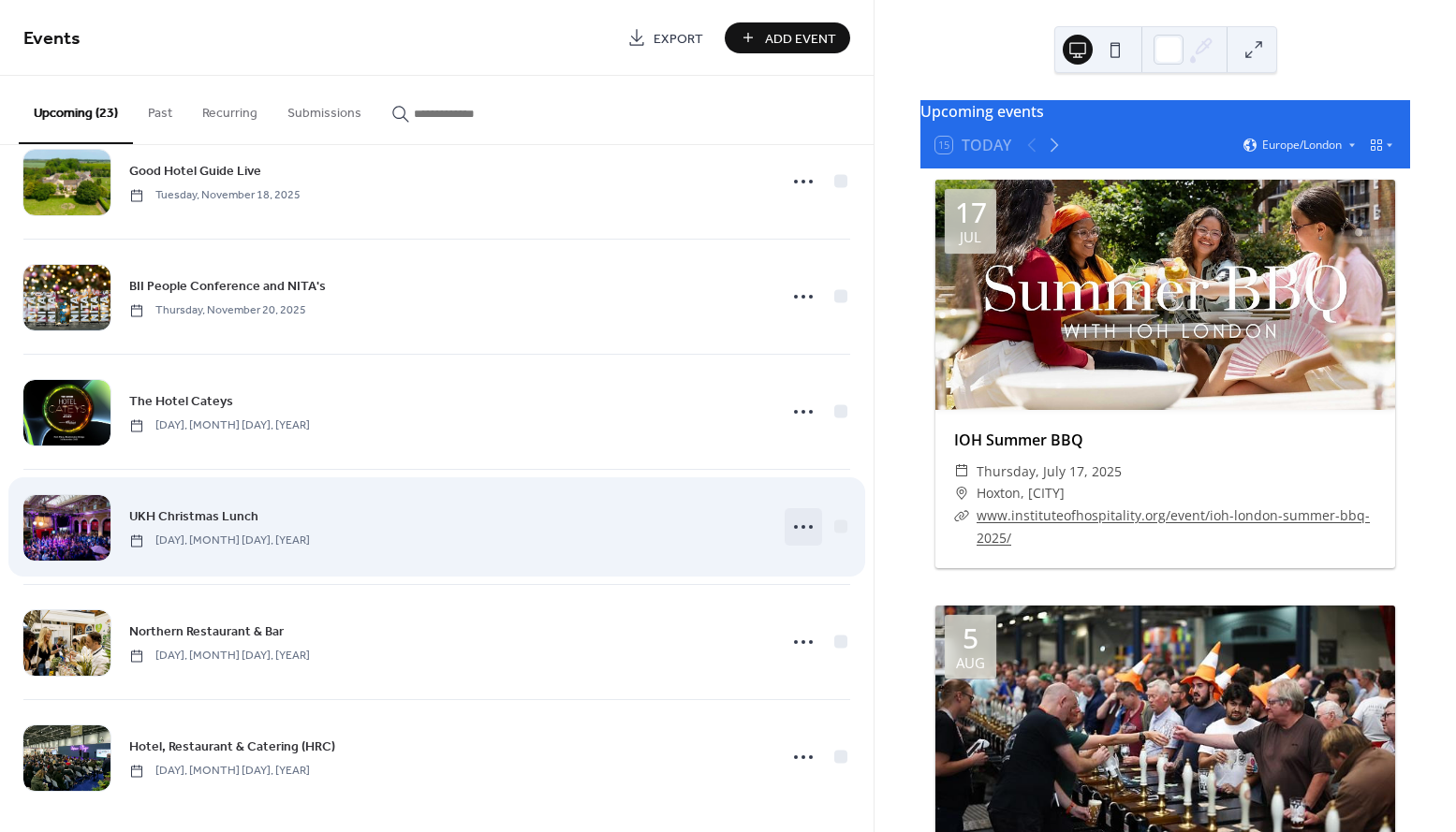 click 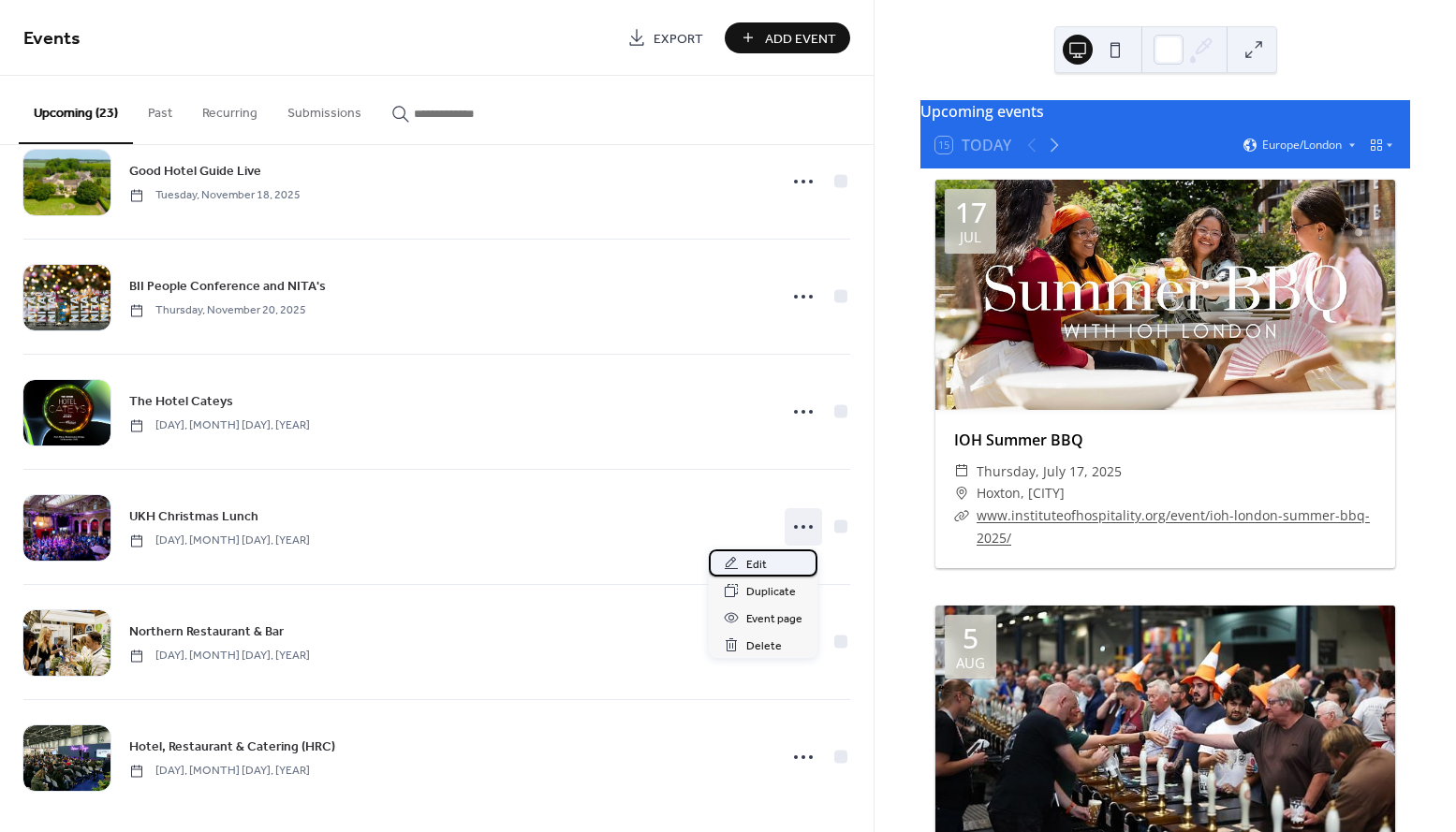 click on "Edit" at bounding box center (763, 562) 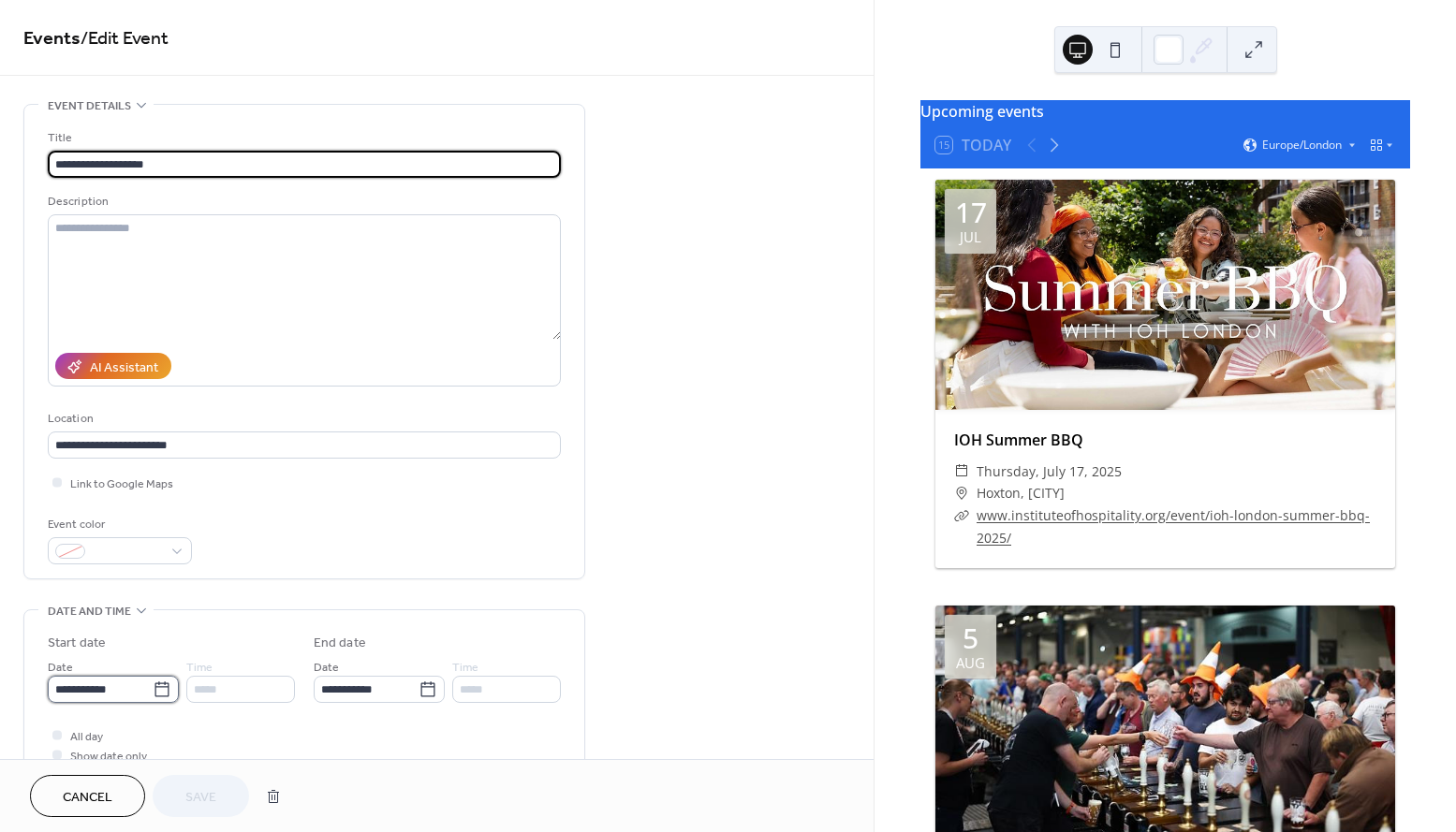 click on "**********" at bounding box center [100, 689] 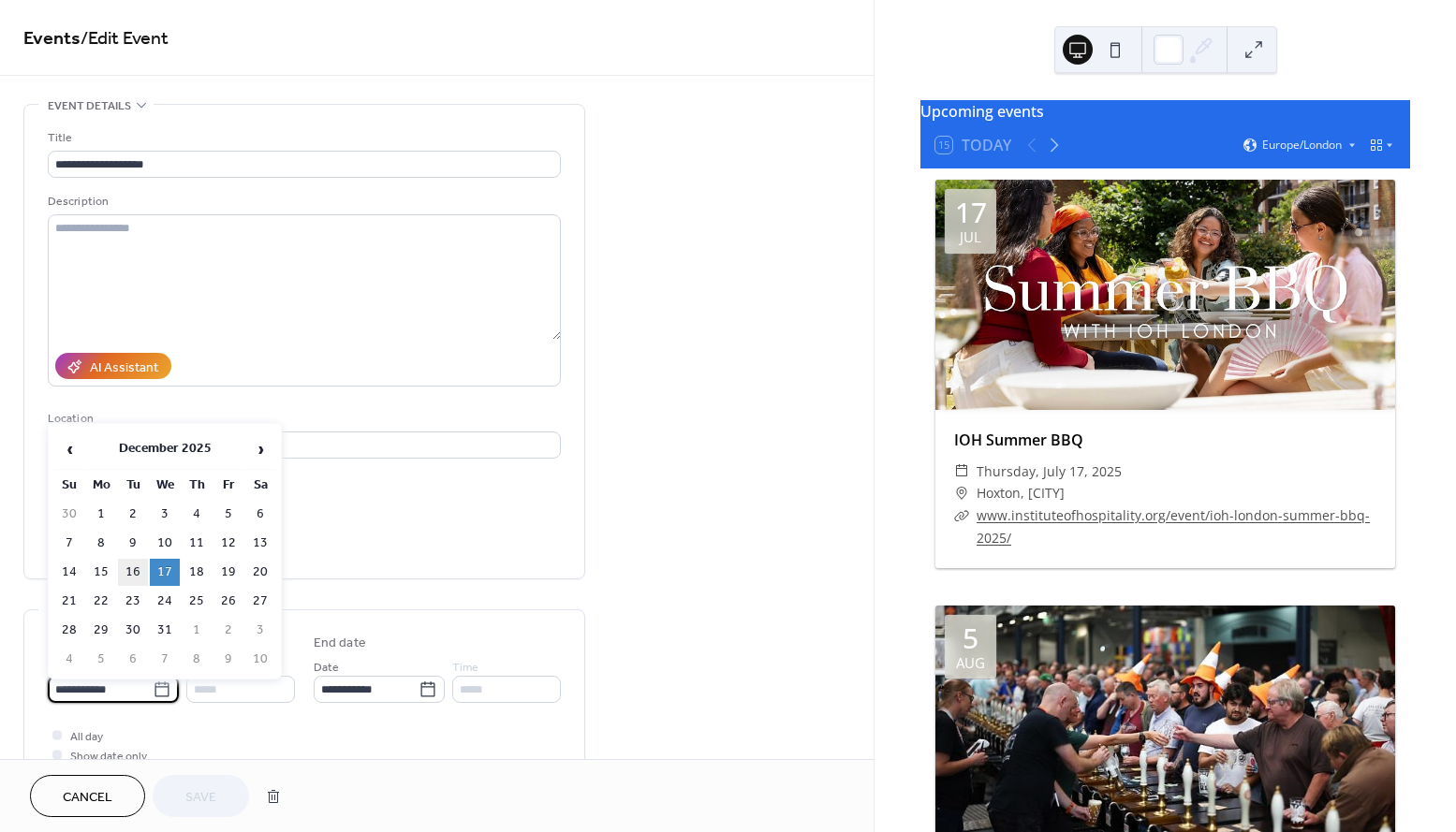 click on "16" at bounding box center (133, 572) 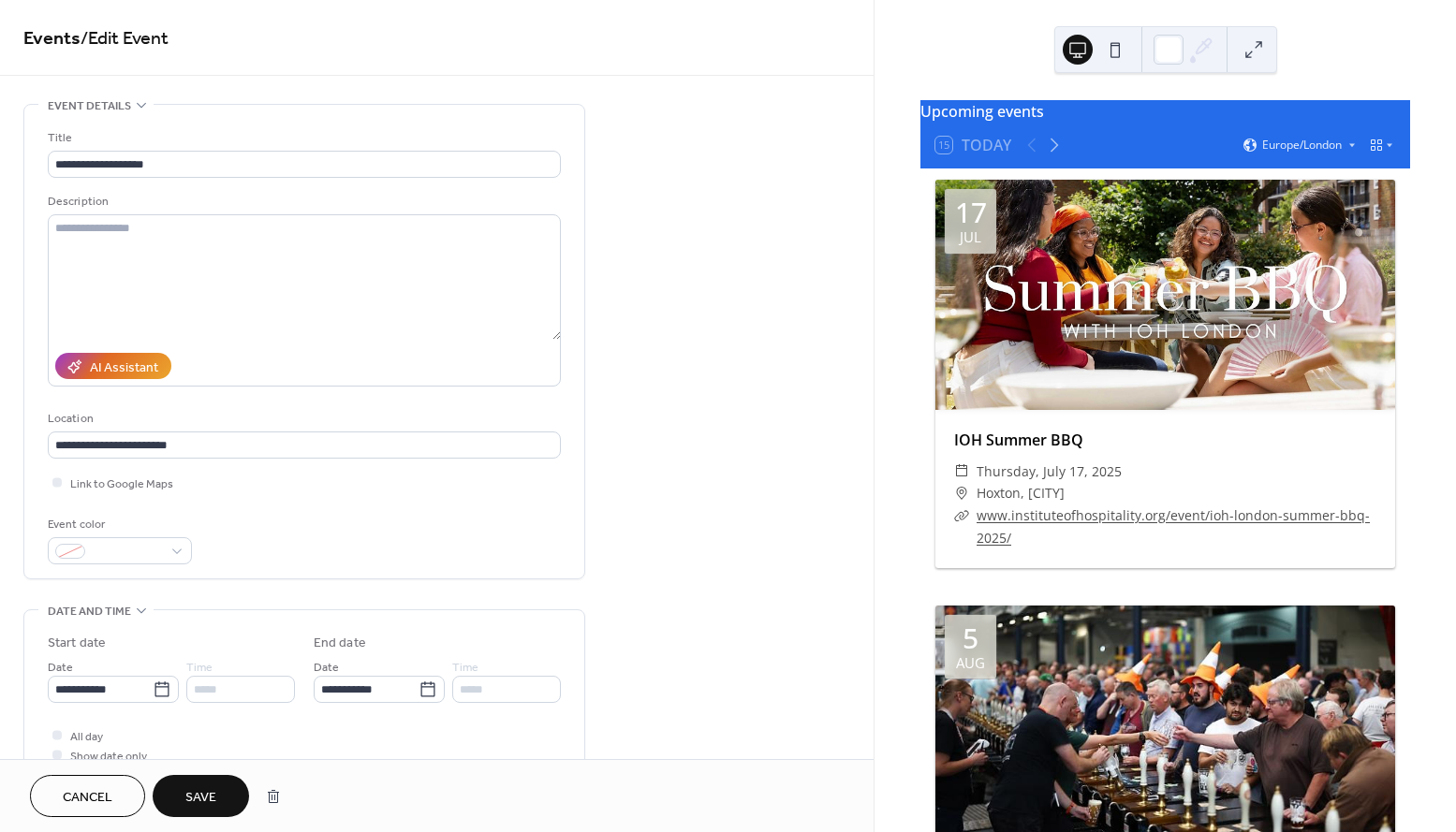 click on "Save" at bounding box center [200, 796] 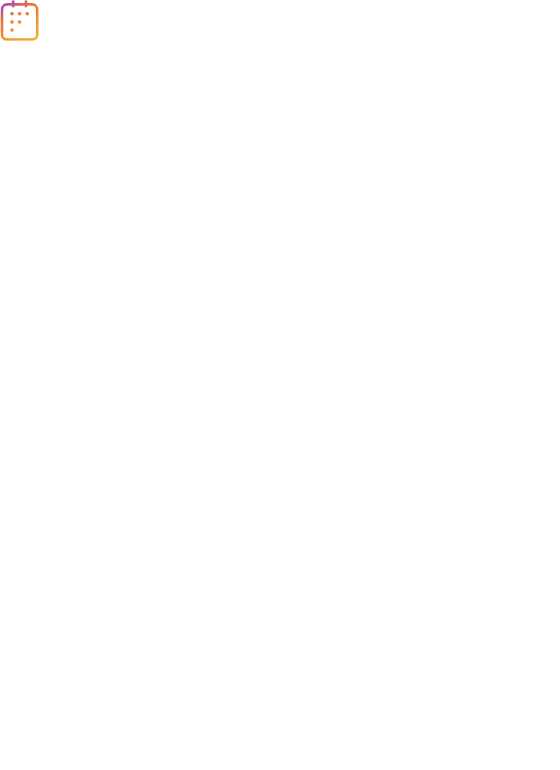scroll, scrollTop: 0, scrollLeft: 0, axis: both 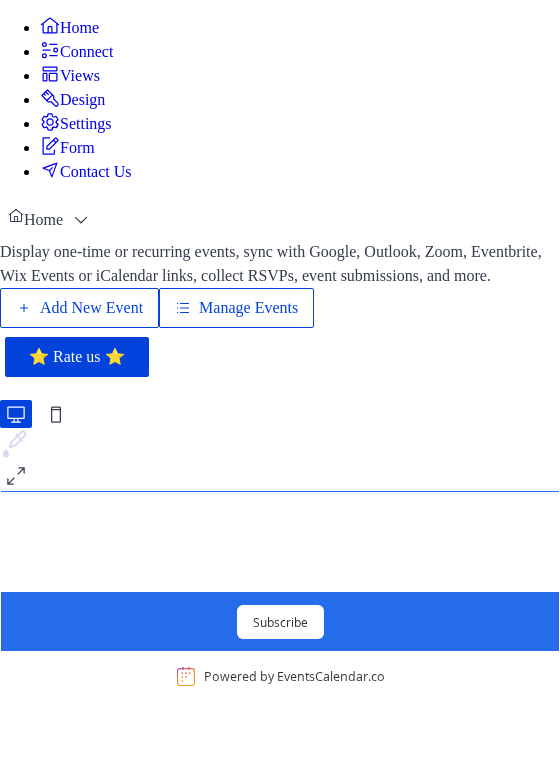 click on "Add New Event" at bounding box center (91, 308) 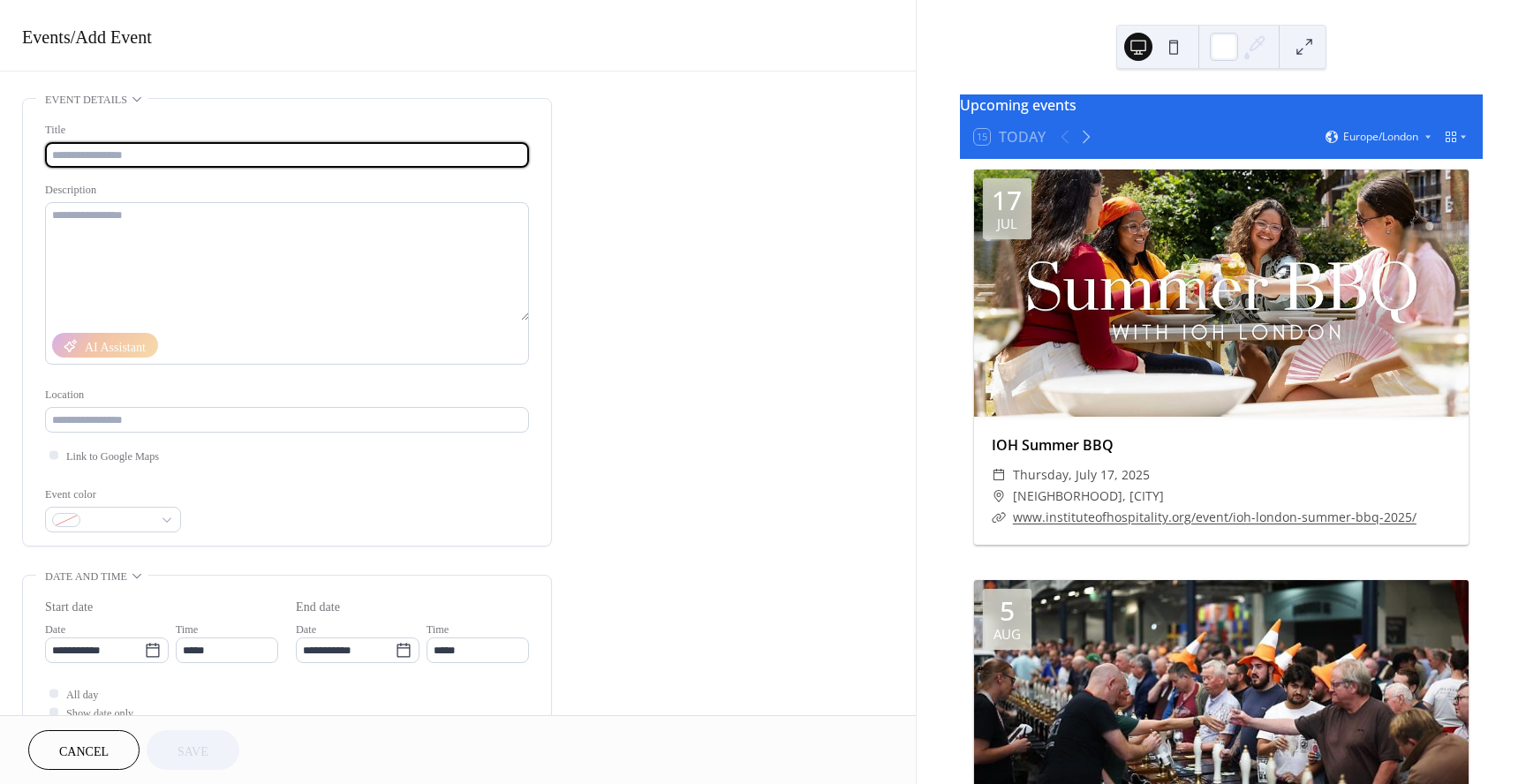 scroll, scrollTop: 0, scrollLeft: 0, axis: both 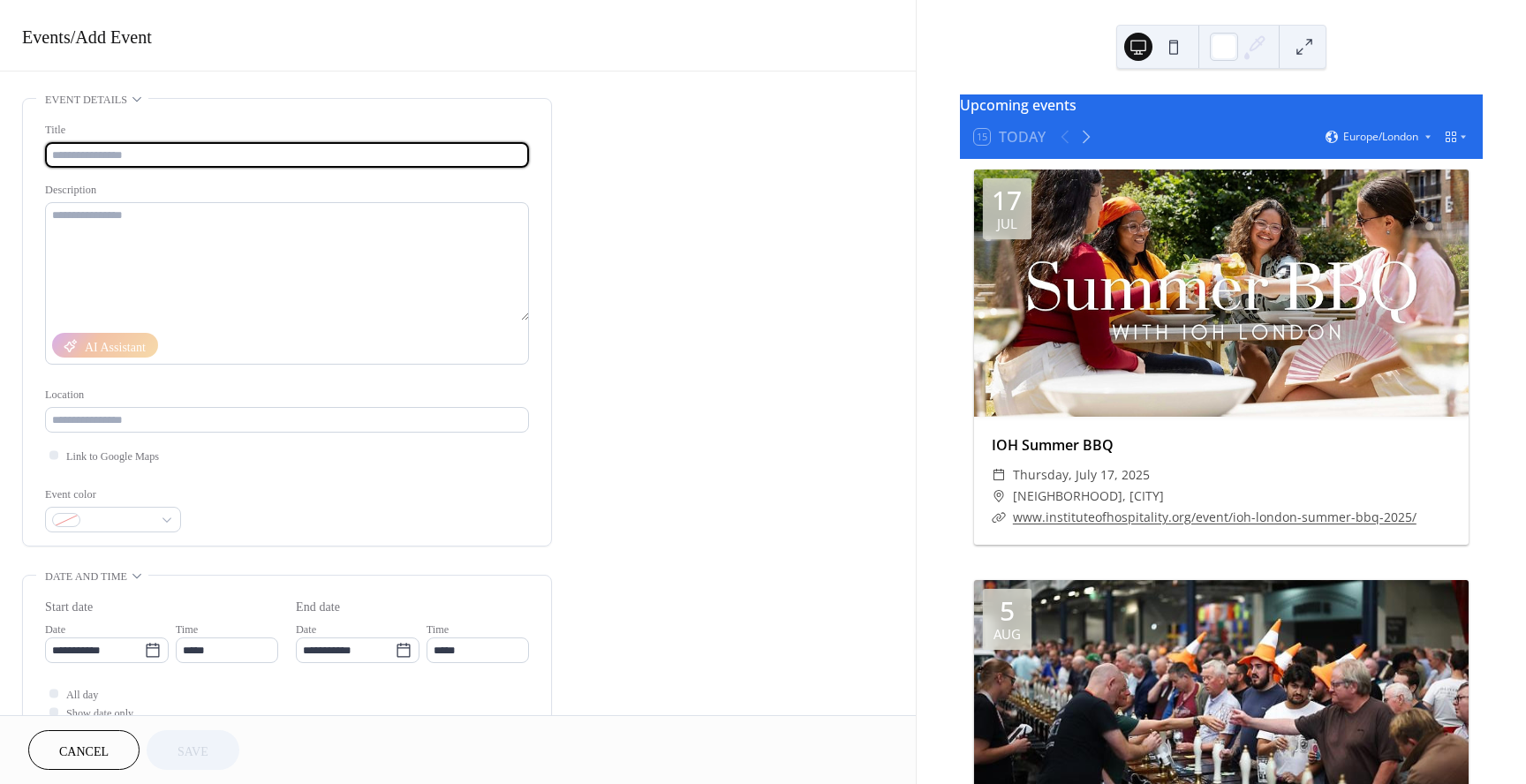 click at bounding box center [287, 155] 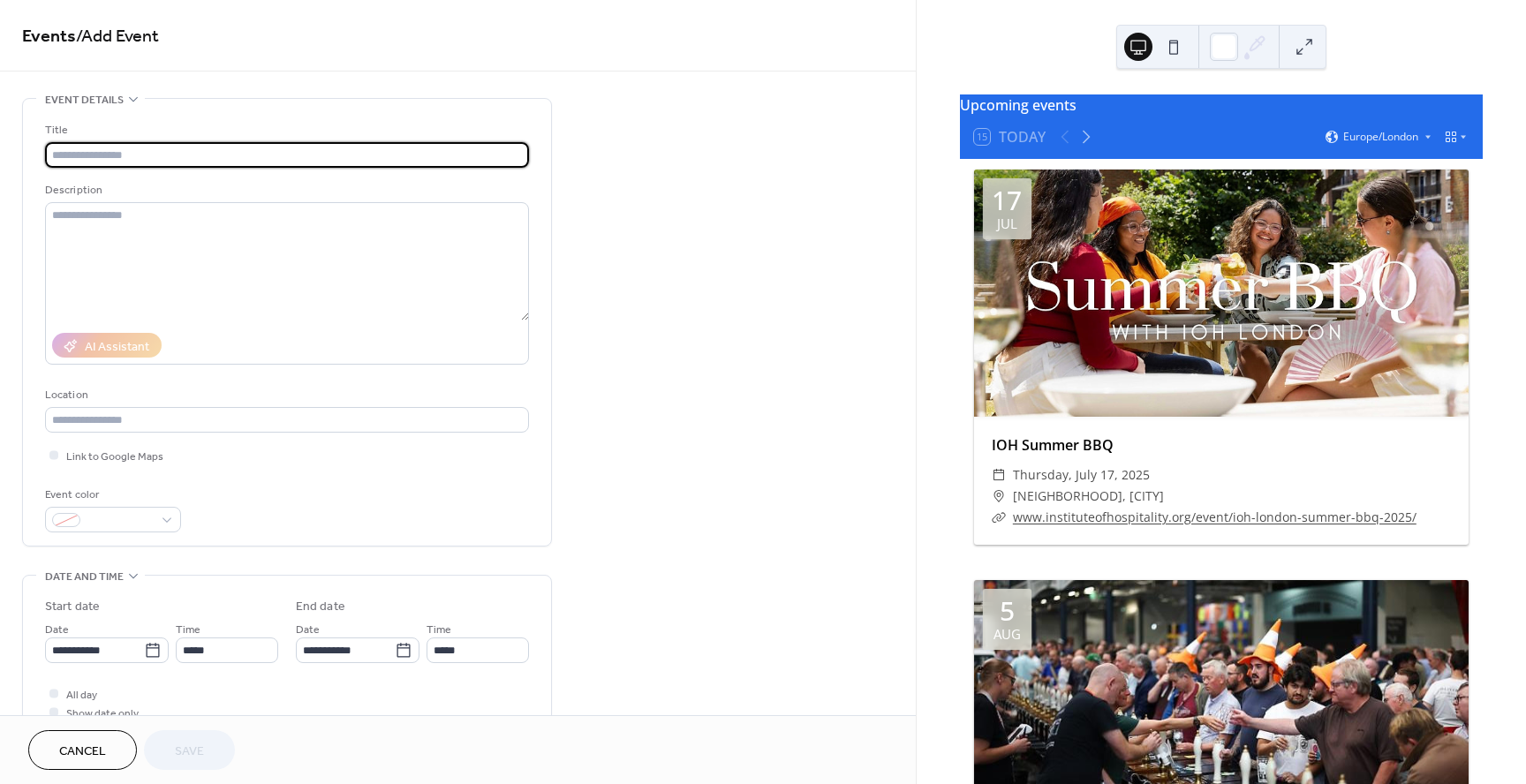 click at bounding box center (287, 155) 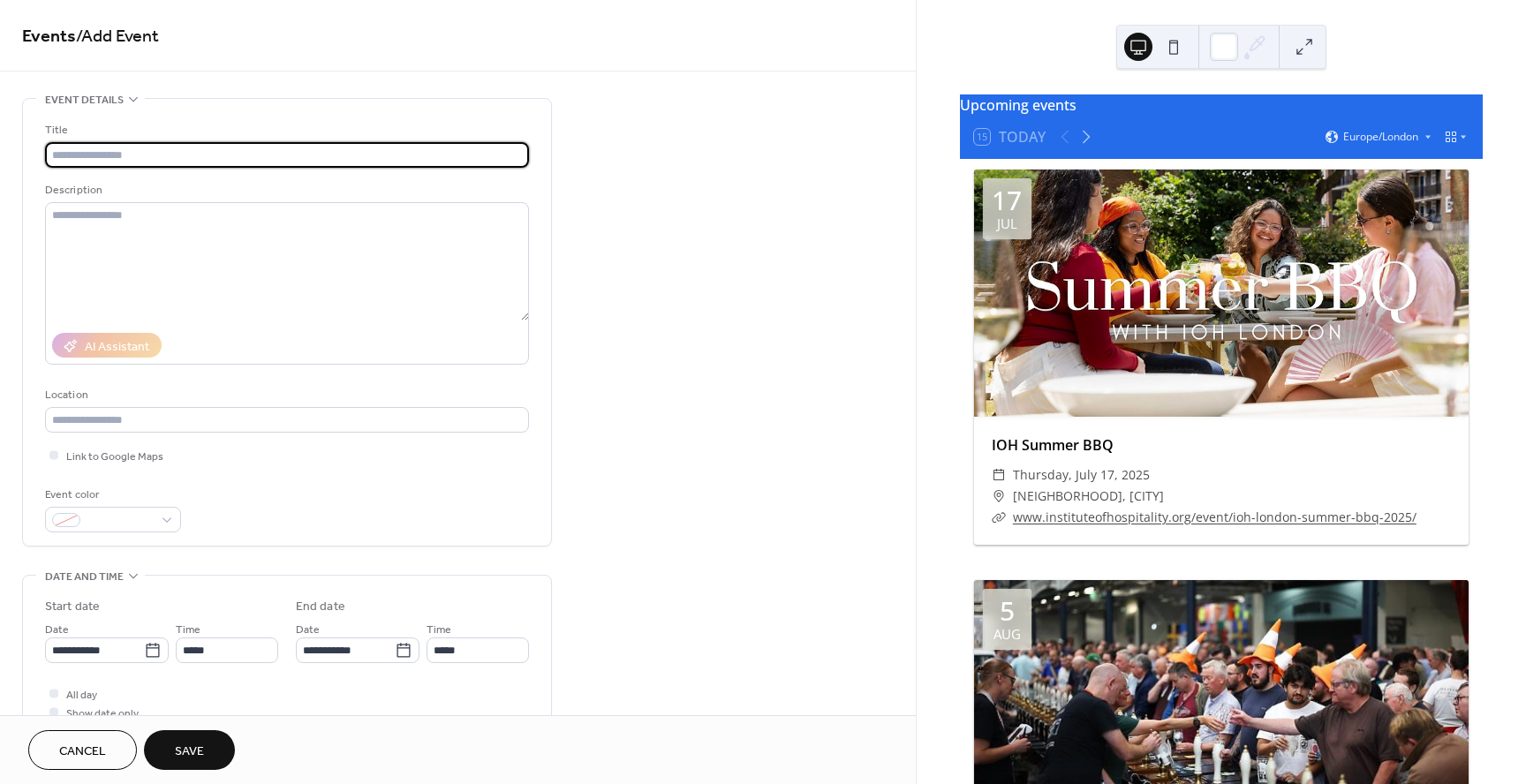 click at bounding box center [287, 155] 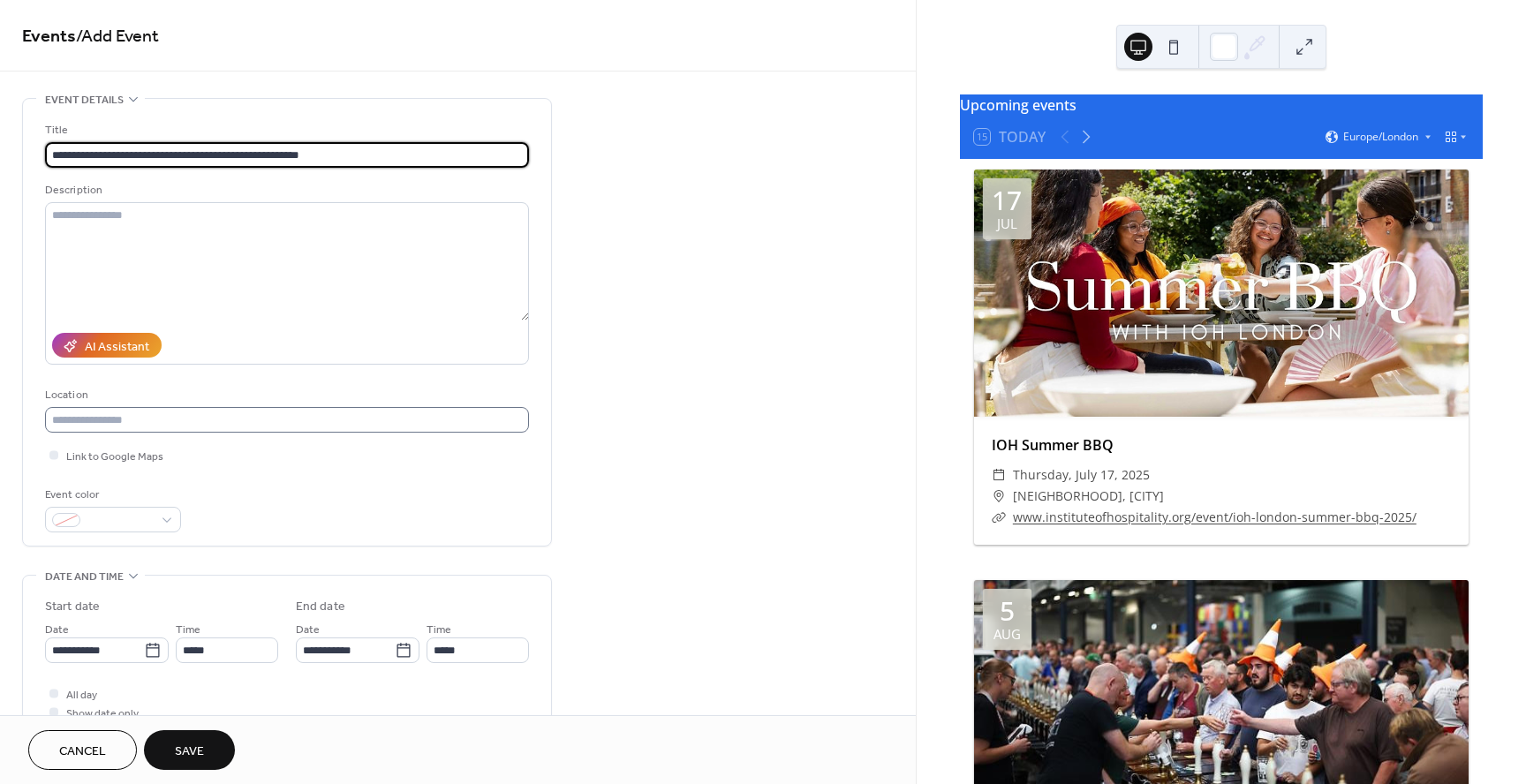 type on "**********" 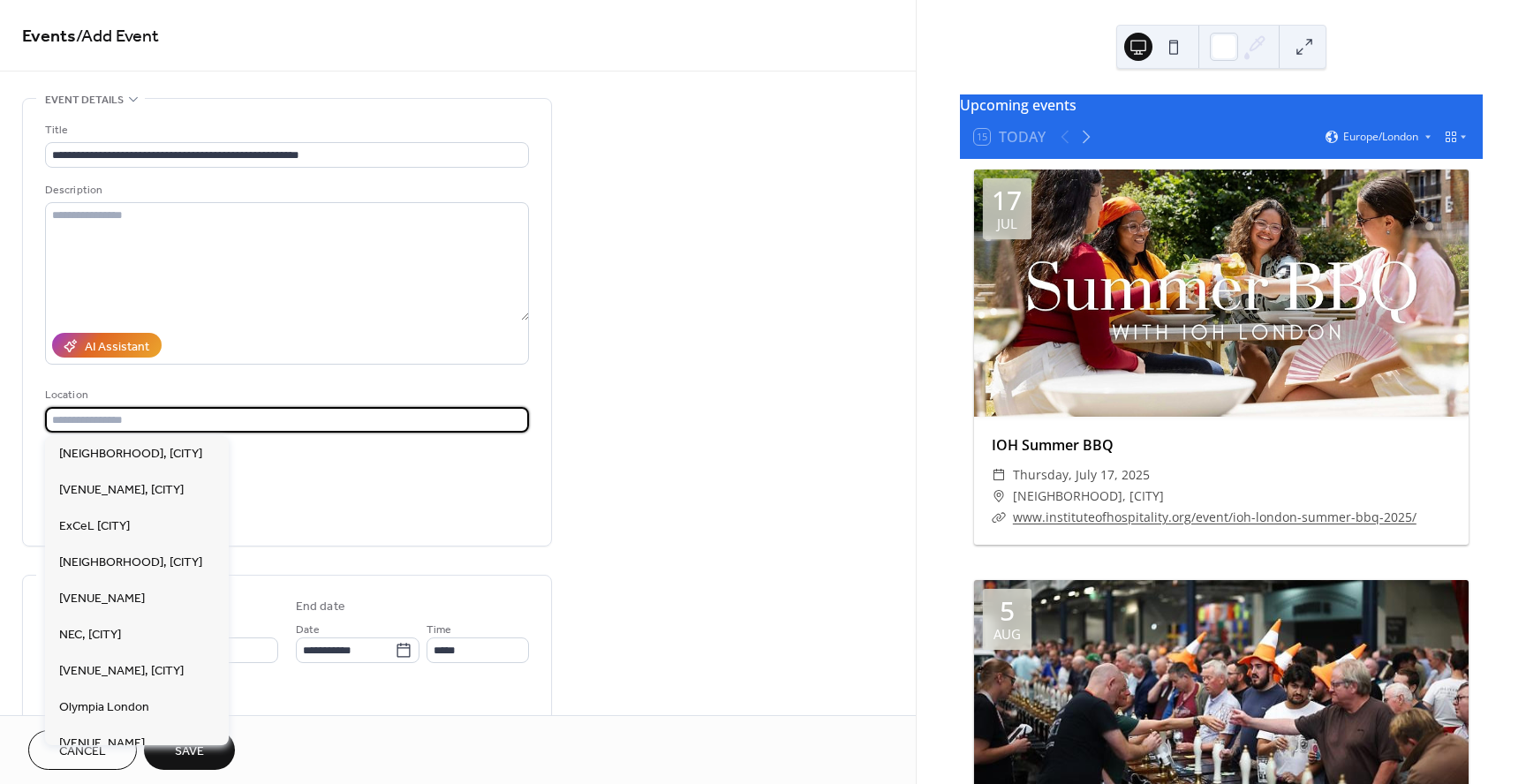 click at bounding box center (287, 419) 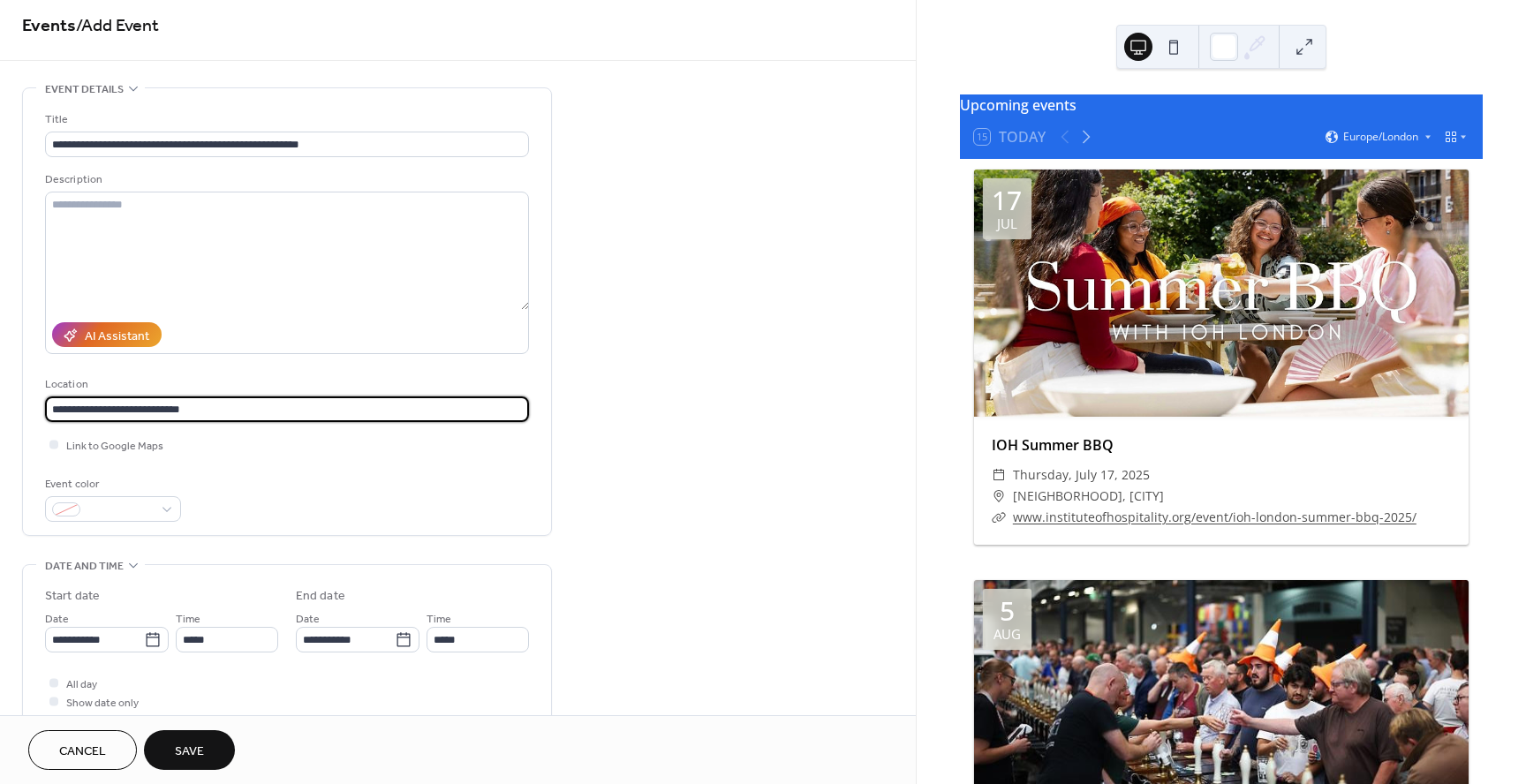 scroll, scrollTop: 26, scrollLeft: 0, axis: vertical 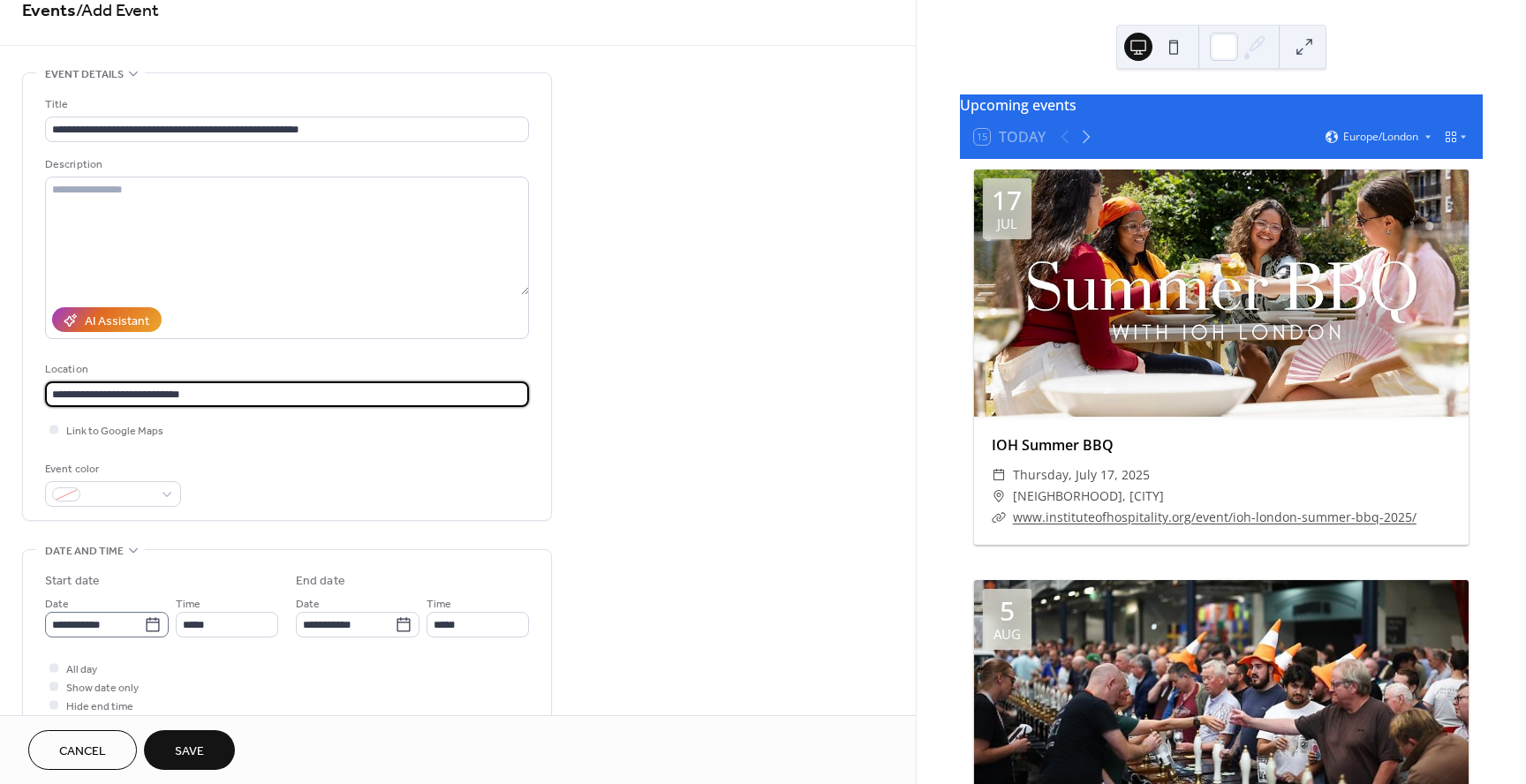 type on "**********" 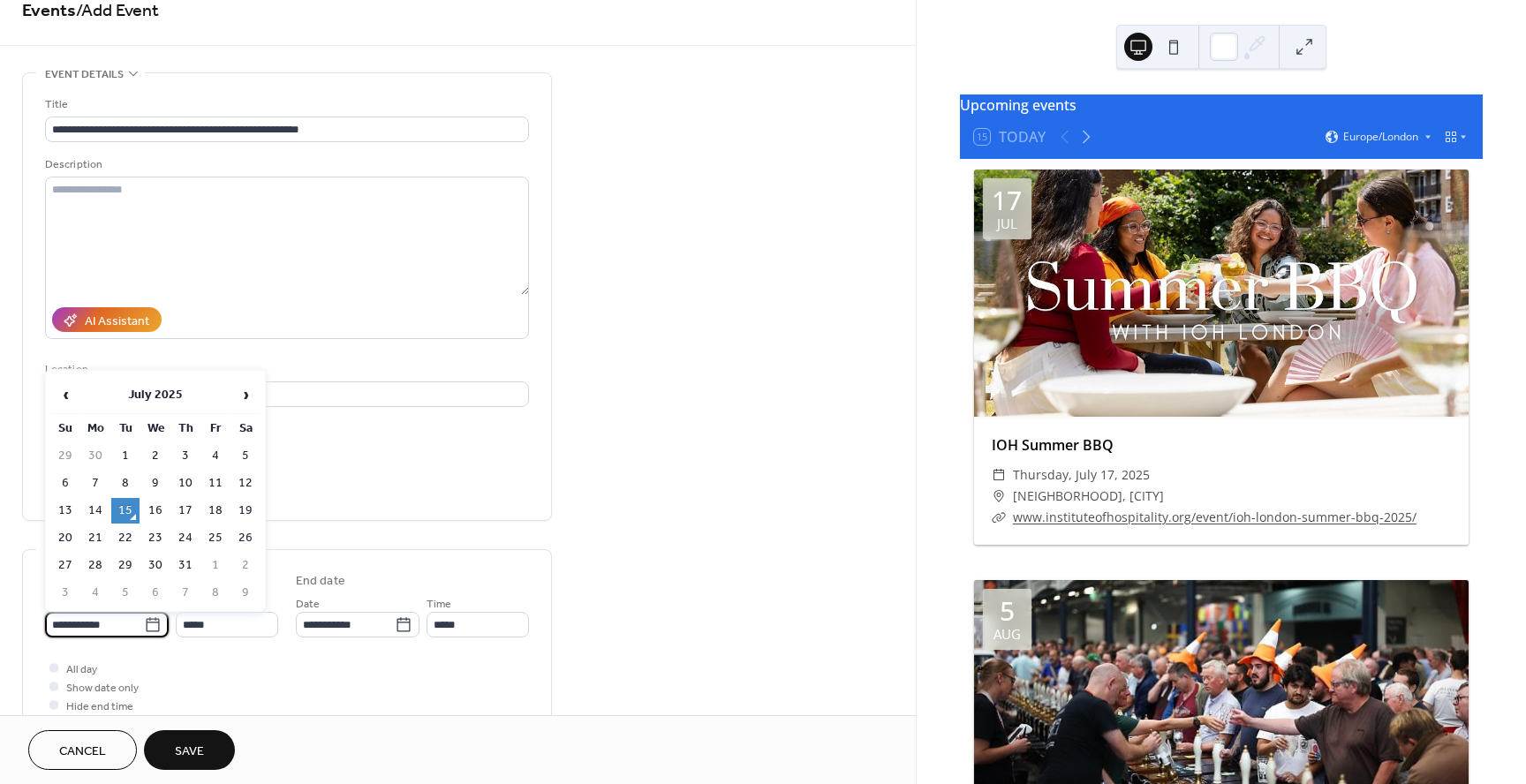 click on "**********" at bounding box center (94, 624) 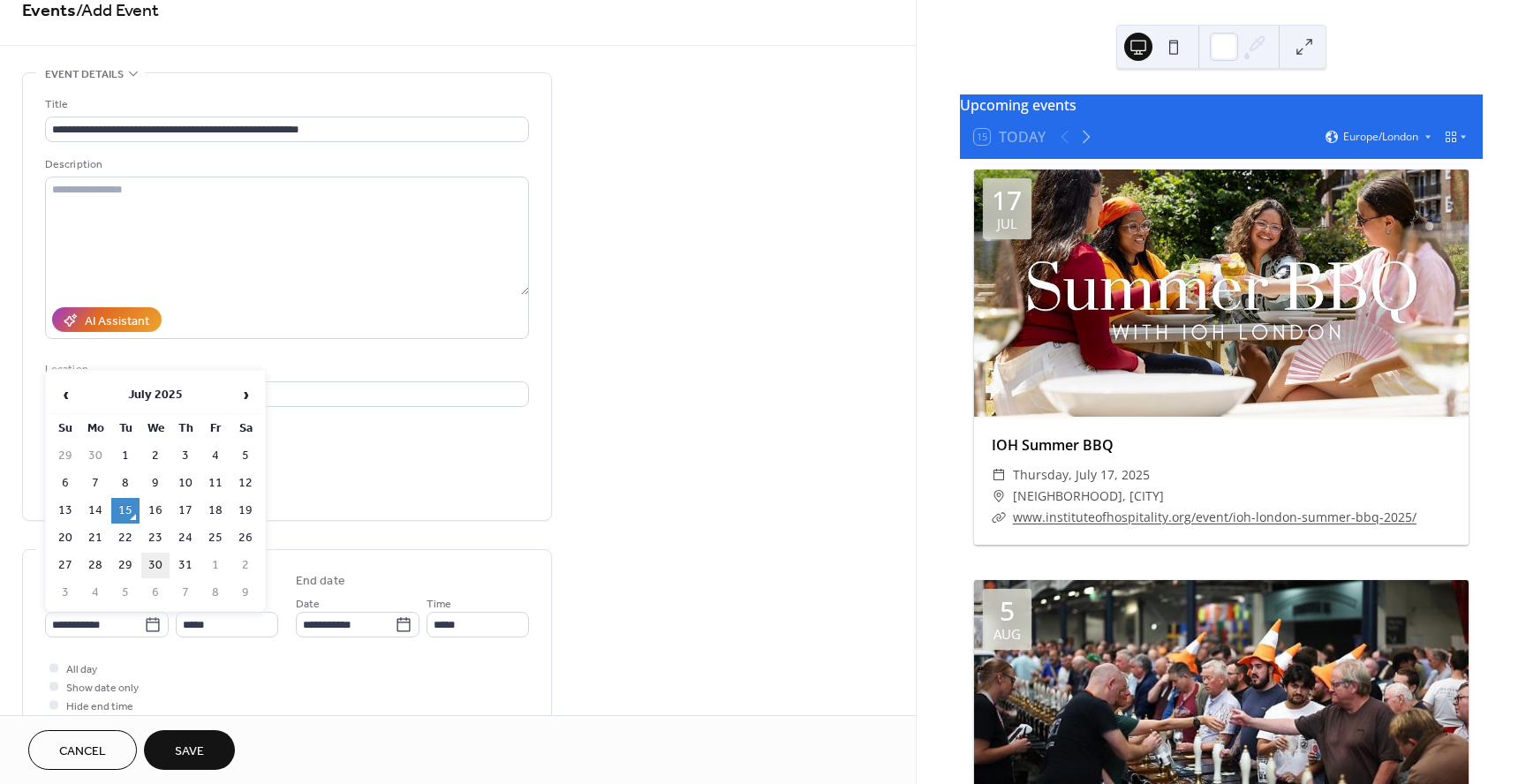click on "30" at bounding box center [155, 565] 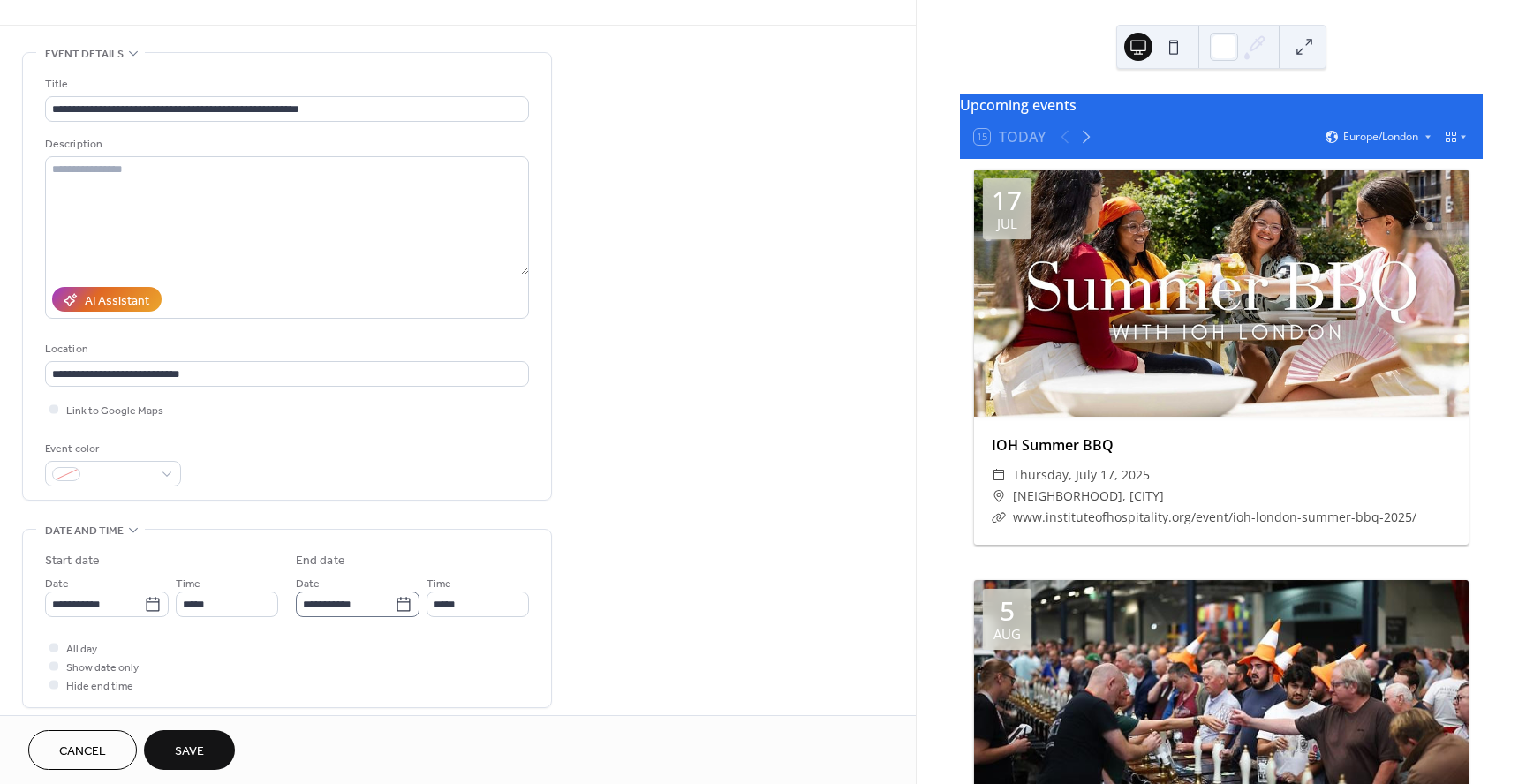 scroll, scrollTop: 137, scrollLeft: 0, axis: vertical 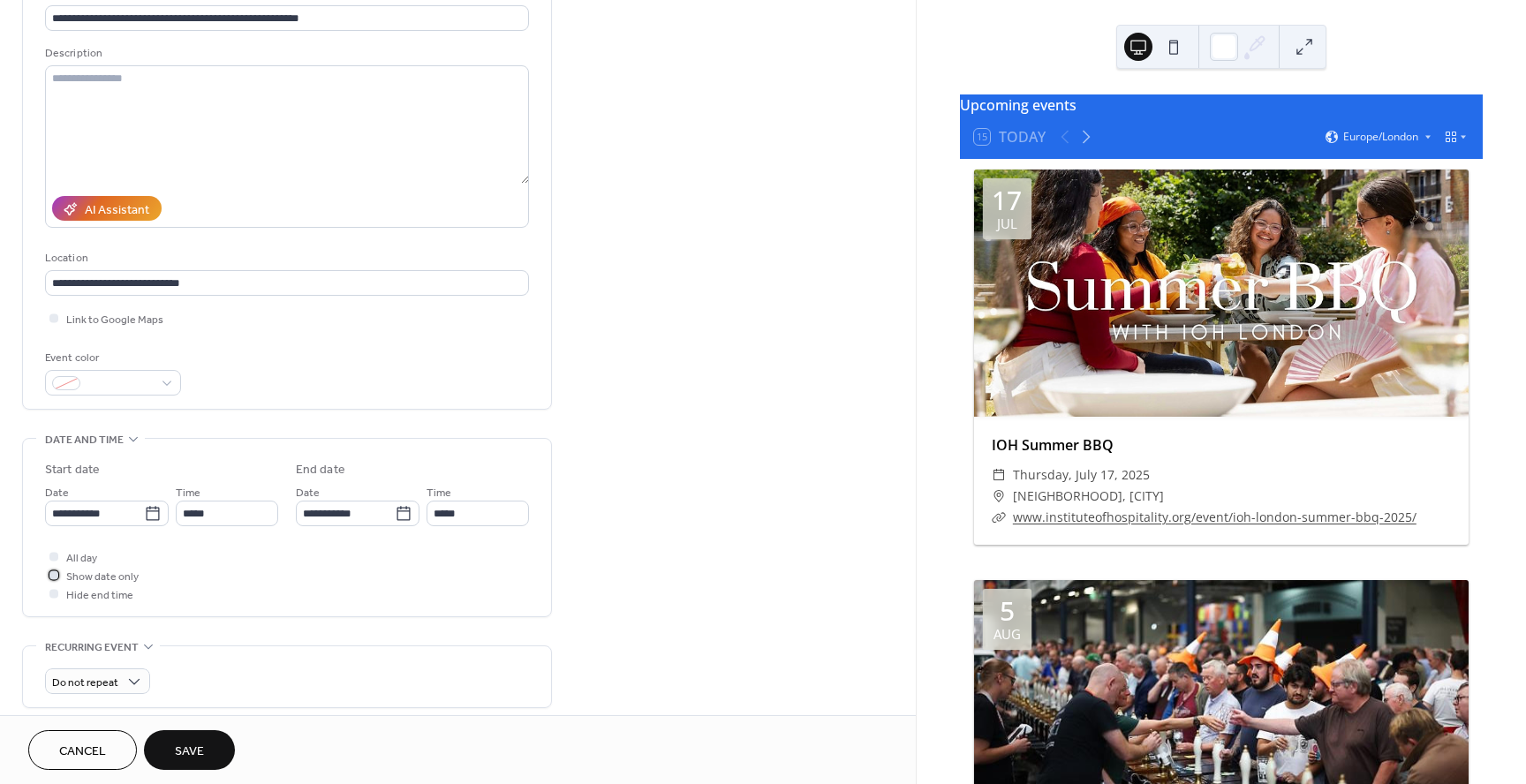 click at bounding box center [54, 575] 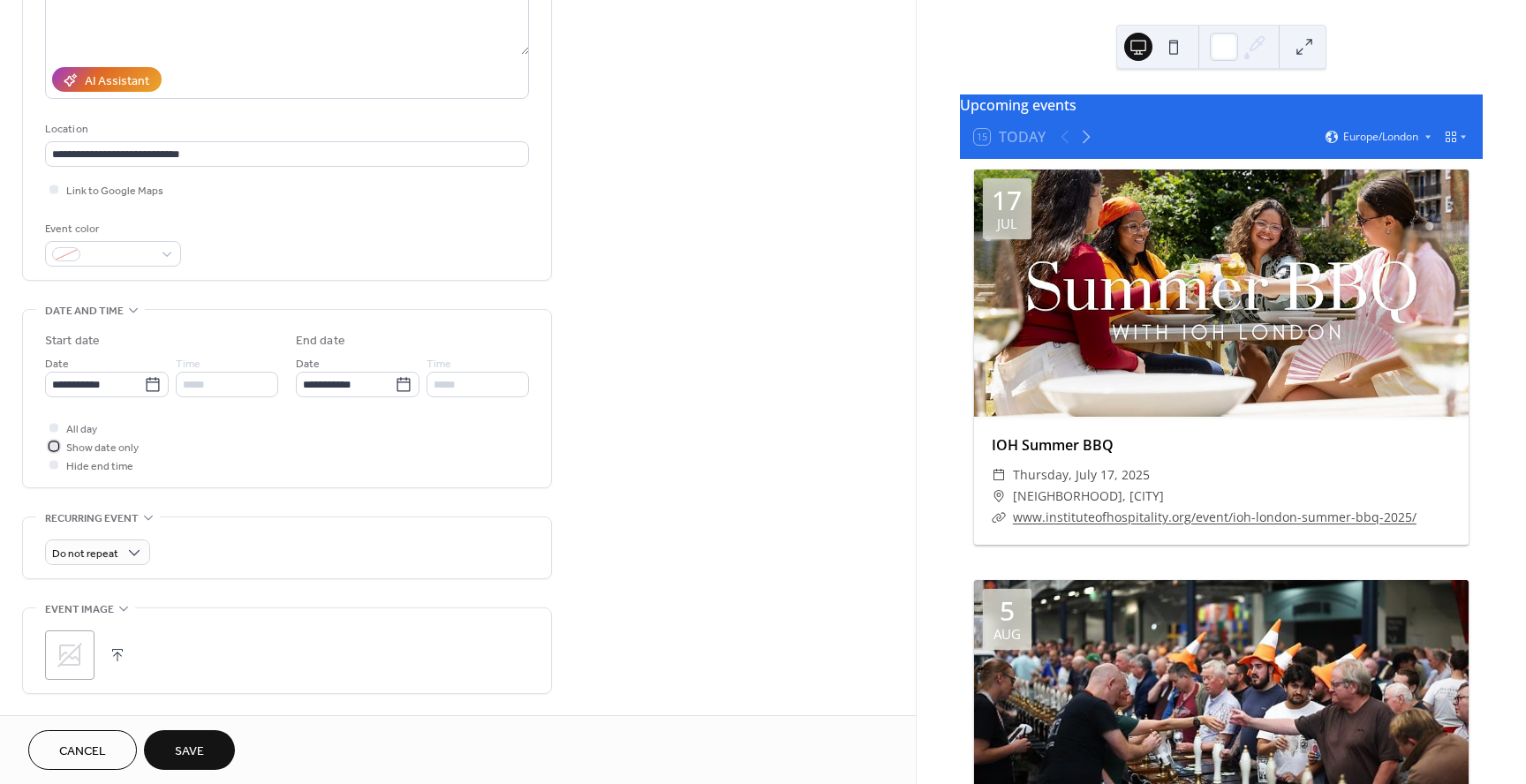 scroll, scrollTop: 423, scrollLeft: 0, axis: vertical 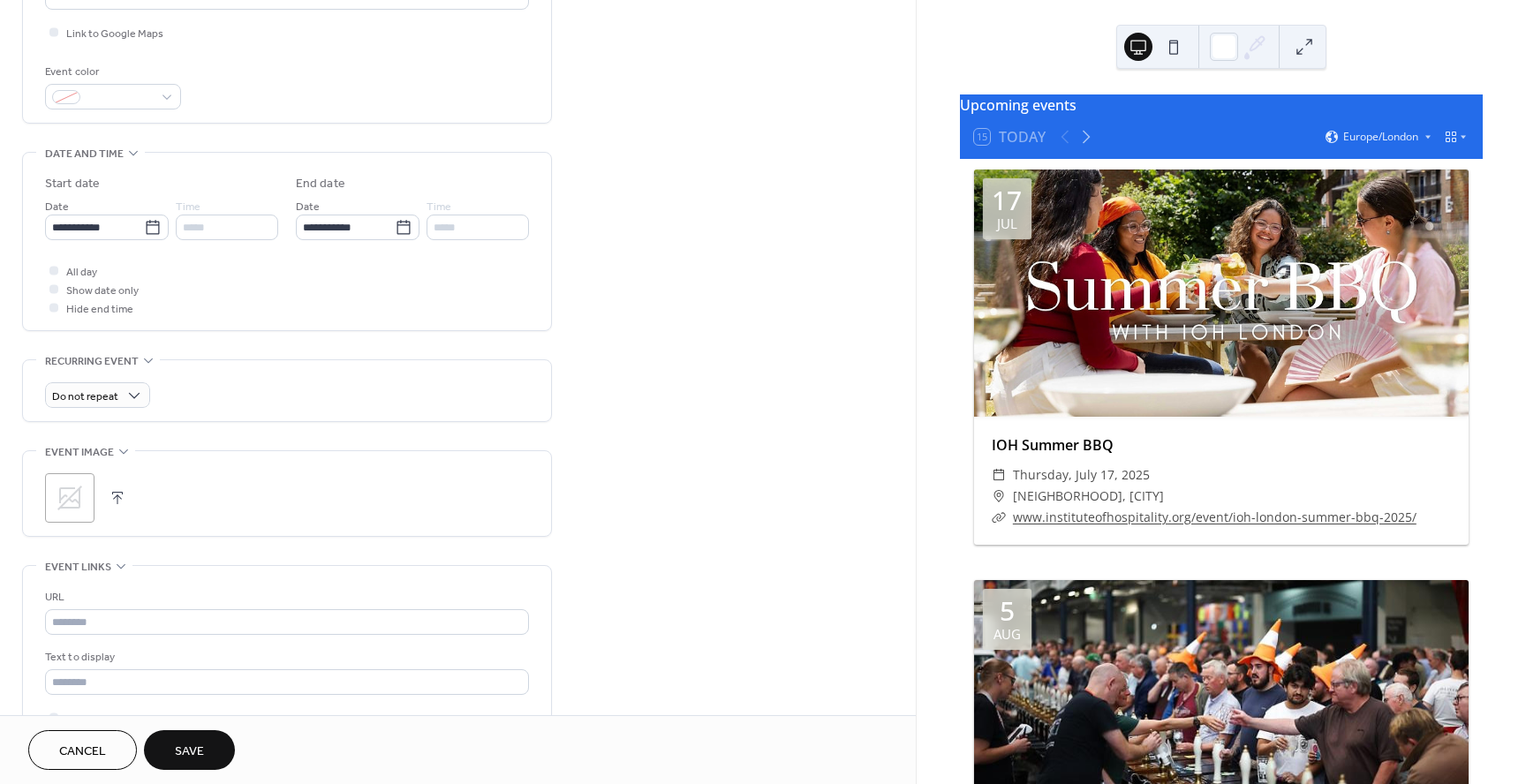 click 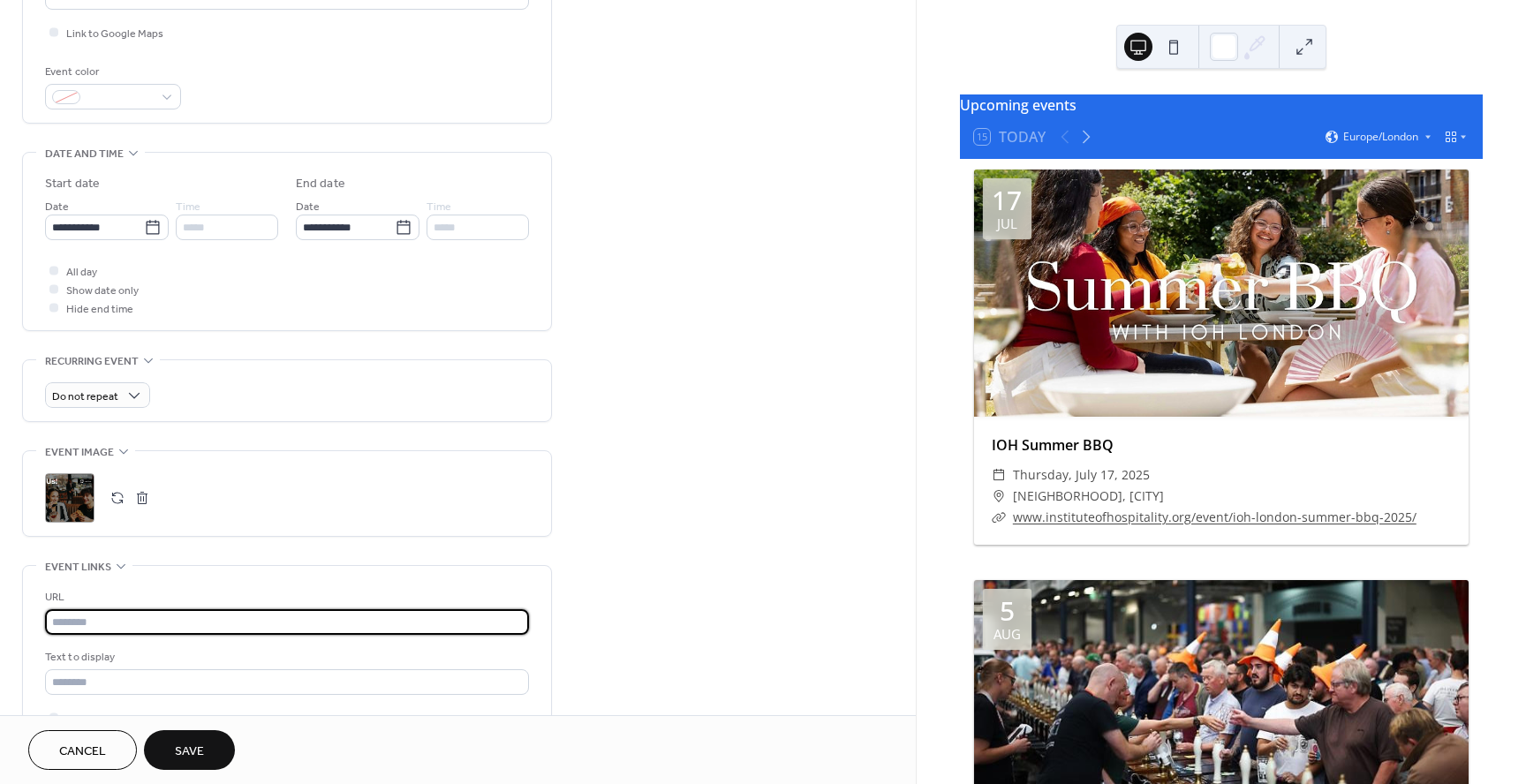 click at bounding box center (287, 622) 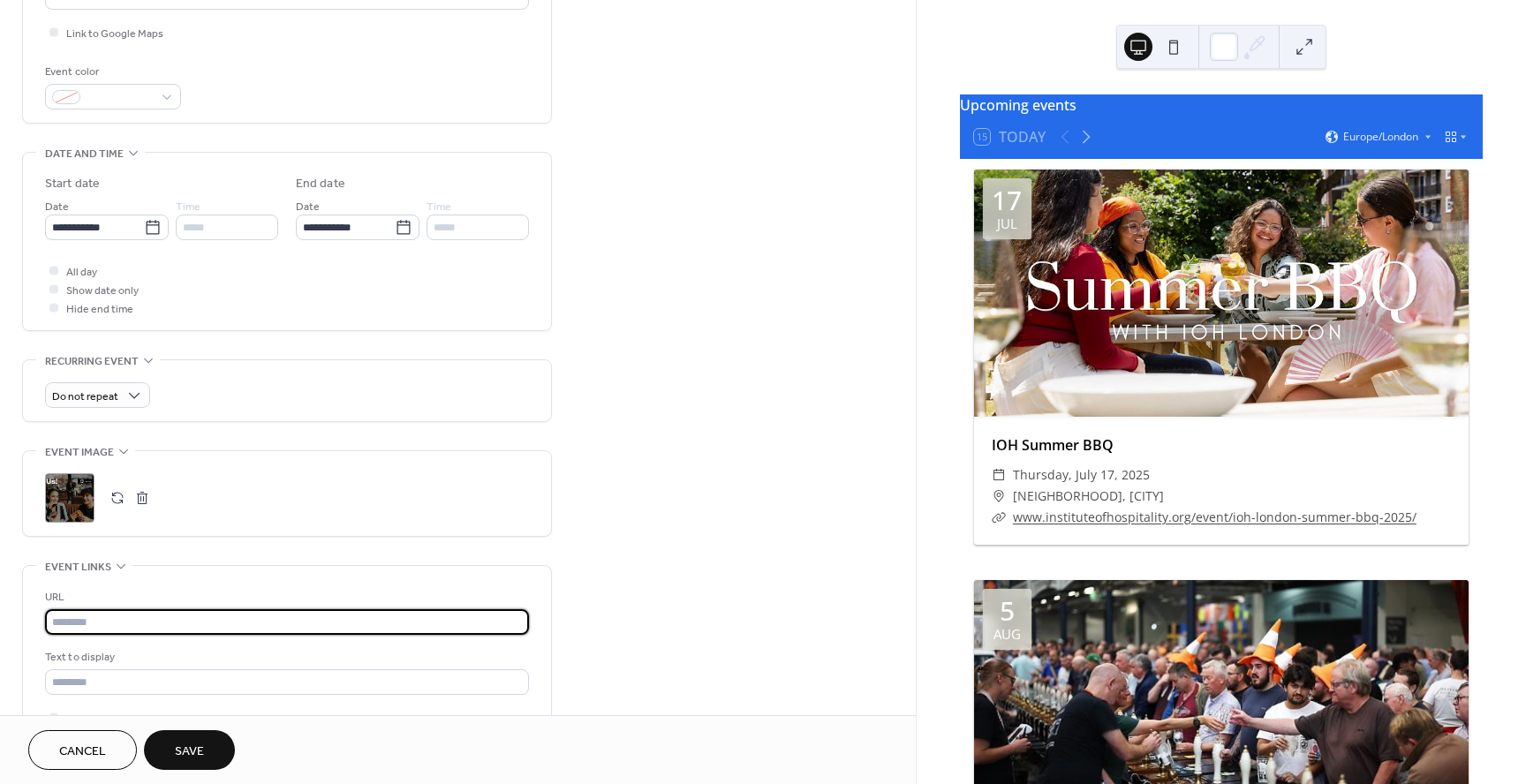 type on "*" 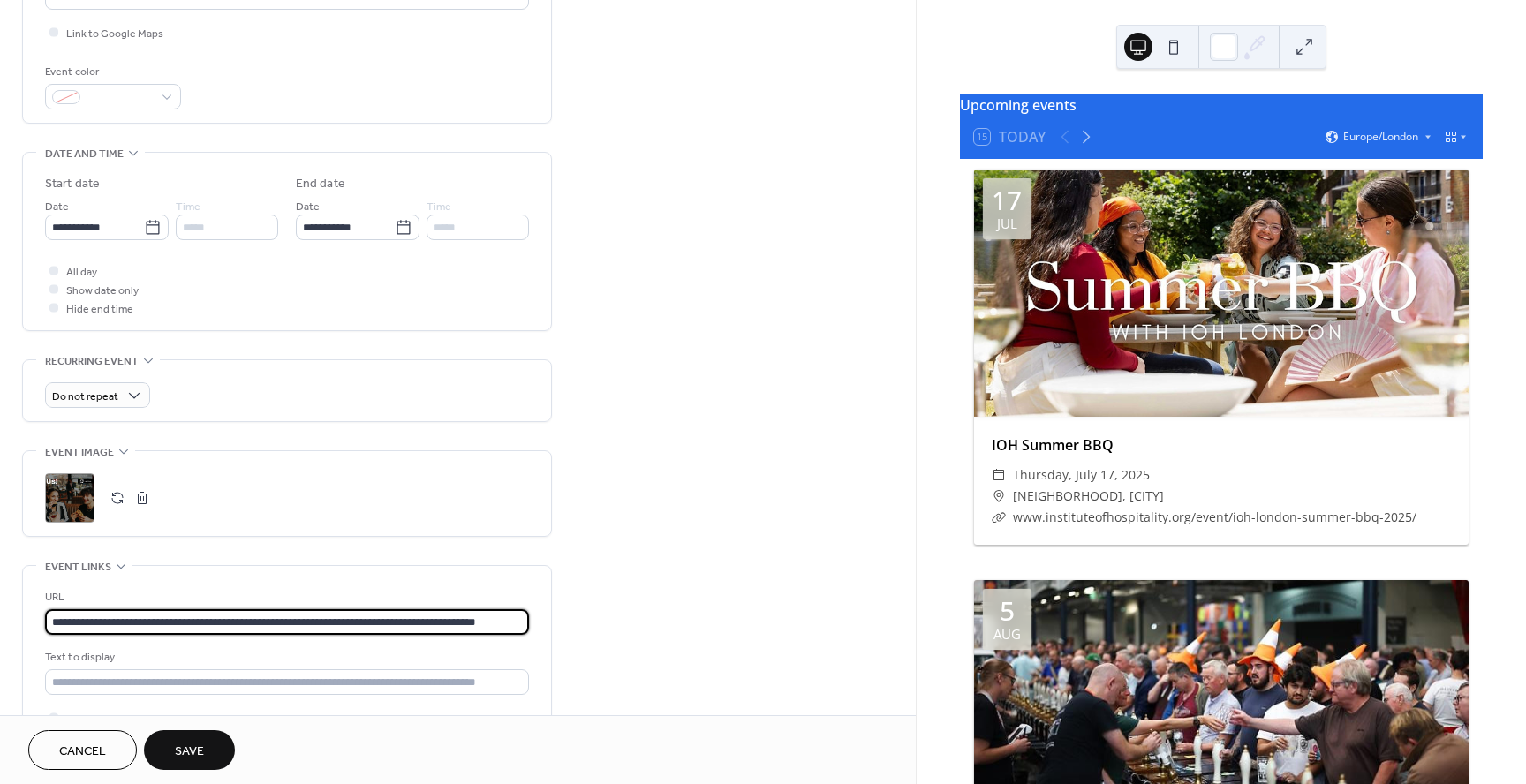 scroll, scrollTop: 0, scrollLeft: 11, axis: horizontal 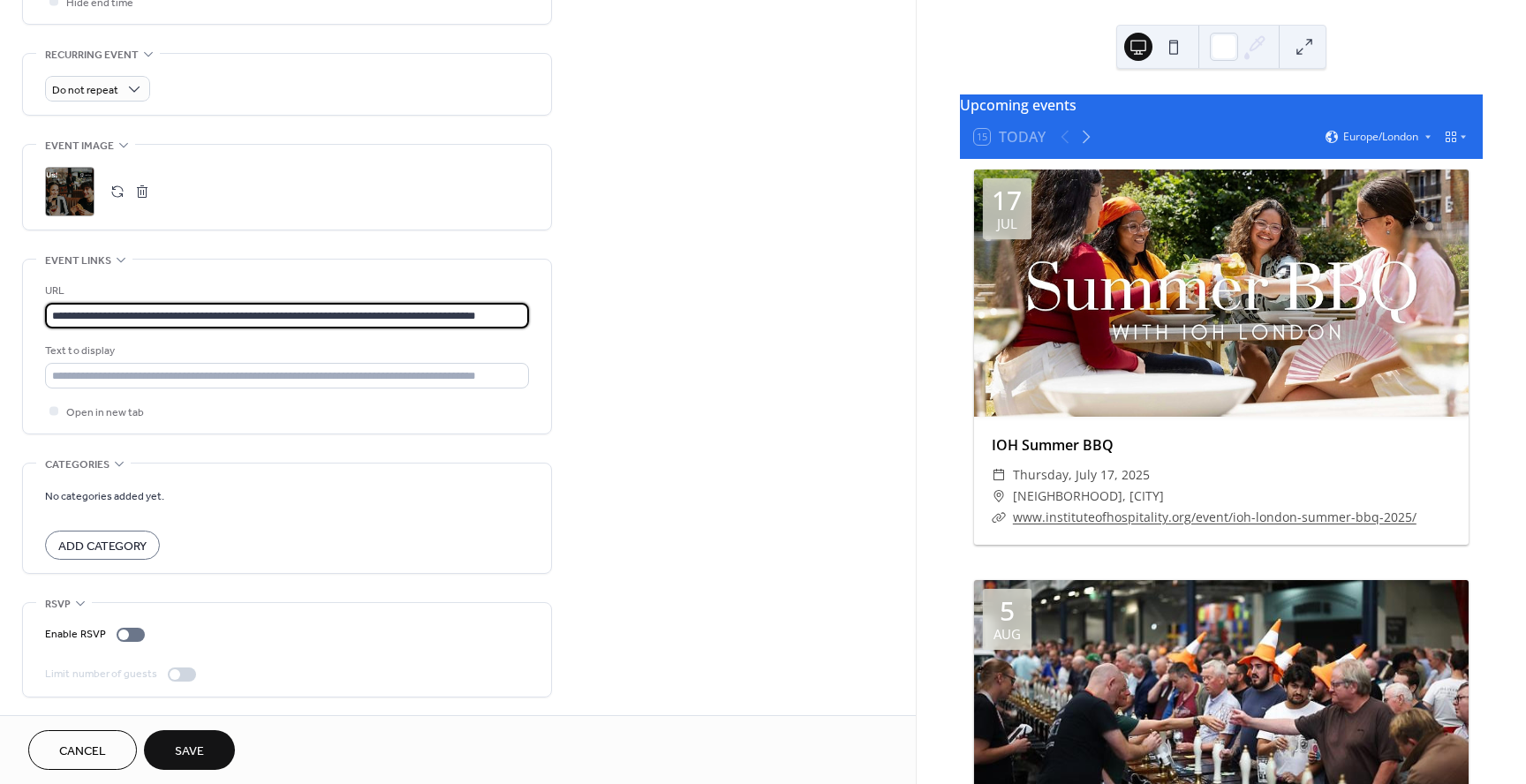 type on "**********" 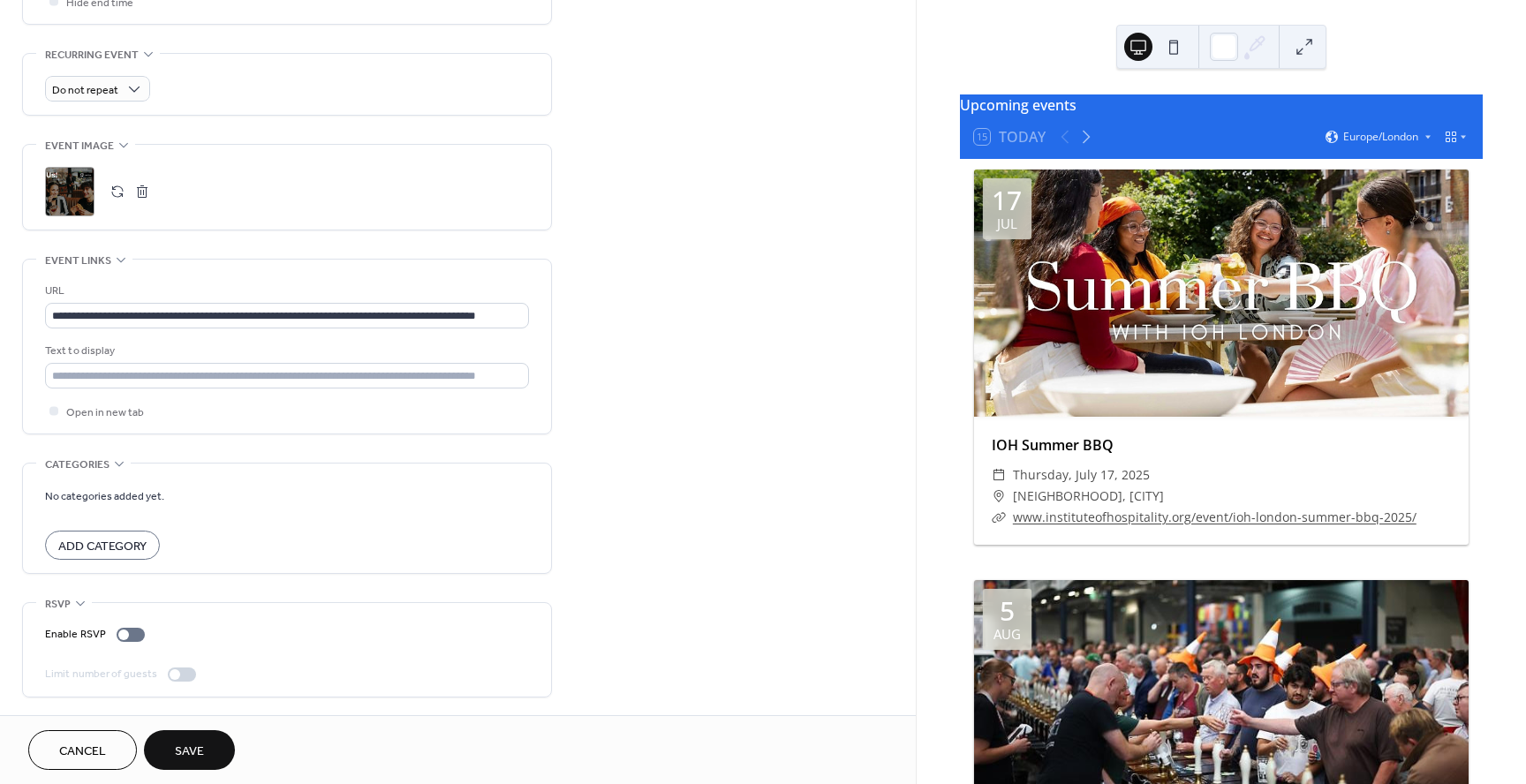 scroll, scrollTop: 0, scrollLeft: 0, axis: both 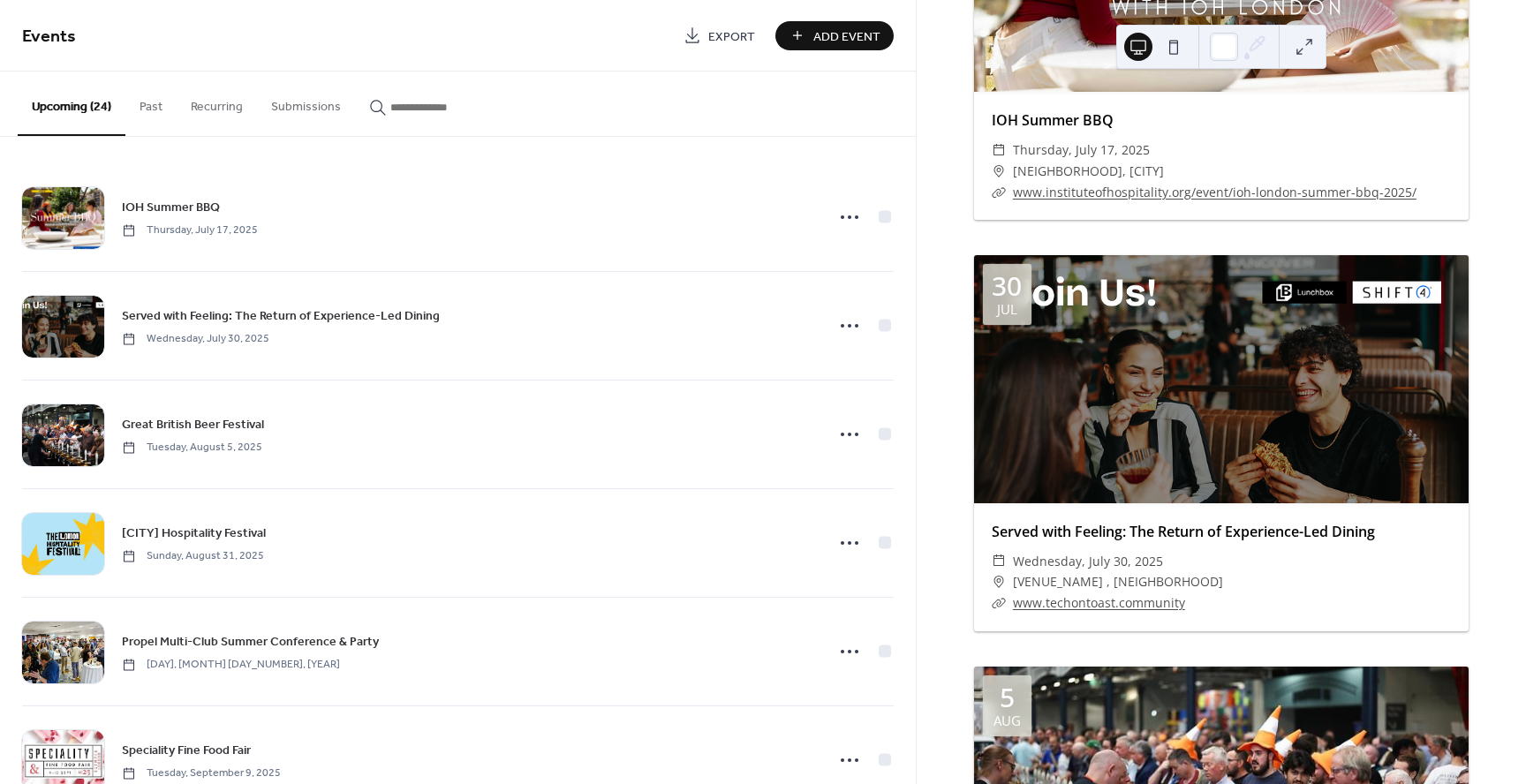 click on "17 Jul IOH Summer BBQ ​ Thursday, July 17, 2025 ​ Hoxton, London ​ www.instituteofhospitality.org/event/ioh-london-summer-bbq-2025/ 30 Jul Served with Feeling: The Return of Experience-Led Dining ​ Wednesday, July 30, 2025 ​ Caravan Fitzrovia , Fitzrovia ​ www.techontoast.community 5 Aug Great British Beer Festival ​ Tue, Aug 5 - Sat, Aug 9, 2025 ​ NEC, Birmingham ​ greatbritishbeerfestival.co.uk 31 Aug London Hospitality Festival ​ Sunday, August 31, 2025 ​ Barnes, London ​ www.londonhospitalityfestival.co.uk 4 Sep Propel Multi-Club Summer Conference & Party ​ Thursday, September 4, 2025 ​ Oxford Belfry ​ propelhospitality.com 9 Sep Speciality Fine Food Fair ​ Tue, Sep 9 - Wed, Sep 10, 2025 ​ Olympia London ​ www.specialityandfinefoodfairs.co.uk 12 Sep HR in Hospitality Awards ​ Friday, September 12, 2025 ​ The Peninsula, London ​ hrinhospitality.co.uk 22 Sep Cook & Dine - Only A Pavement Away ​ Monday, September 22, 2025 ​ The Wardorf, London ​ 24 Sep ​ ​" at bounding box center [1221, 3905] 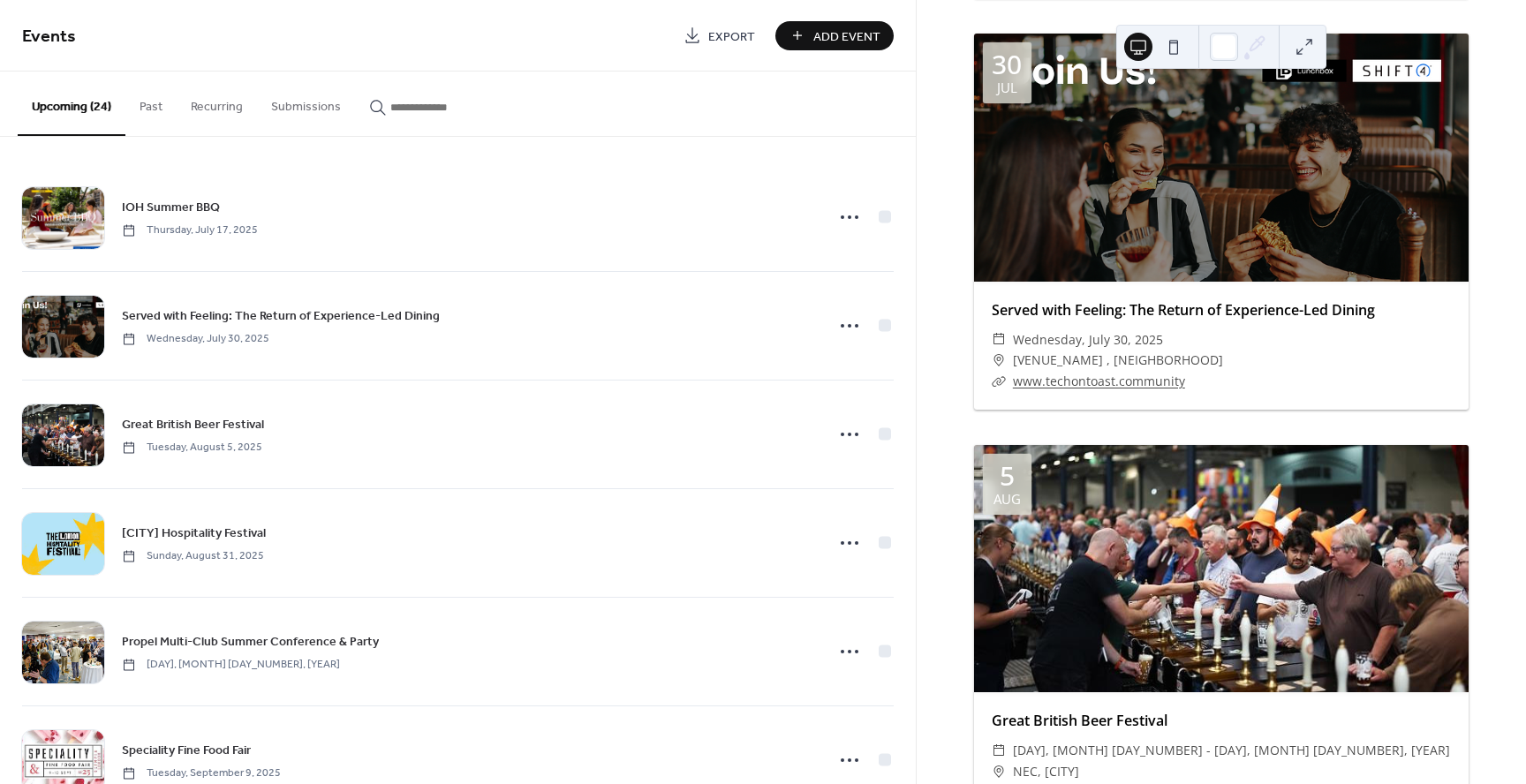 scroll, scrollTop: 536, scrollLeft: 0, axis: vertical 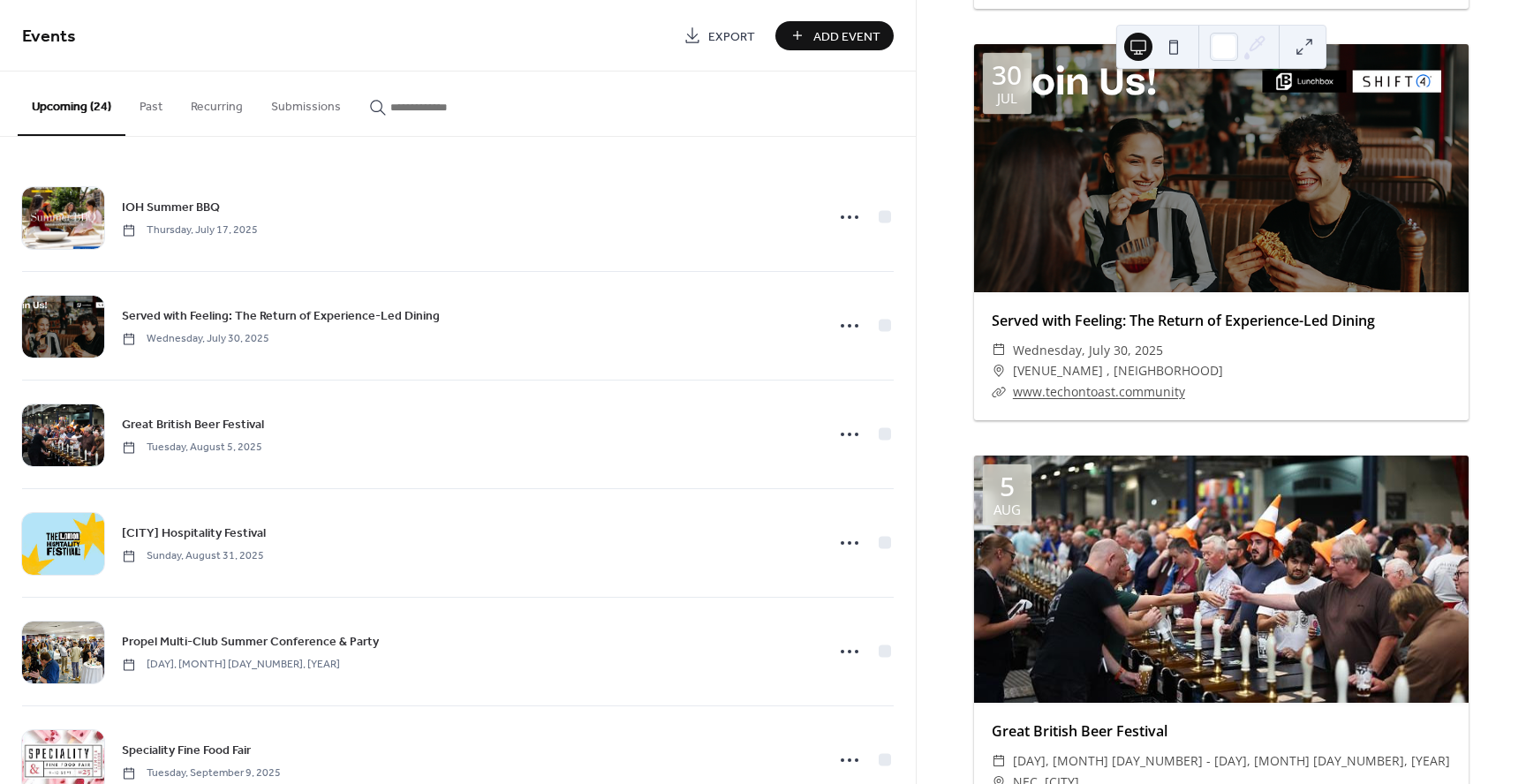 click on "Add Event" at bounding box center [847, 36] 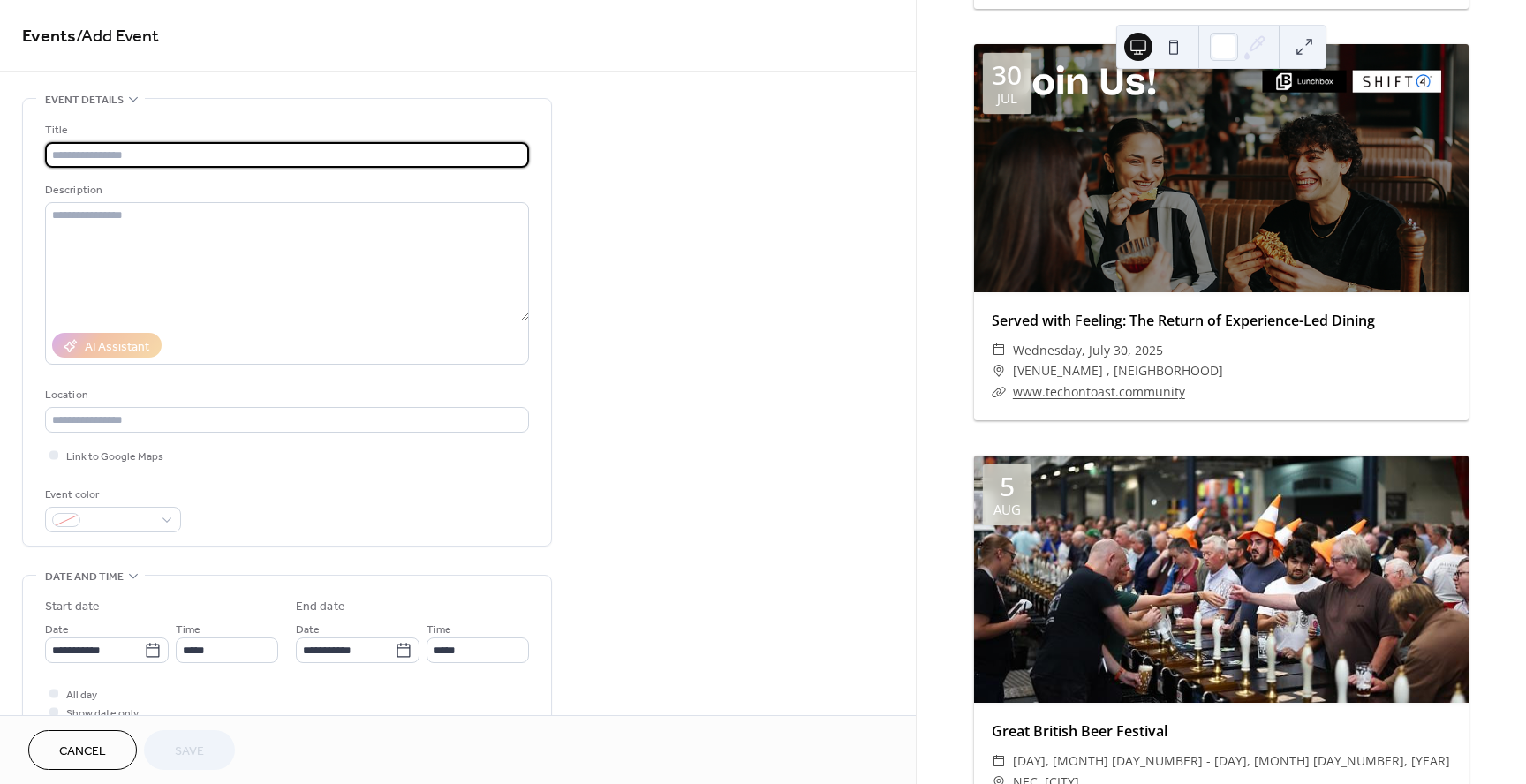 click at bounding box center (287, 155) 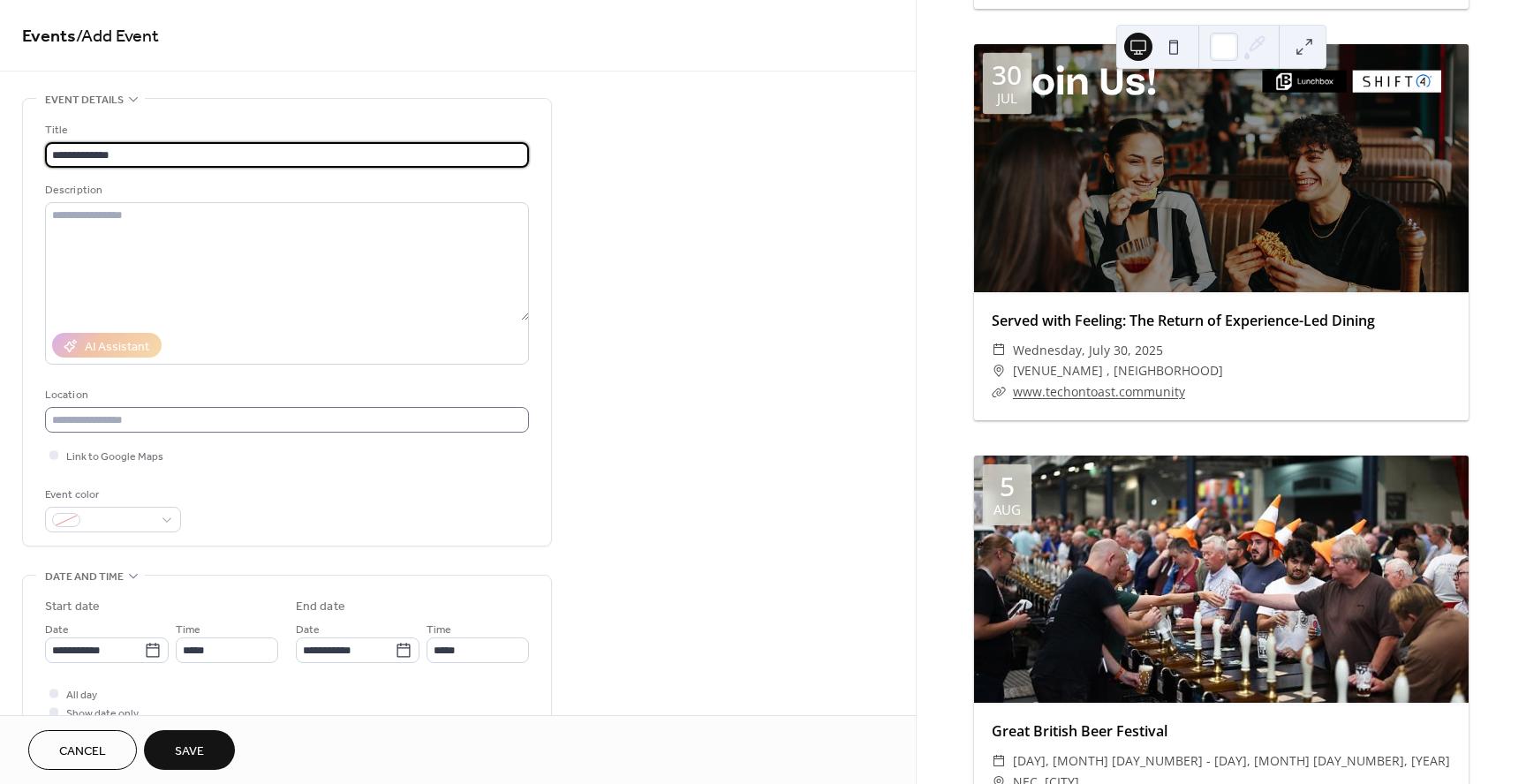 type on "**********" 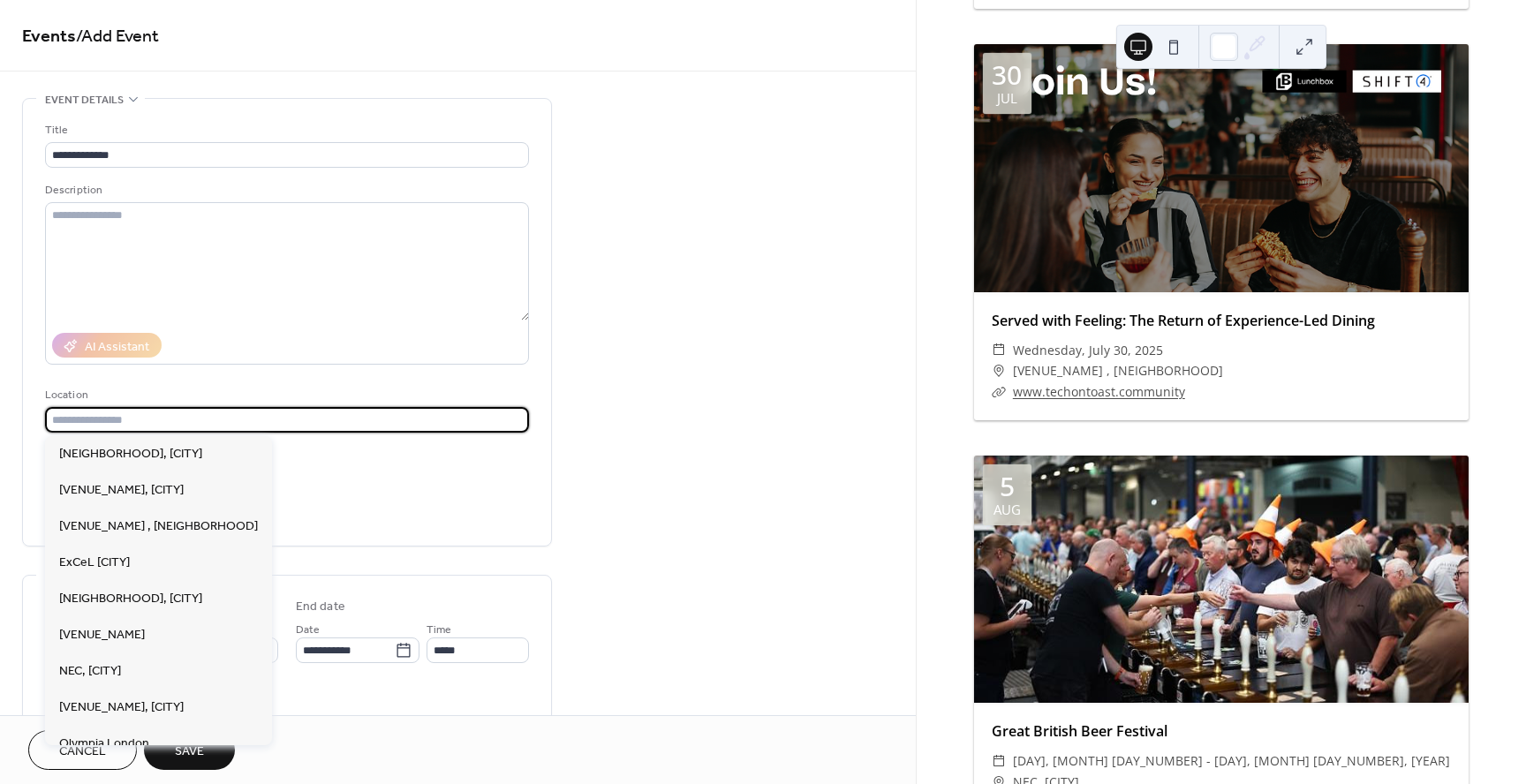 click at bounding box center (287, 419) 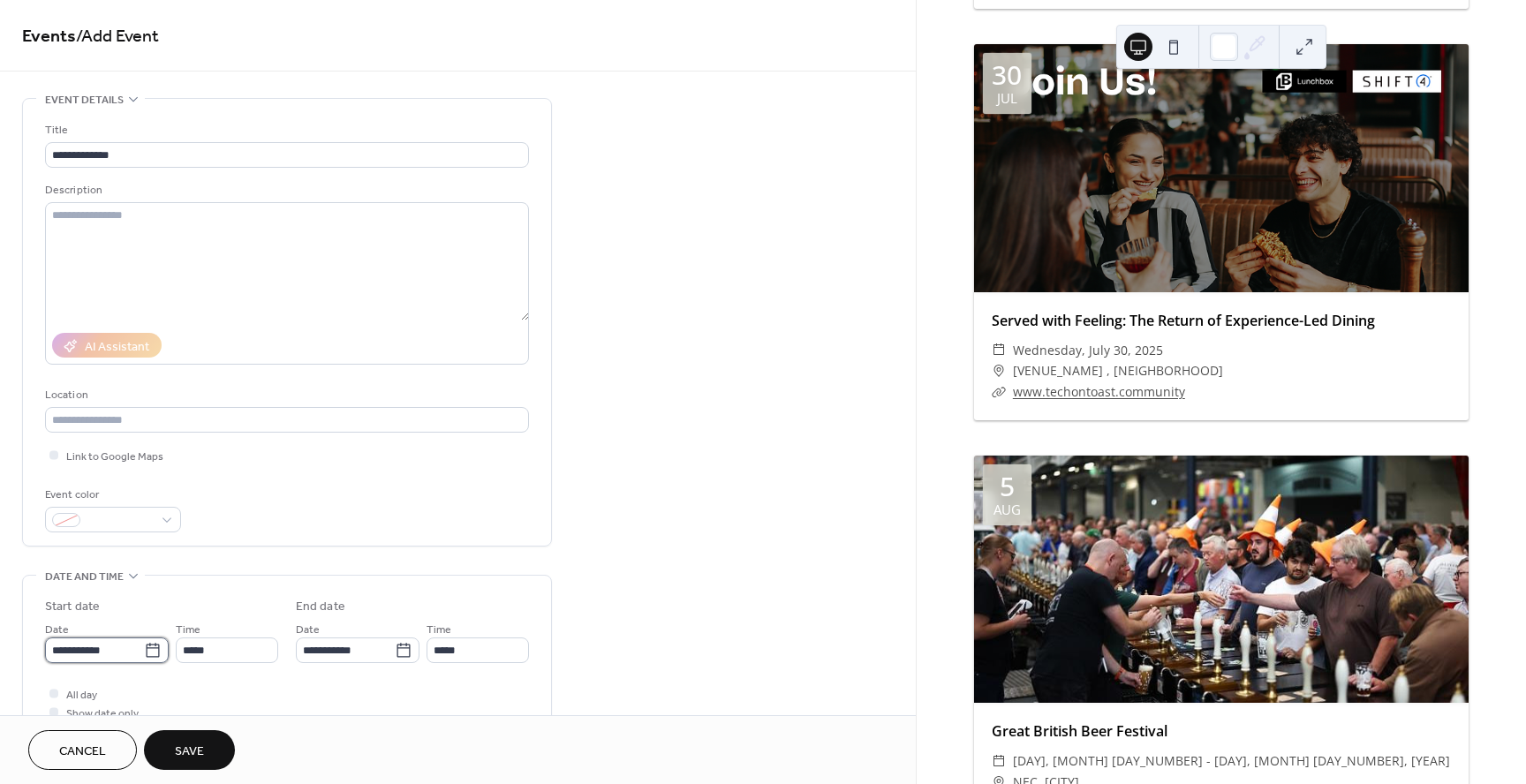 click on "**********" at bounding box center [94, 650] 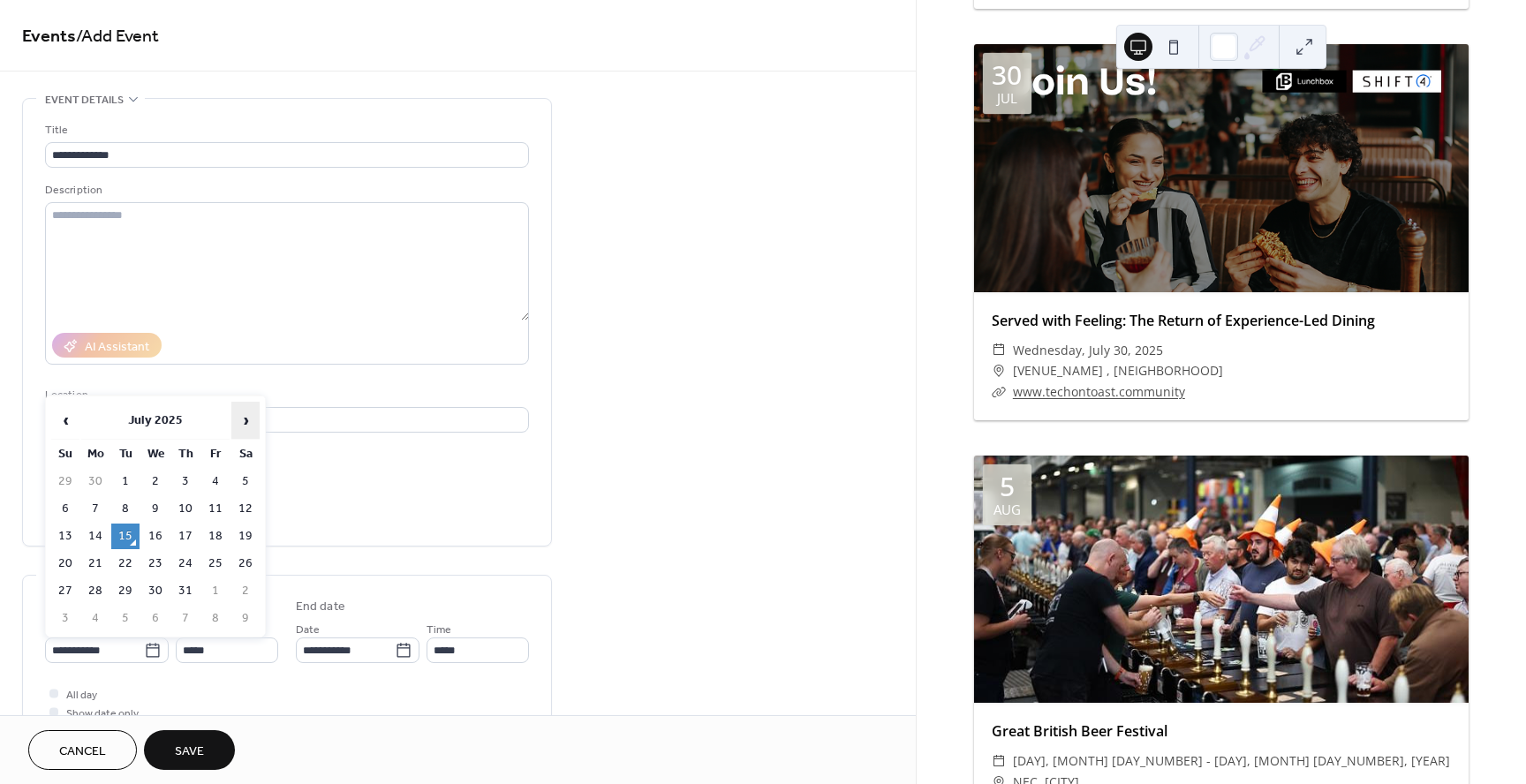 click on "›" at bounding box center [246, 420] 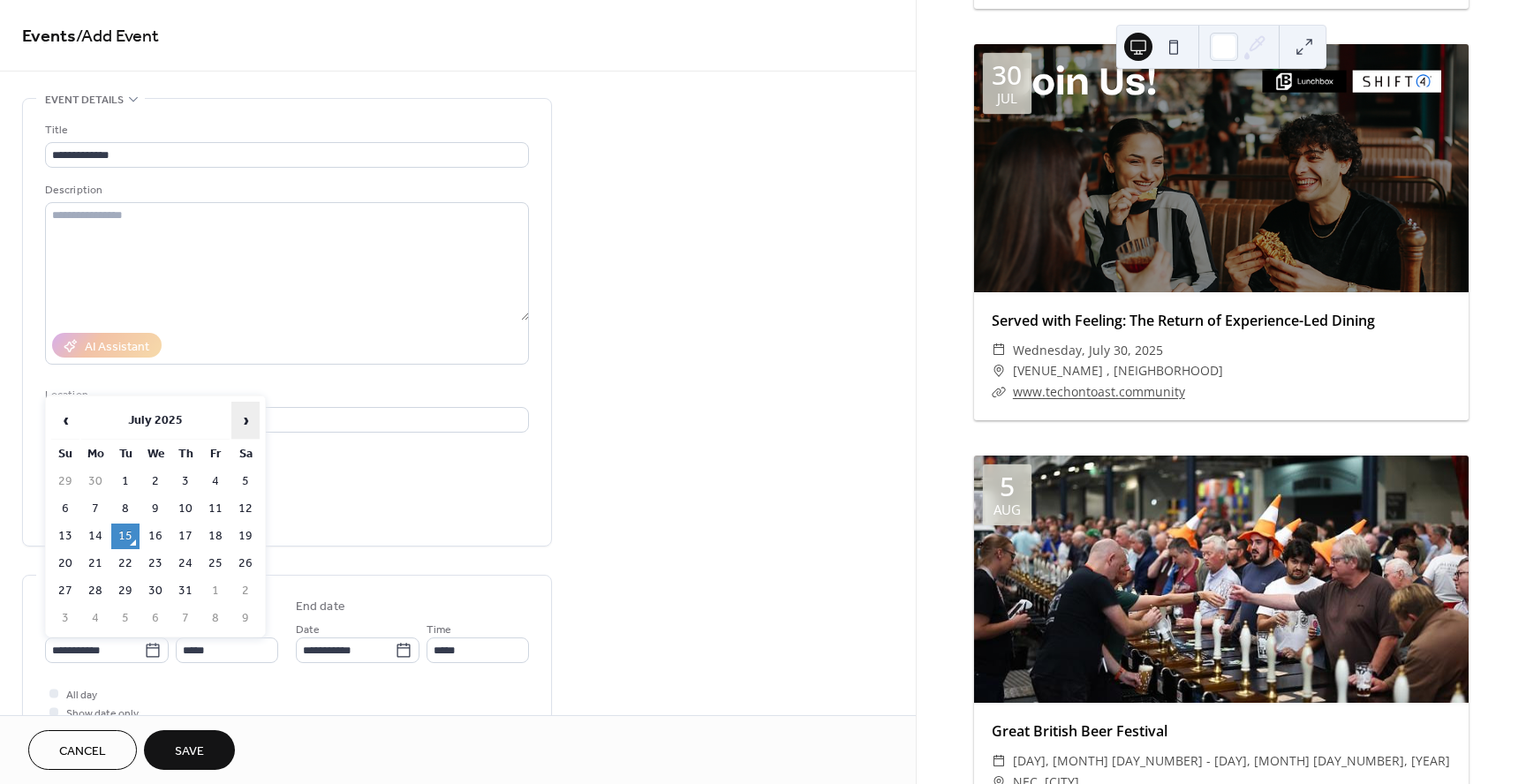 click on "›" at bounding box center (246, 420) 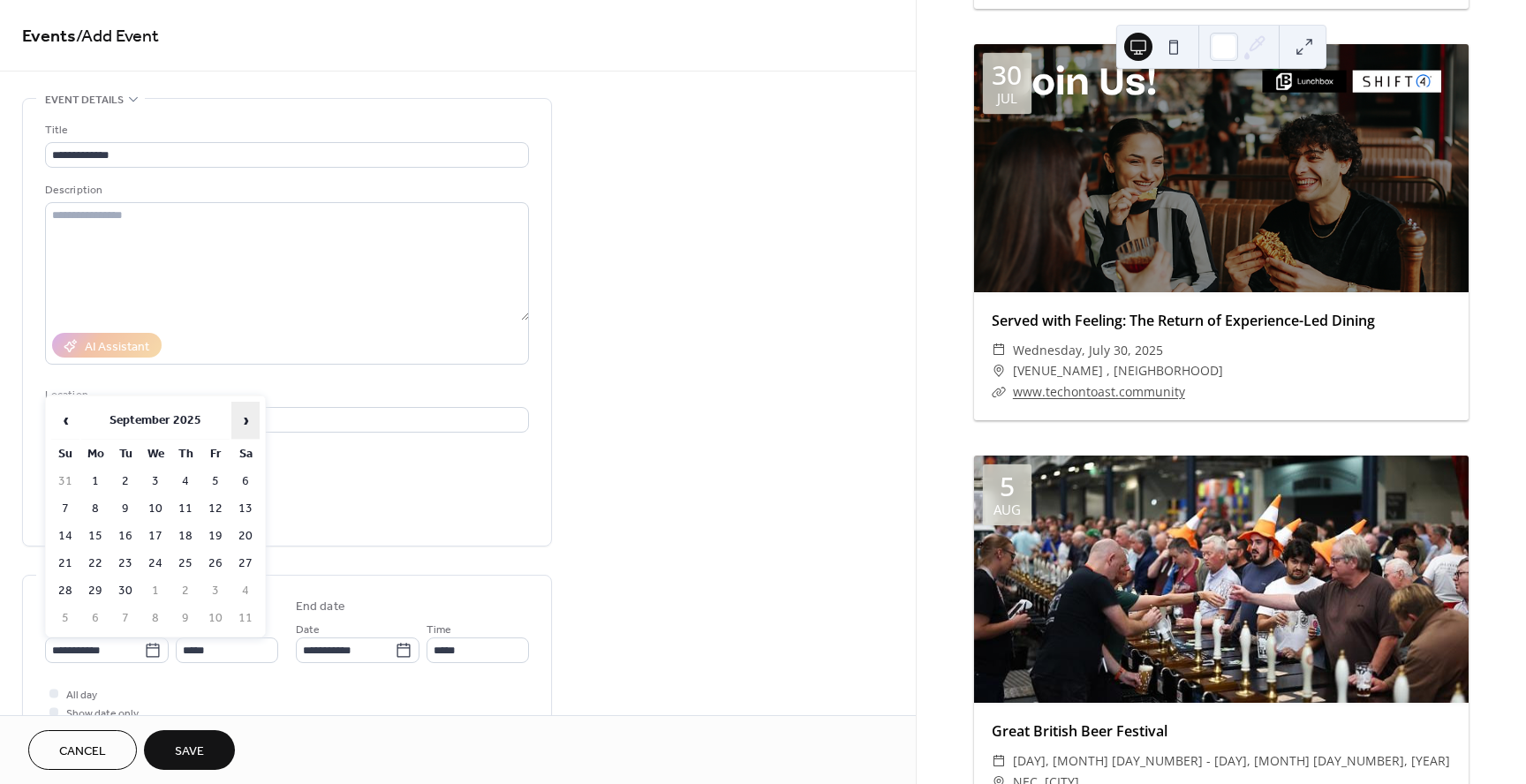 click on "›" at bounding box center (246, 420) 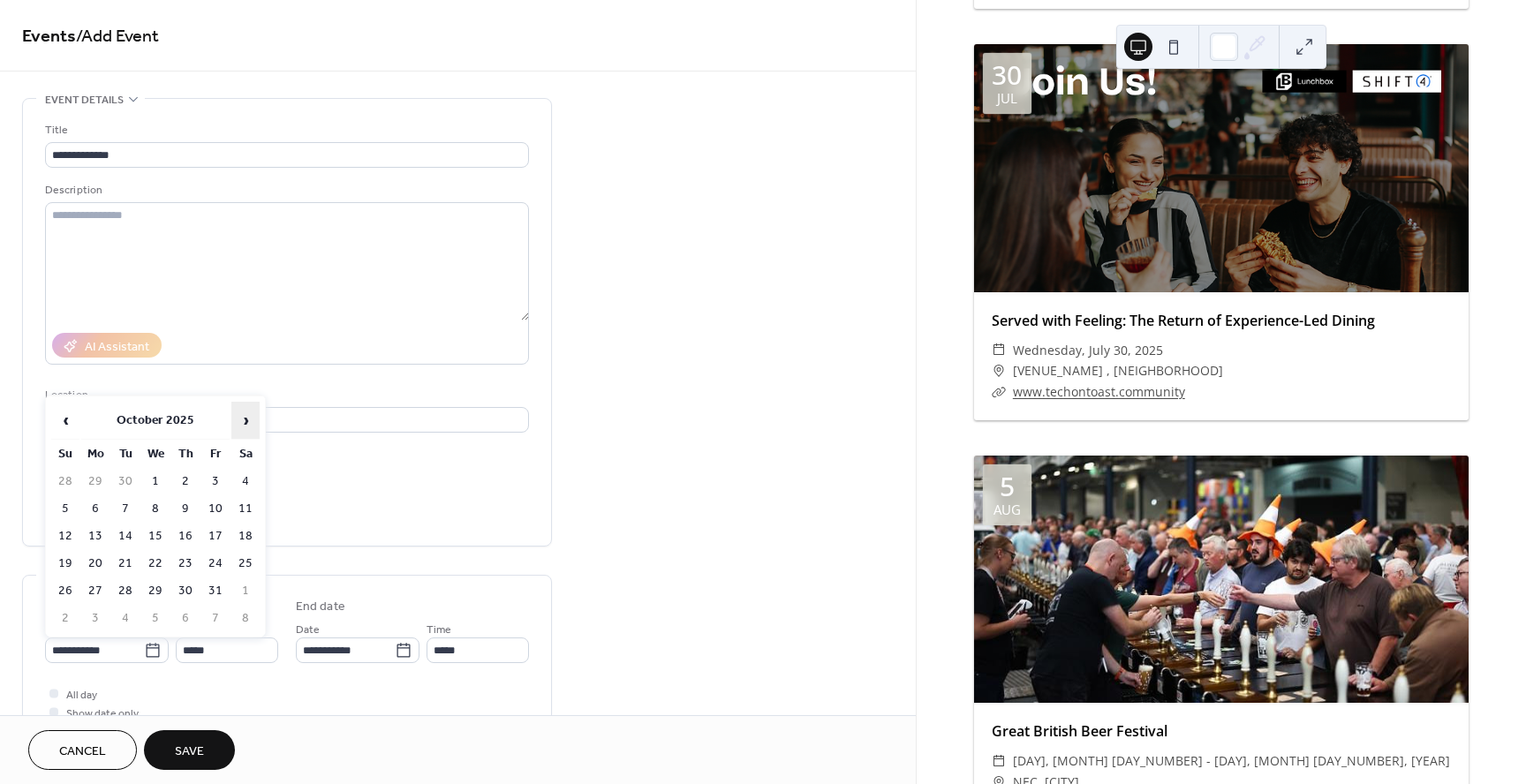 click on "›" at bounding box center [246, 420] 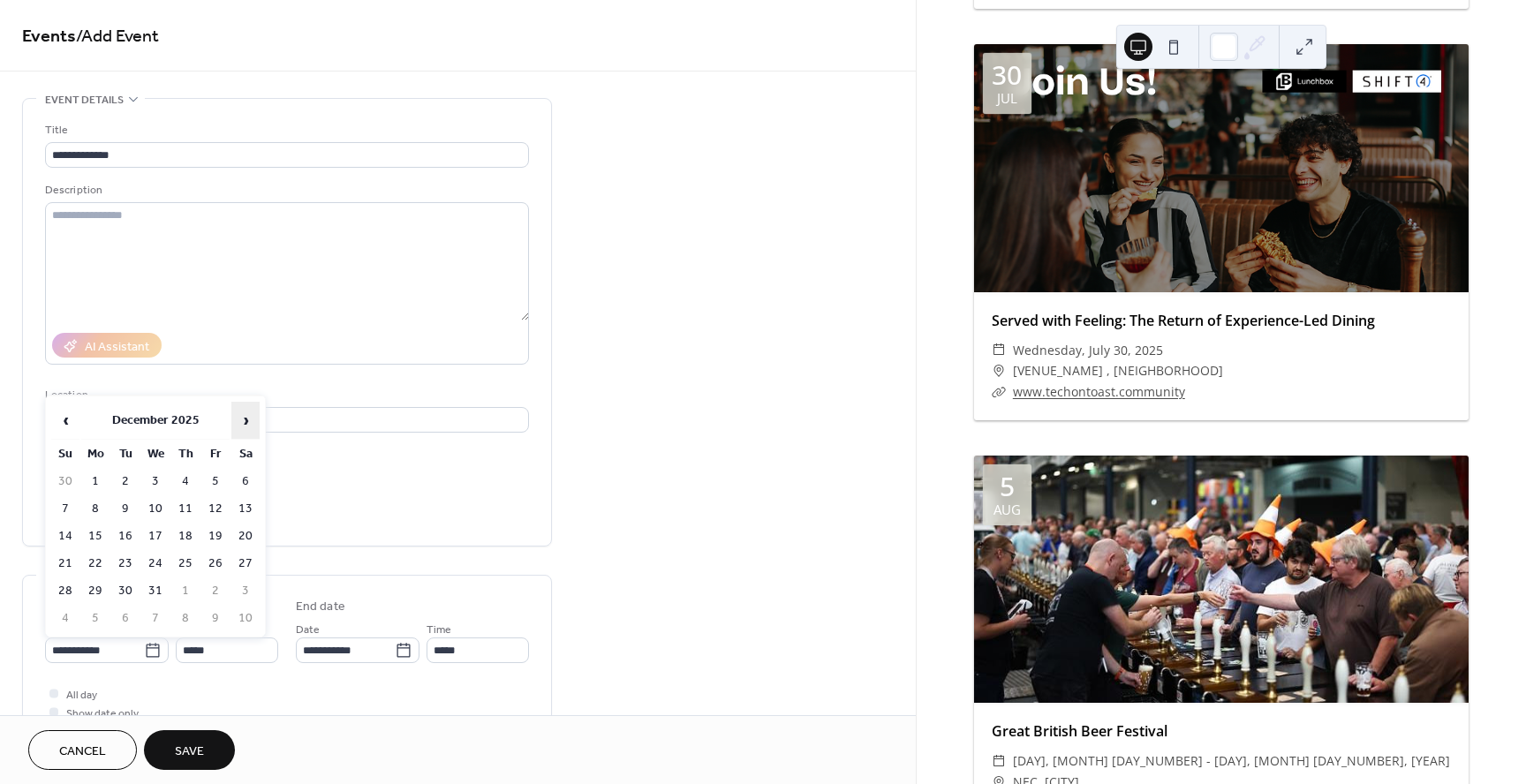 click on "›" at bounding box center [246, 420] 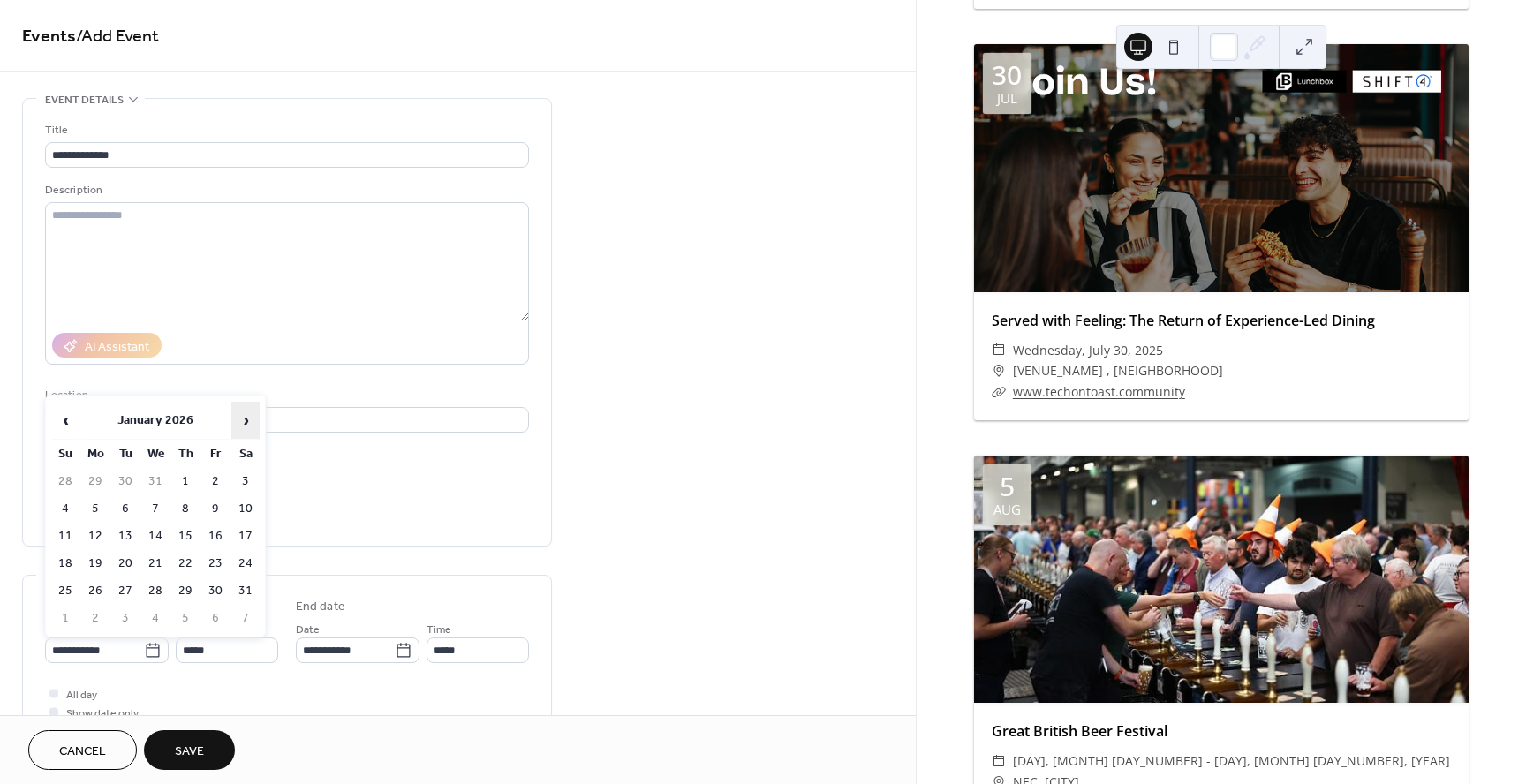 click on "›" at bounding box center (246, 420) 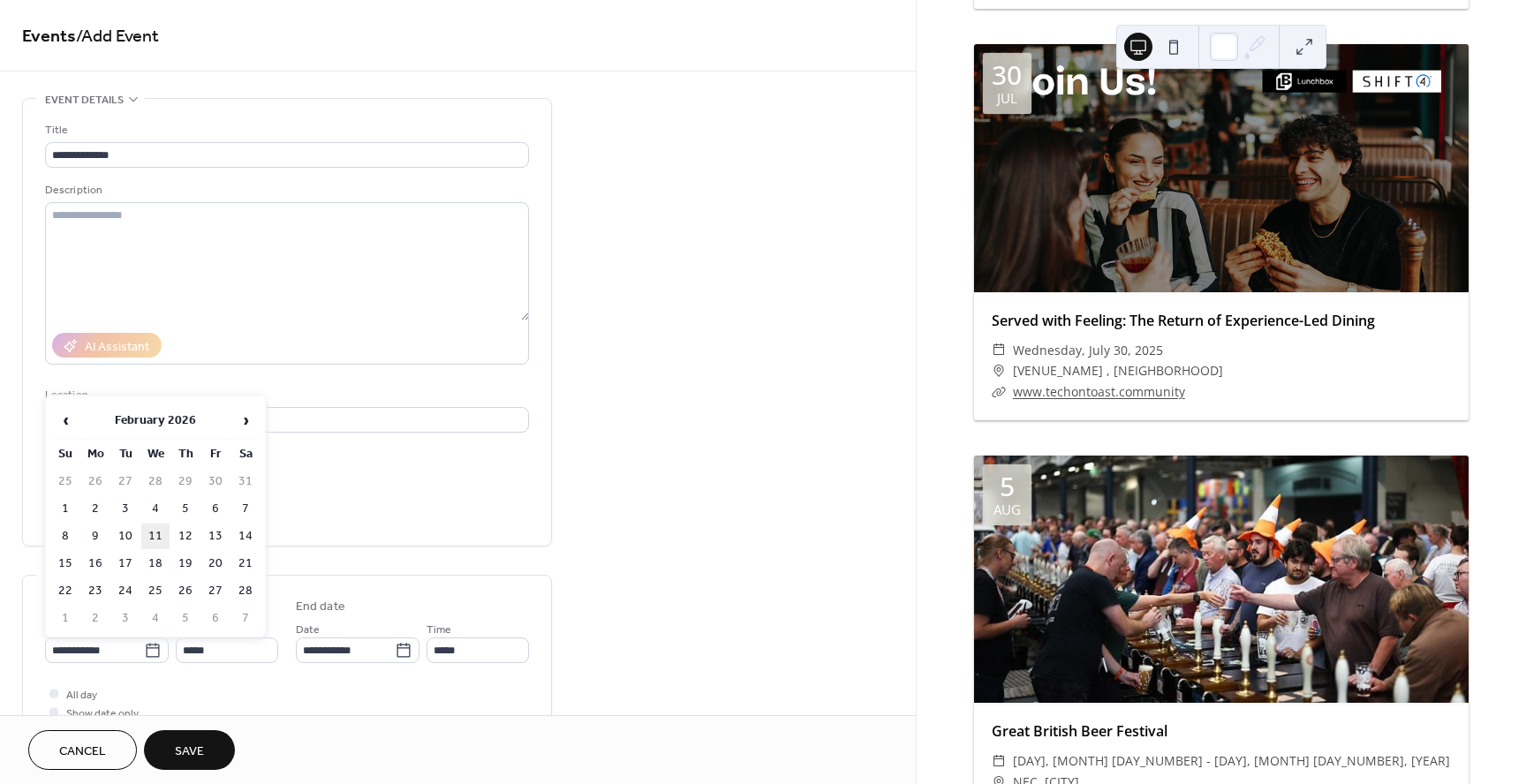 click on "11" at bounding box center [155, 536] 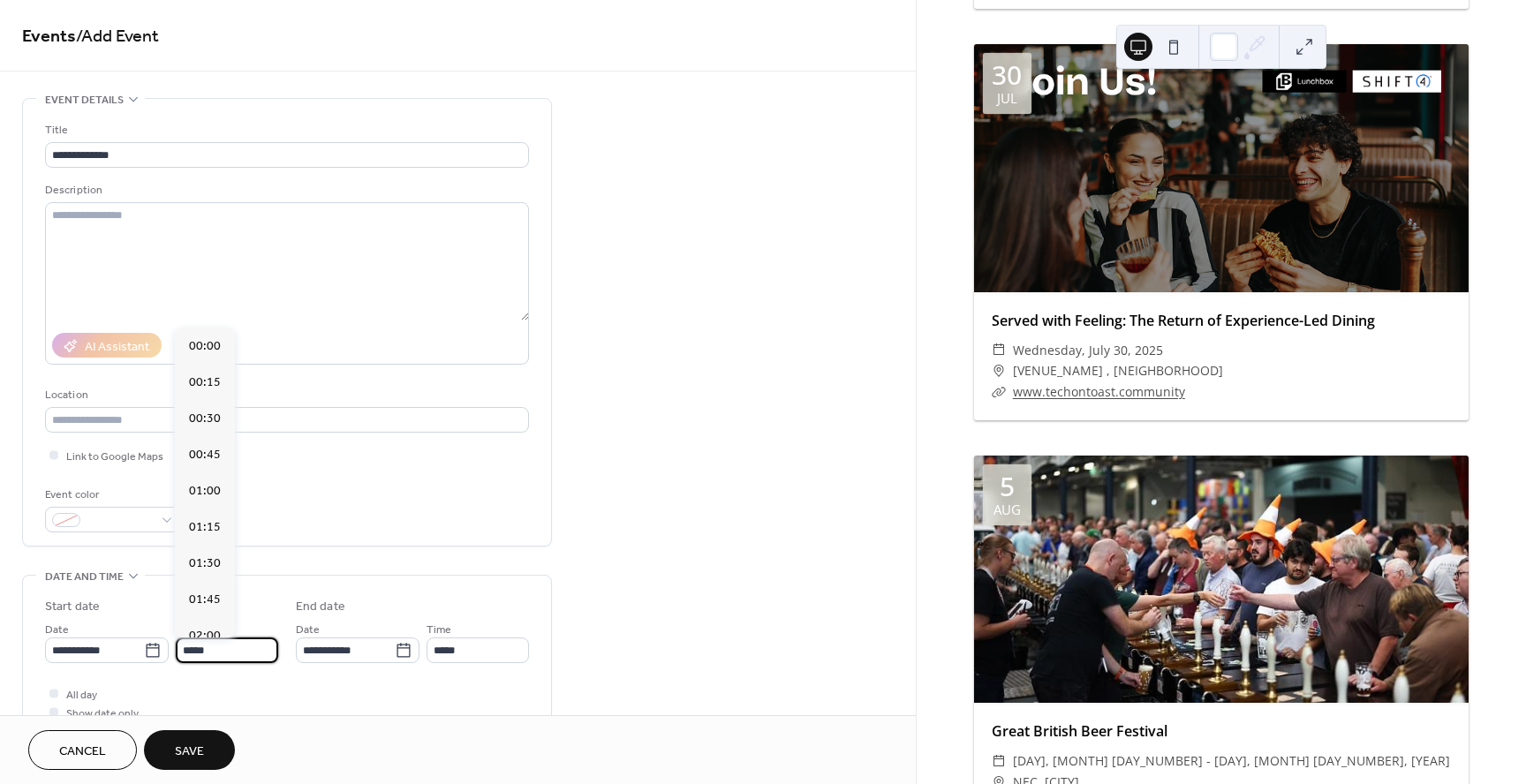 click on "*****" at bounding box center [227, 650] 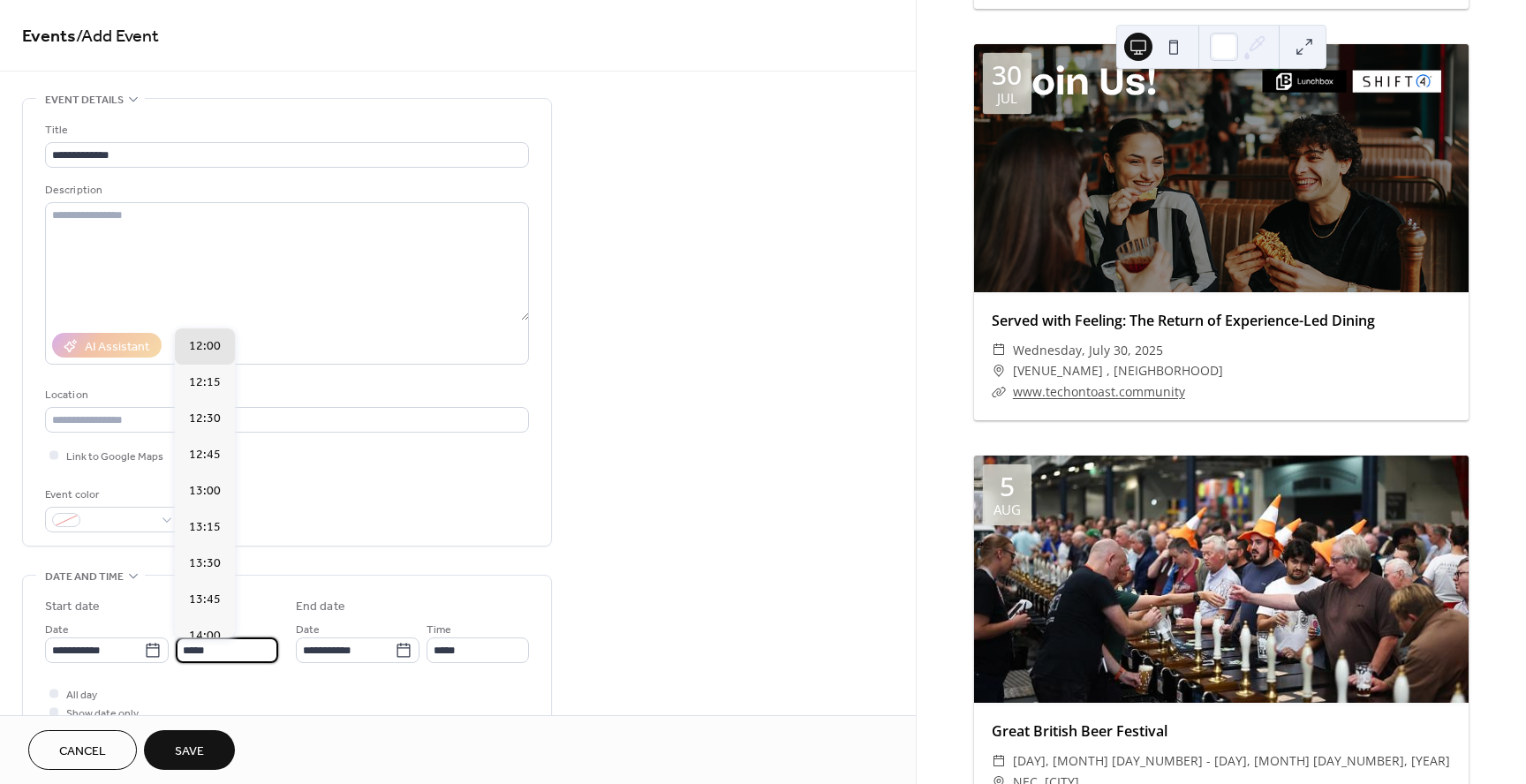 click on "End date" at bounding box center (412, 607) 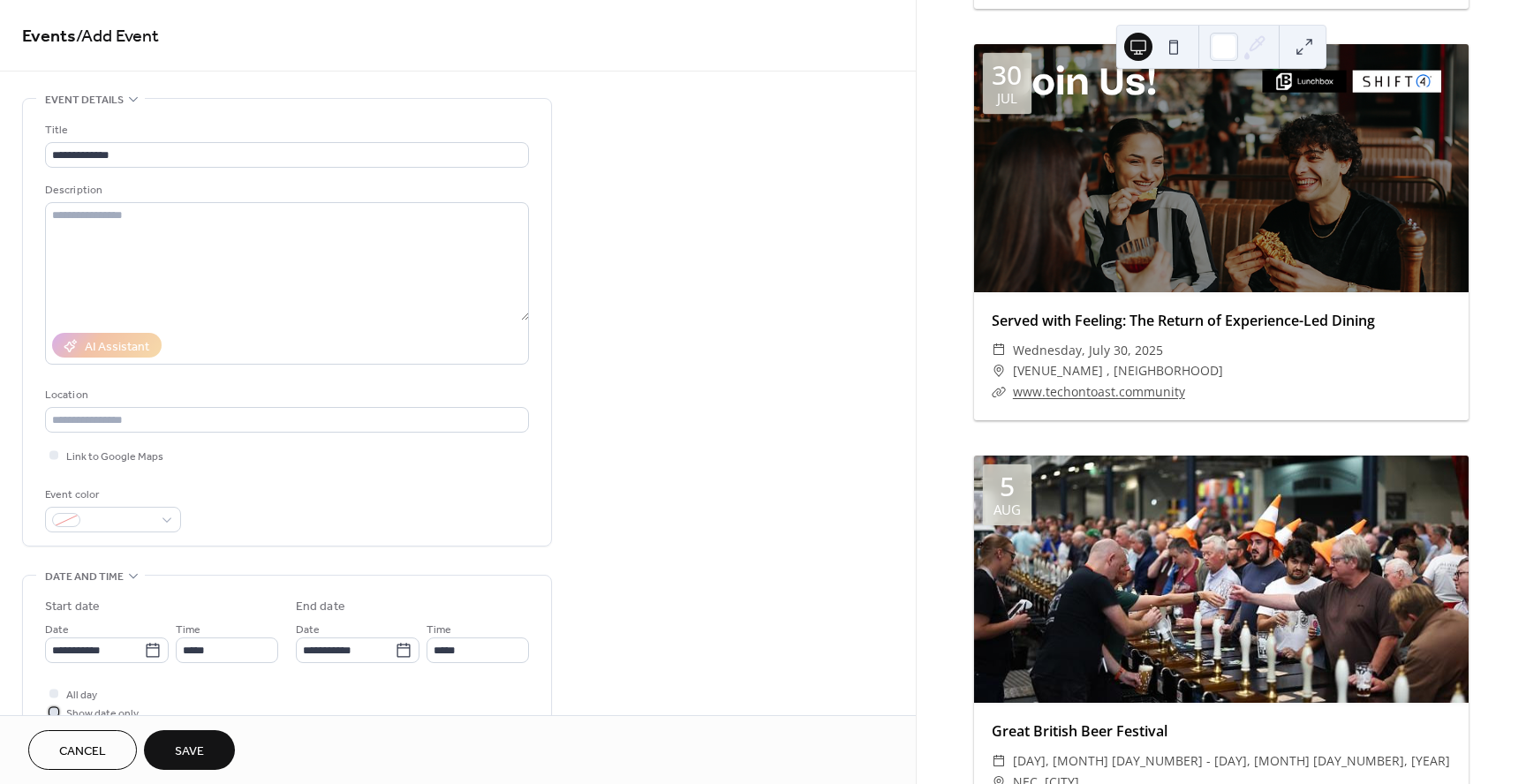 click on "Show date only" at bounding box center (102, 713) 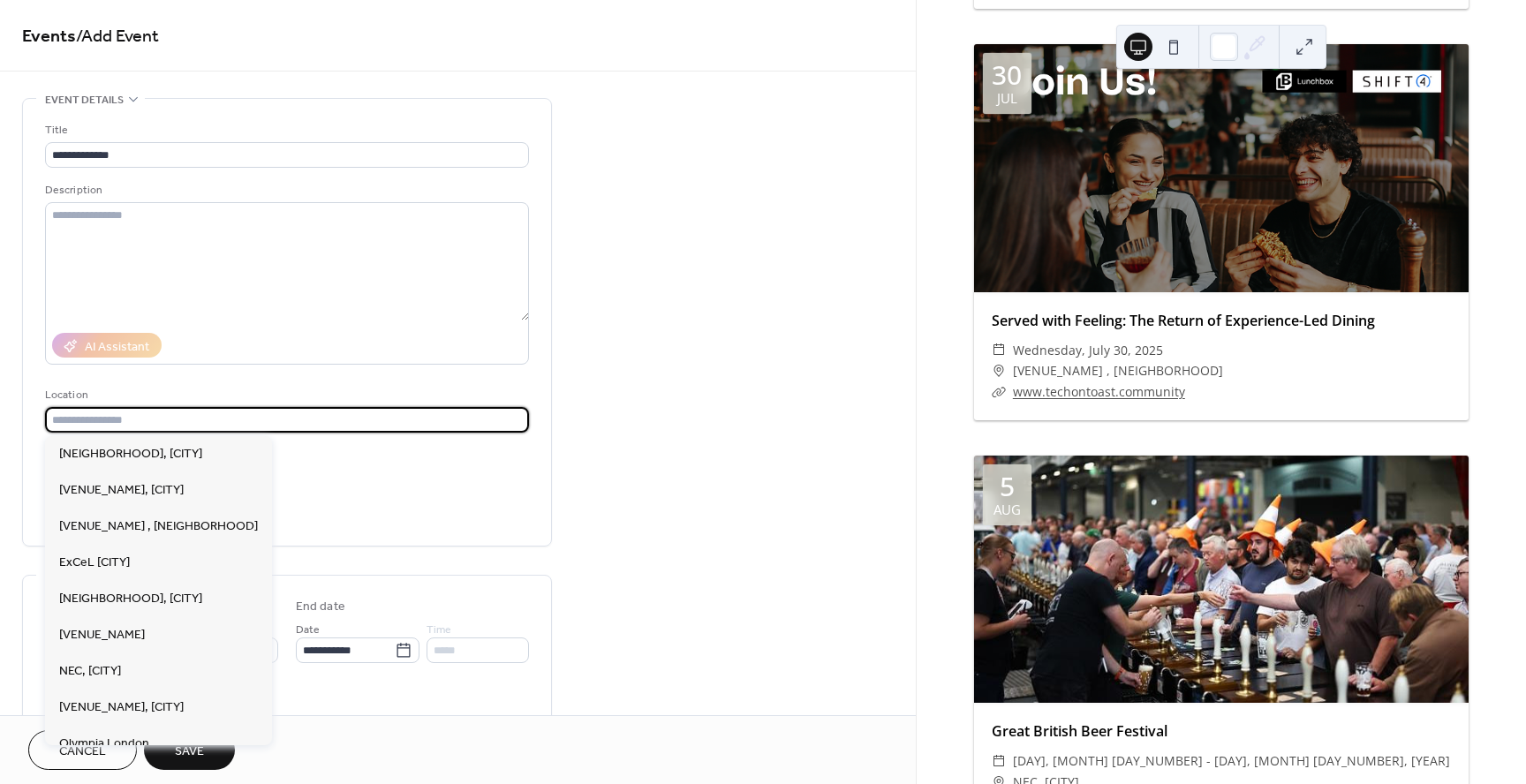 click at bounding box center (287, 419) 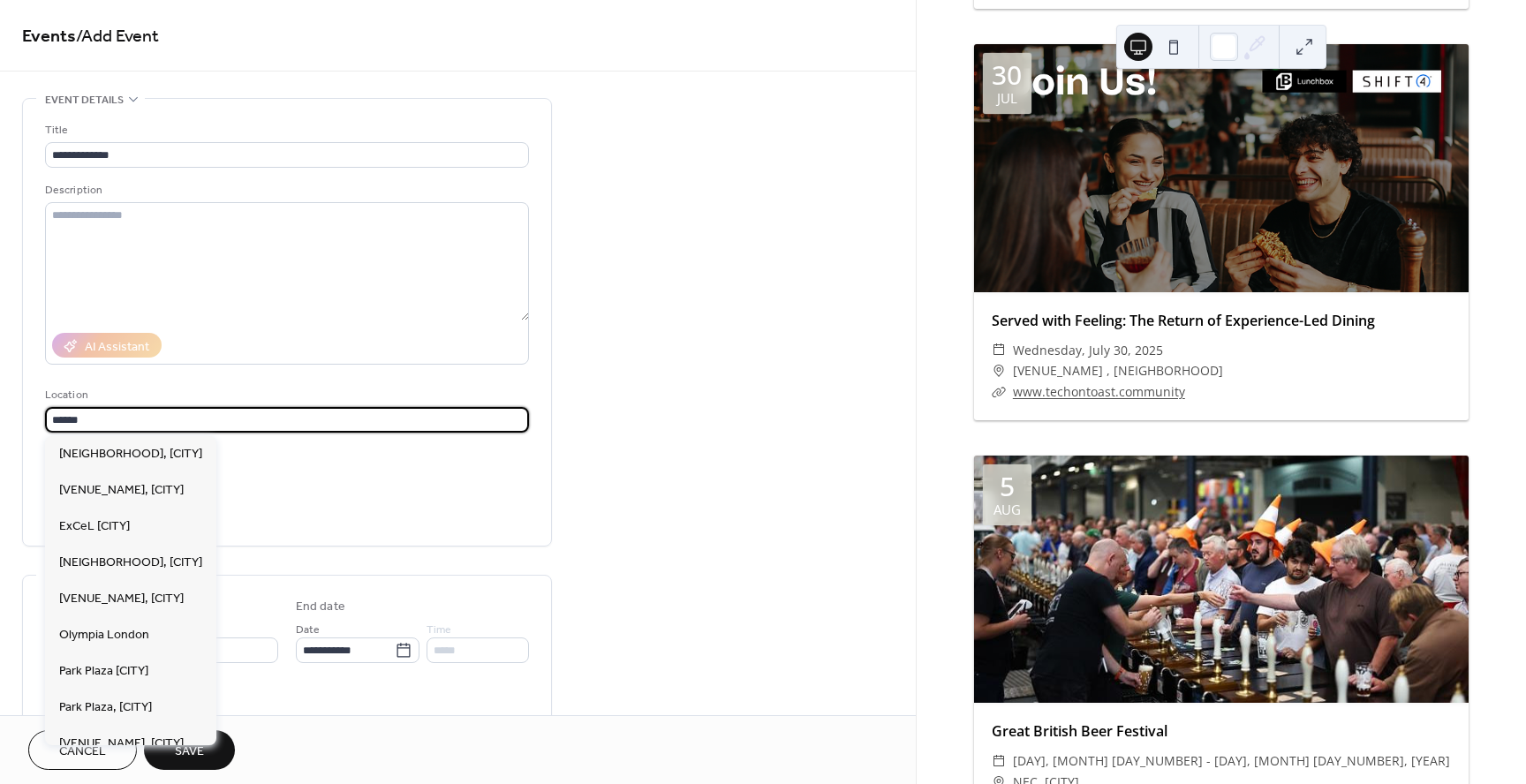 type on "******" 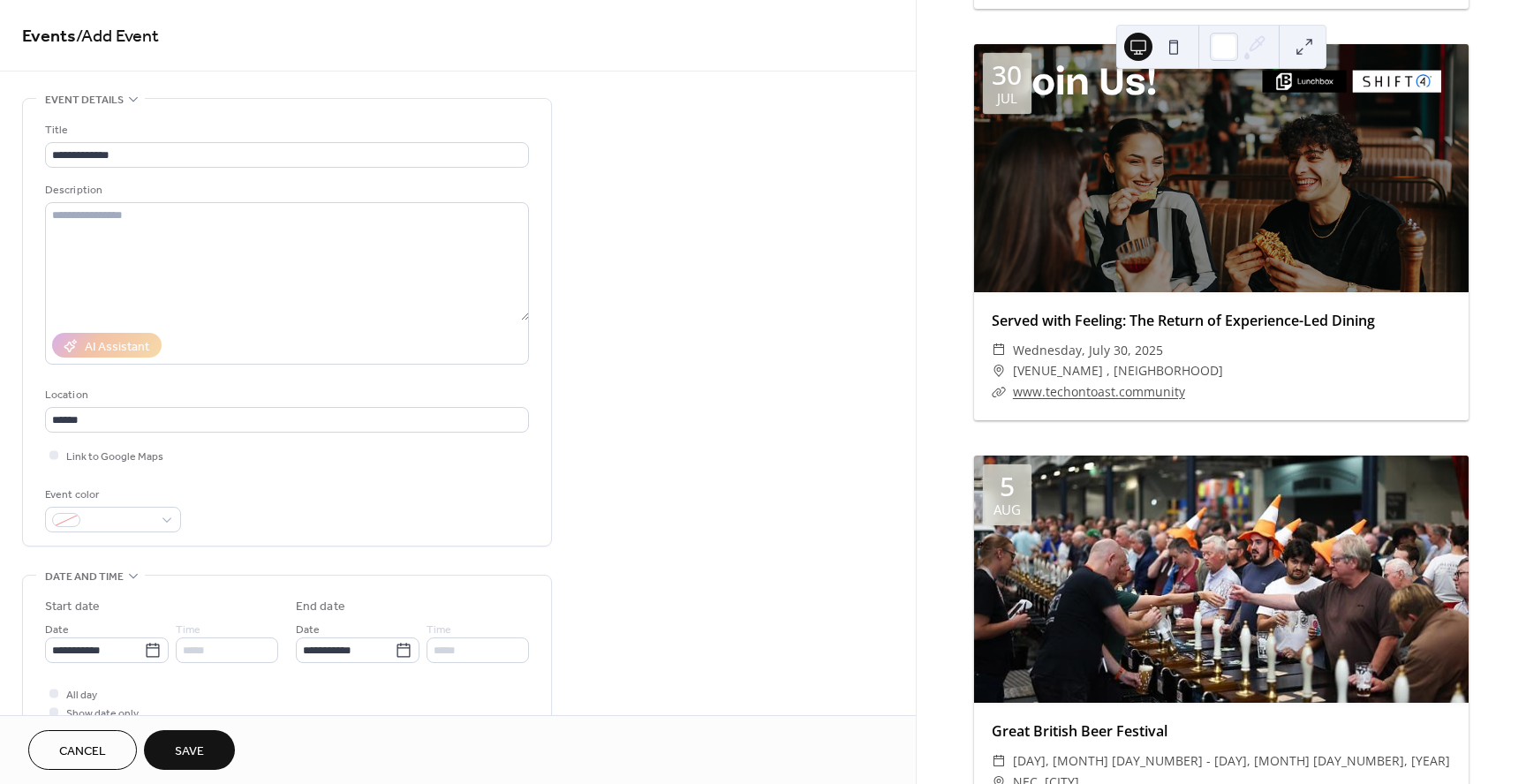 click on "**********" at bounding box center (457, 771) 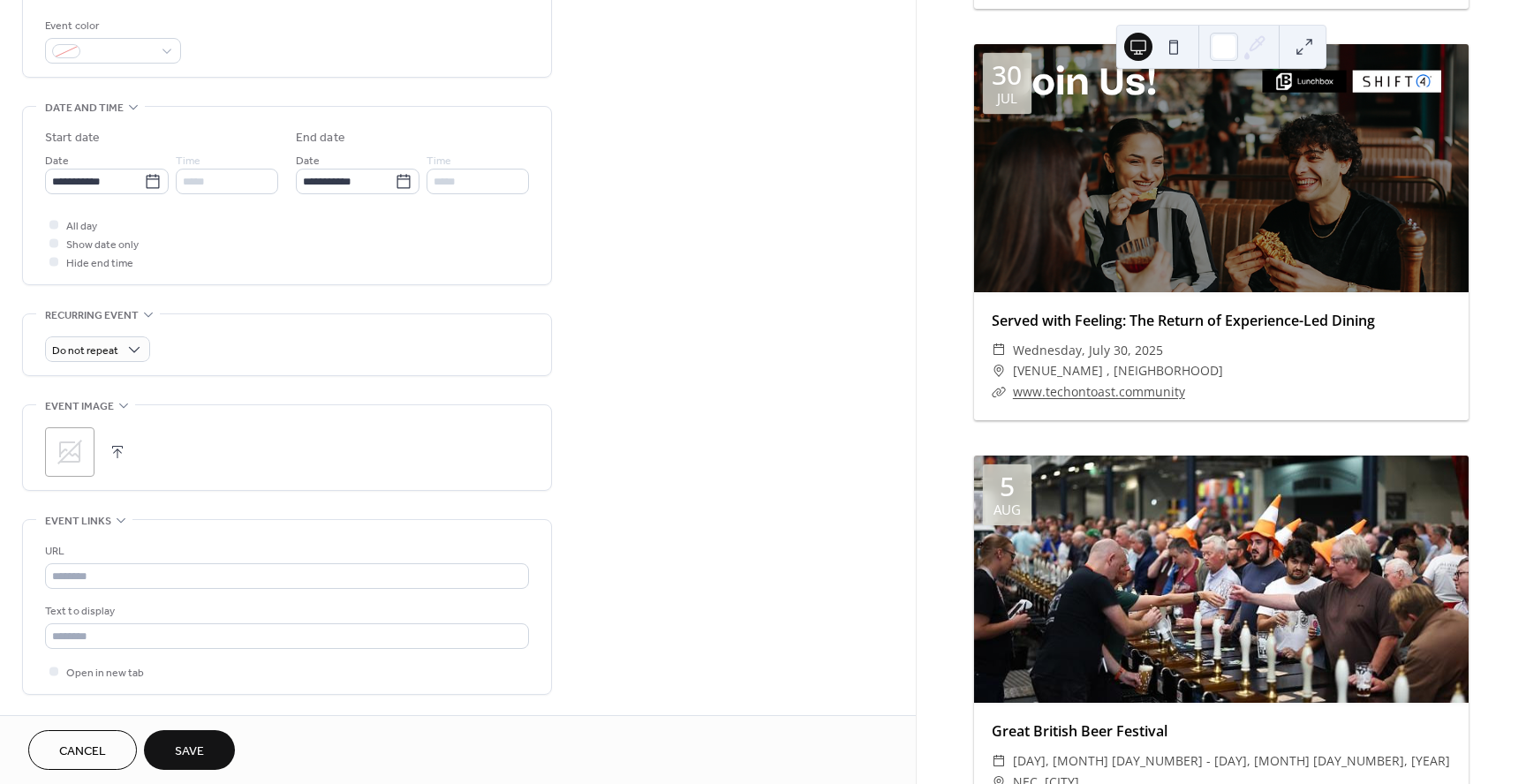 scroll, scrollTop: 479, scrollLeft: 0, axis: vertical 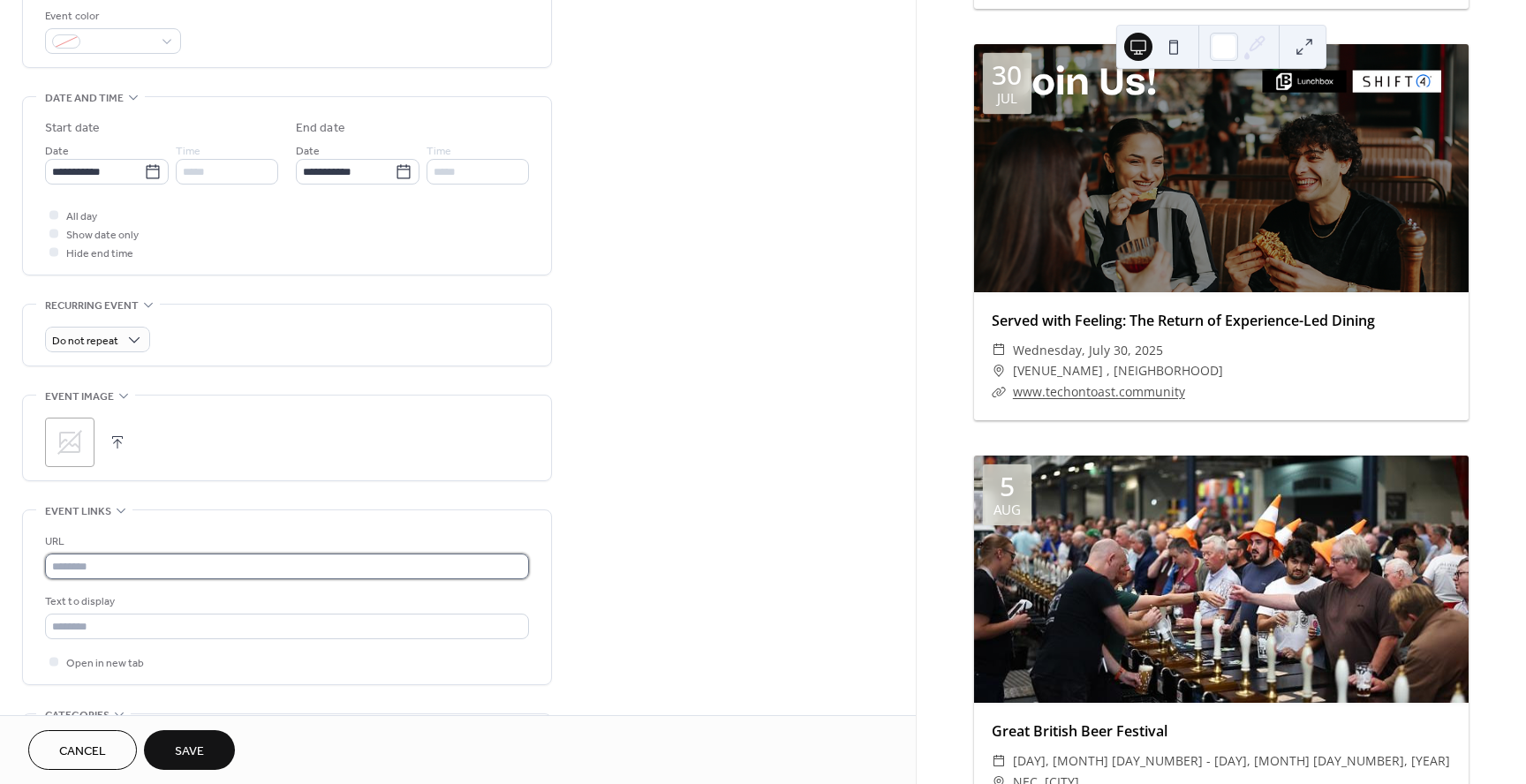 click at bounding box center (287, 566) 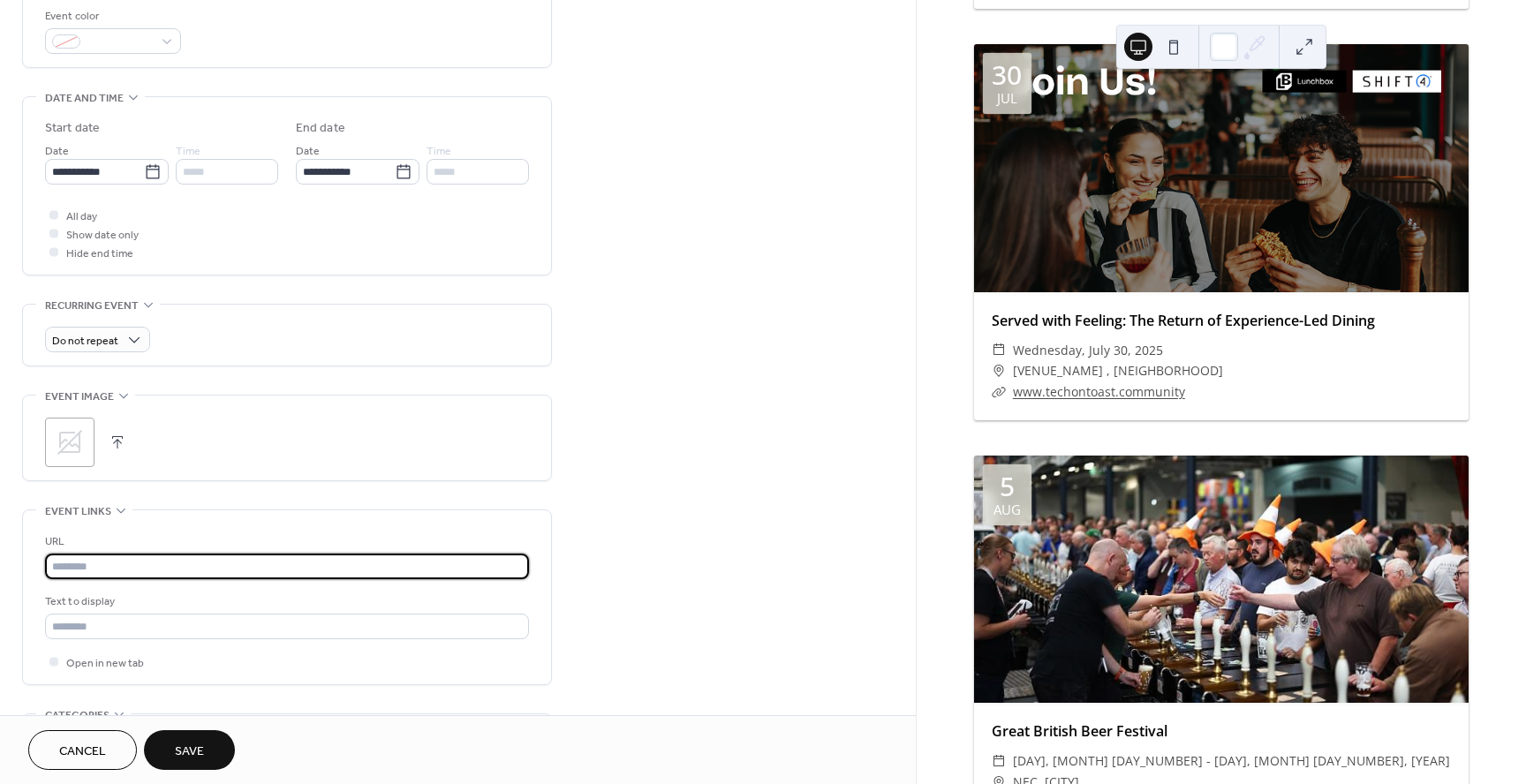 paste on "**********" 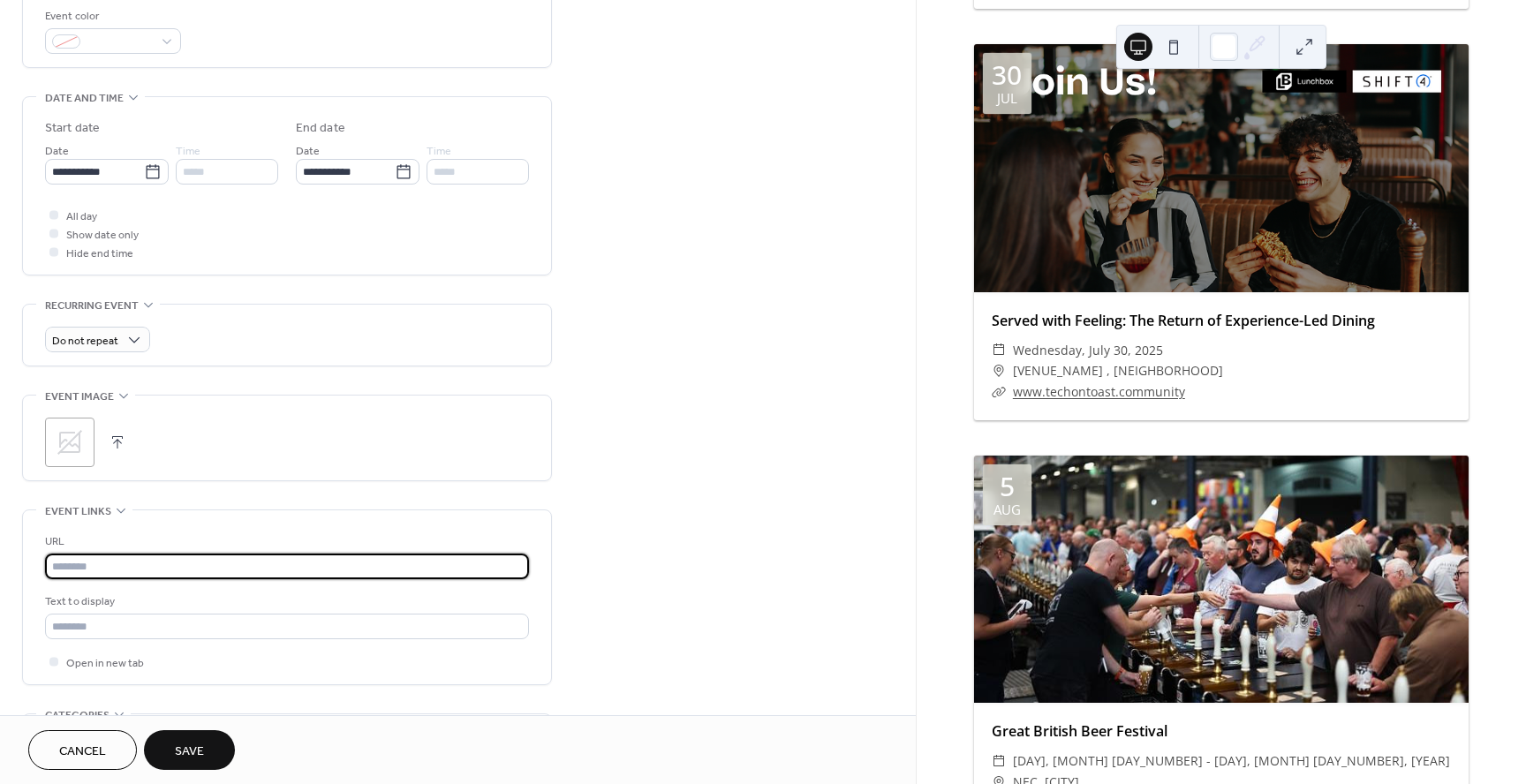 type on "**********" 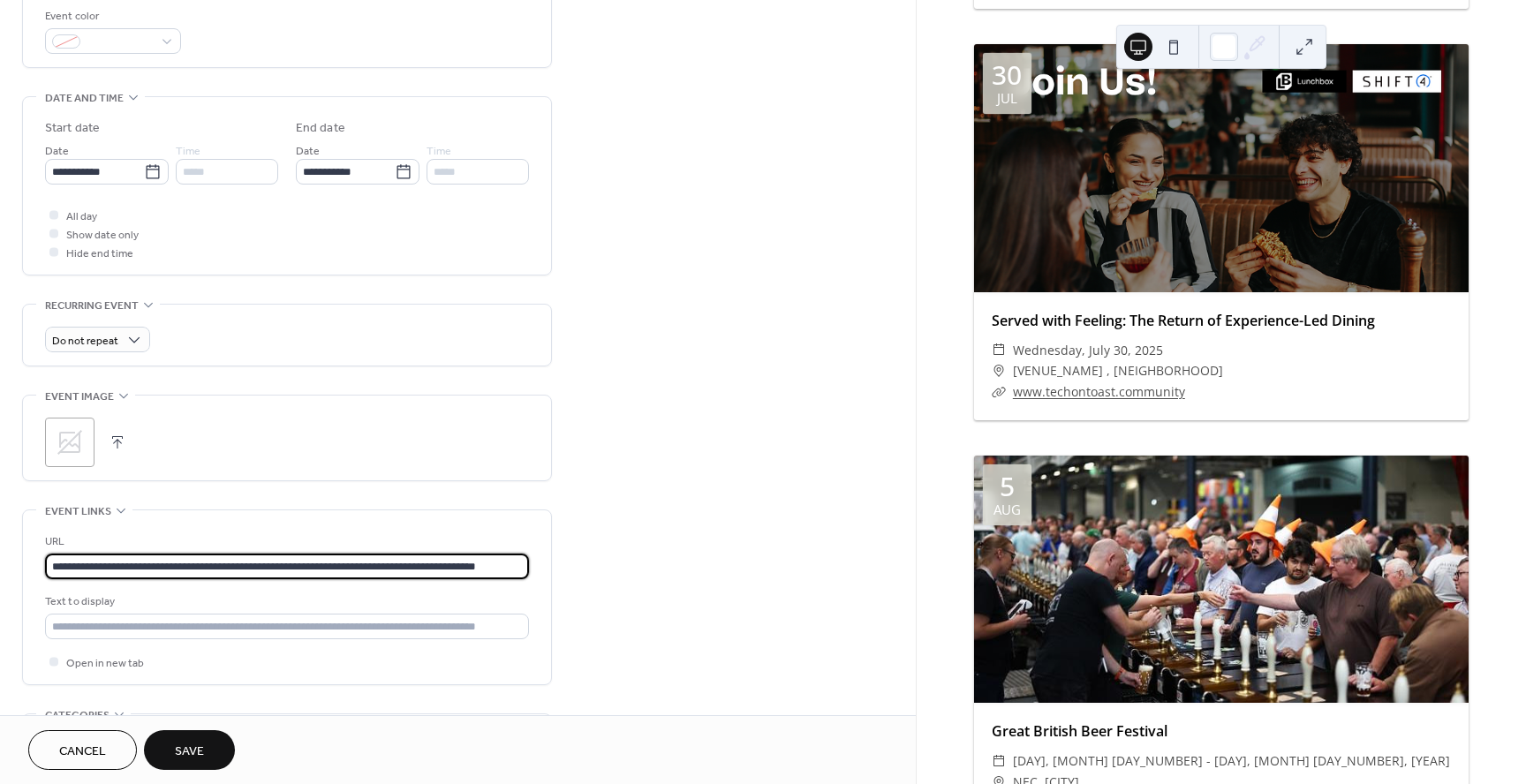 scroll, scrollTop: 0, scrollLeft: 0, axis: both 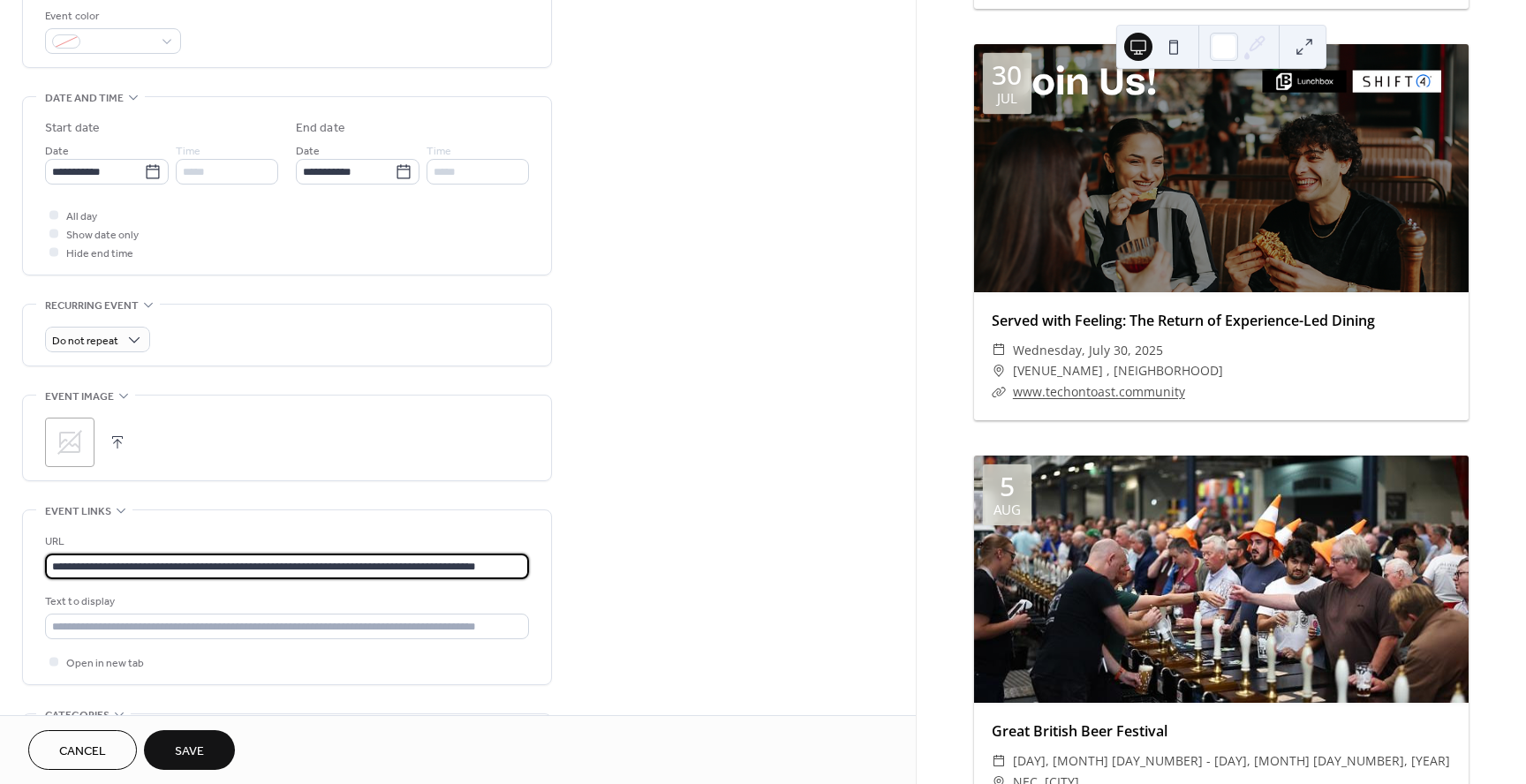 drag, startPoint x: 525, startPoint y: 565, endPoint x: -18, endPoint y: 545, distance: 543.3682 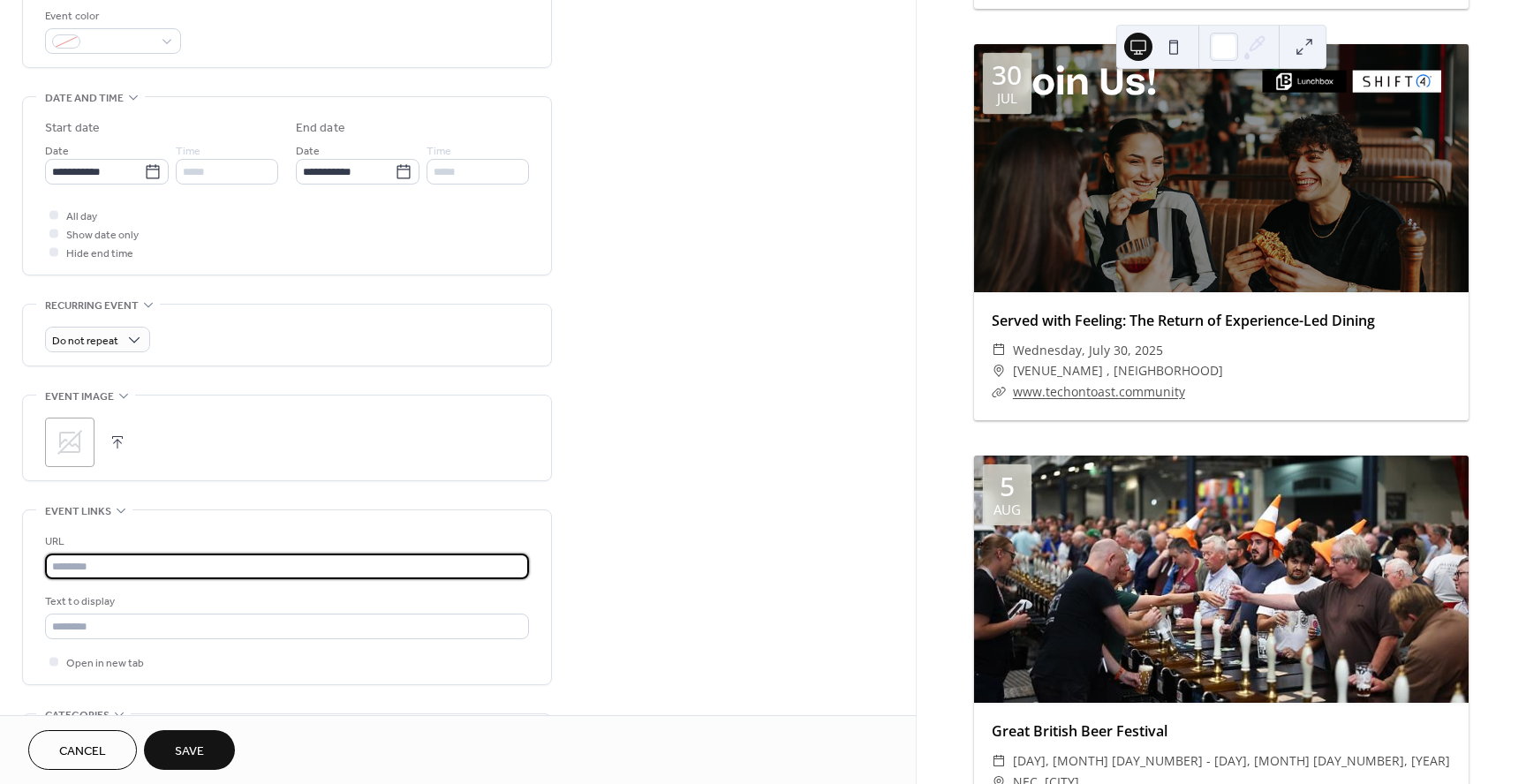 paste on "**********" 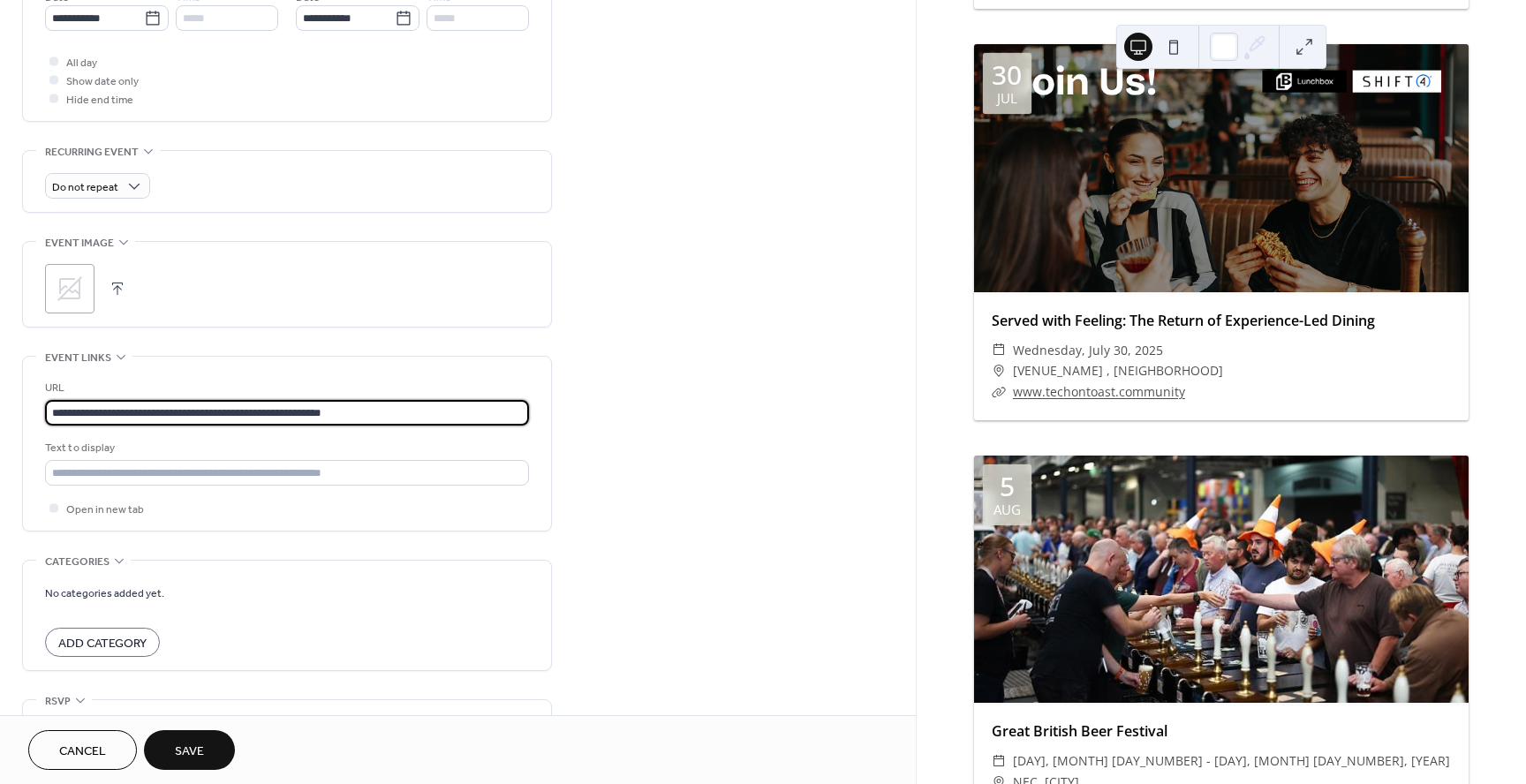 scroll, scrollTop: 543, scrollLeft: 0, axis: vertical 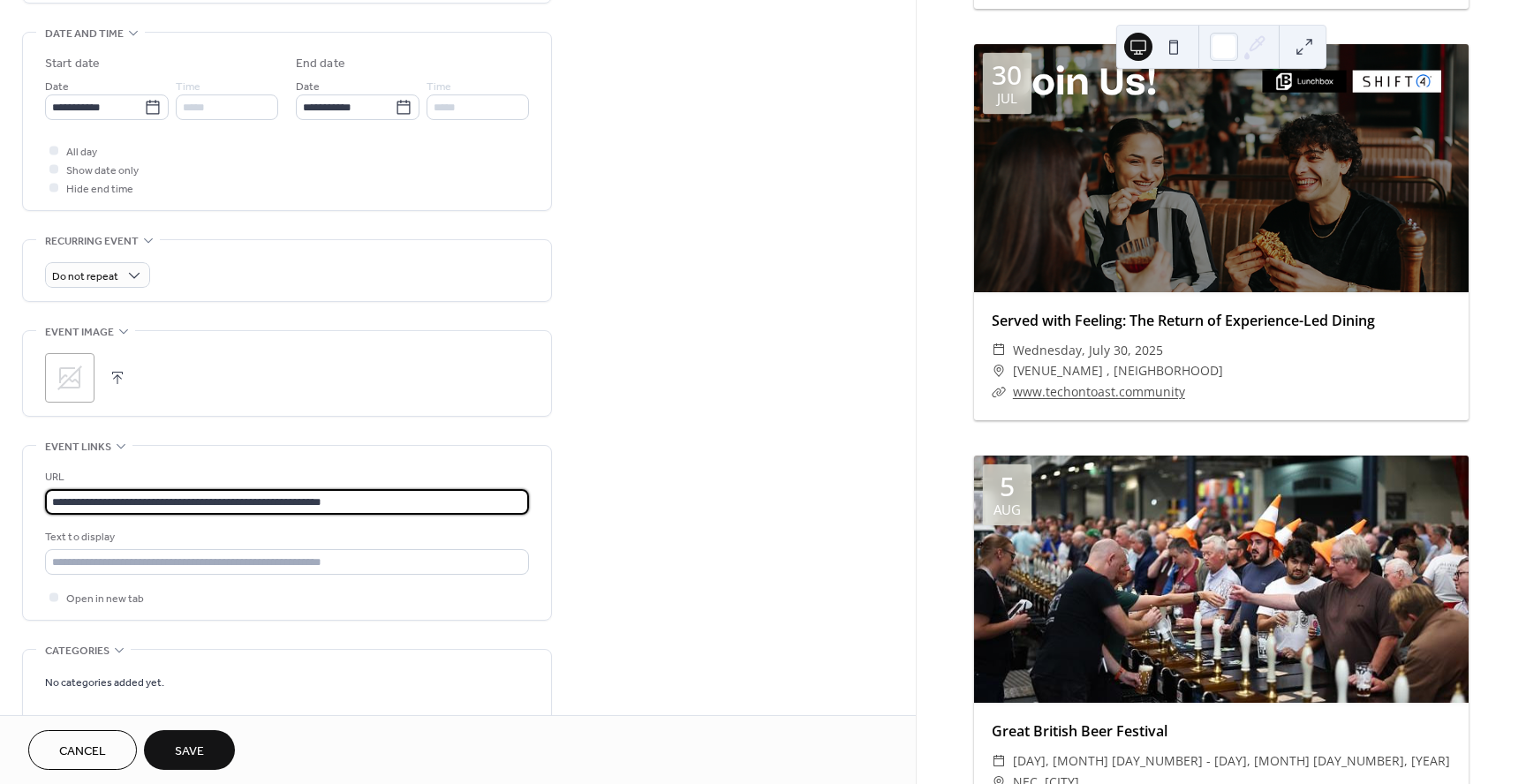 type on "**********" 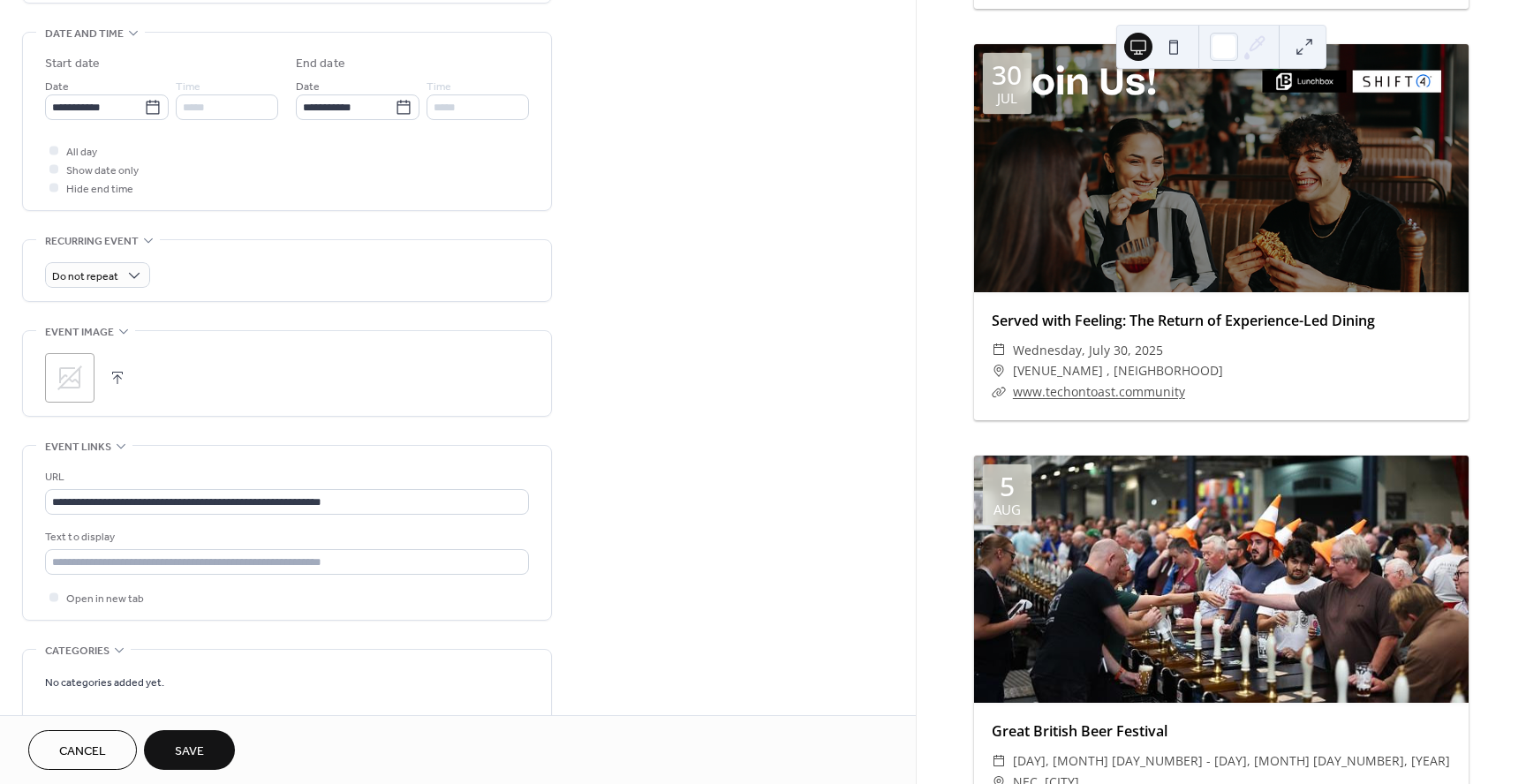 click 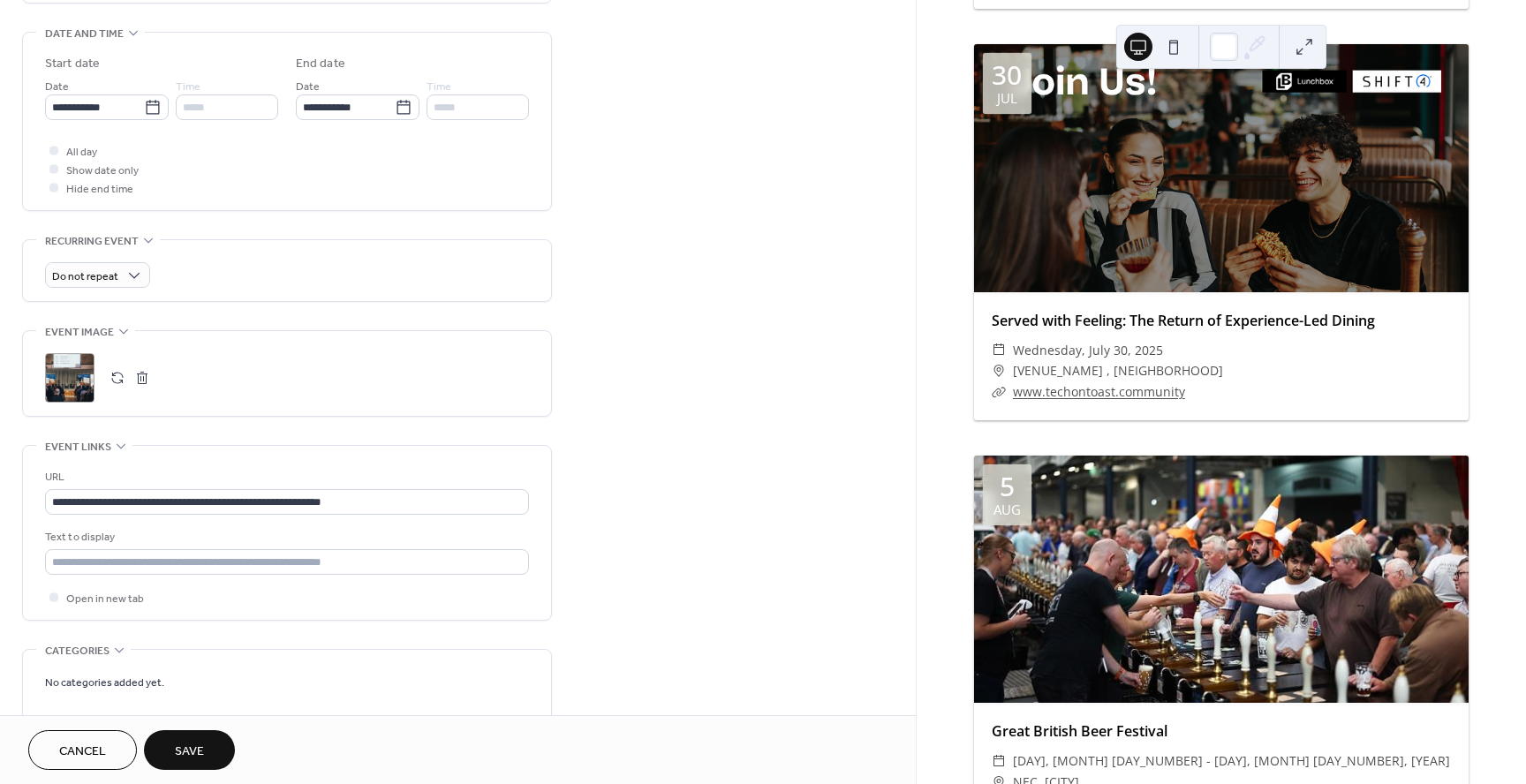 click on "Save" at bounding box center (189, 751) 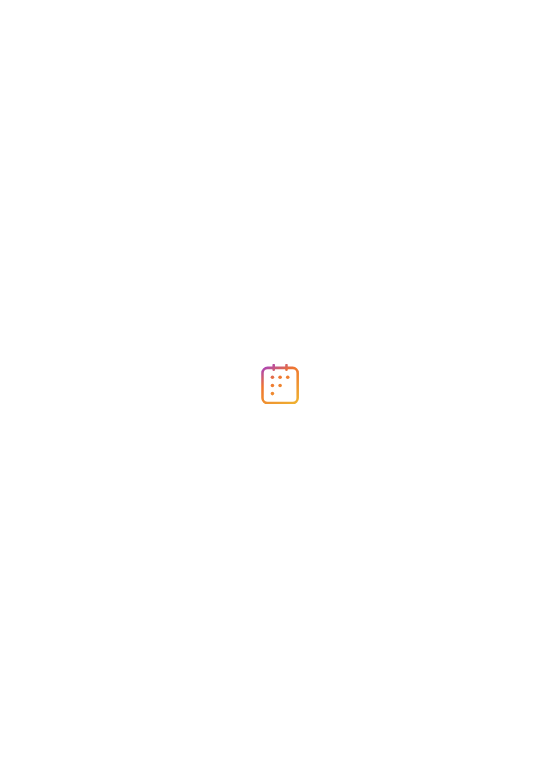 scroll, scrollTop: 0, scrollLeft: 0, axis: both 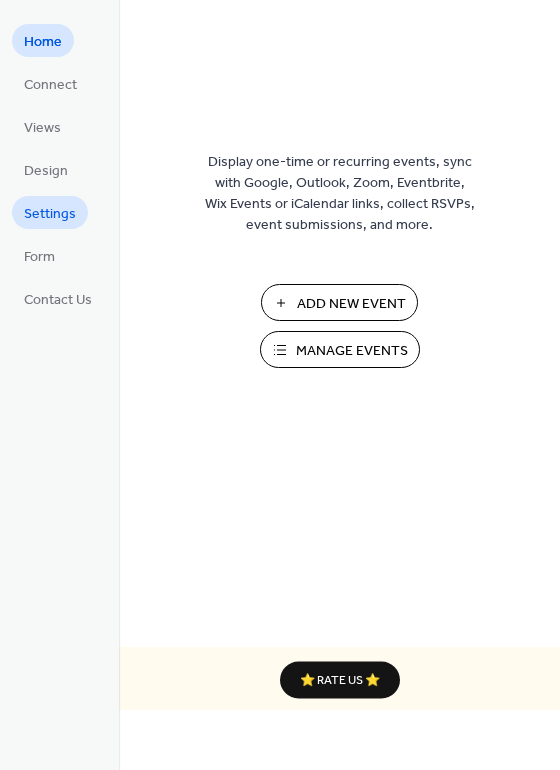 click on "Settings" at bounding box center [50, 214] 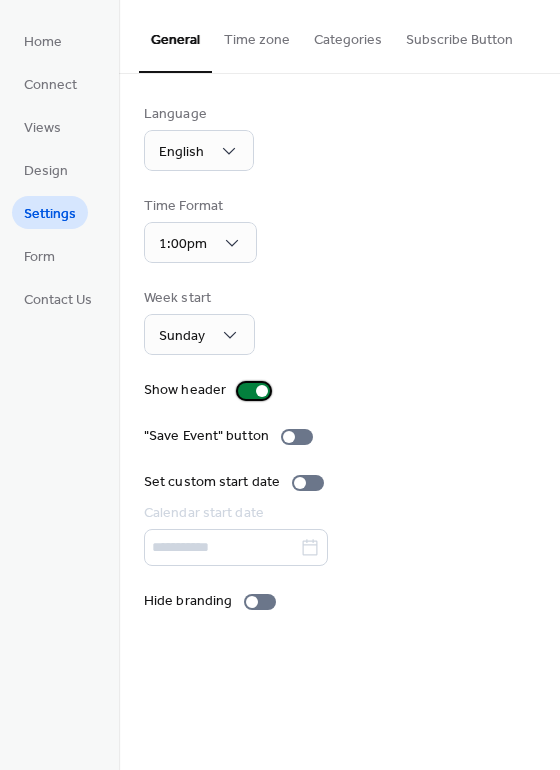 click at bounding box center [262, 391] 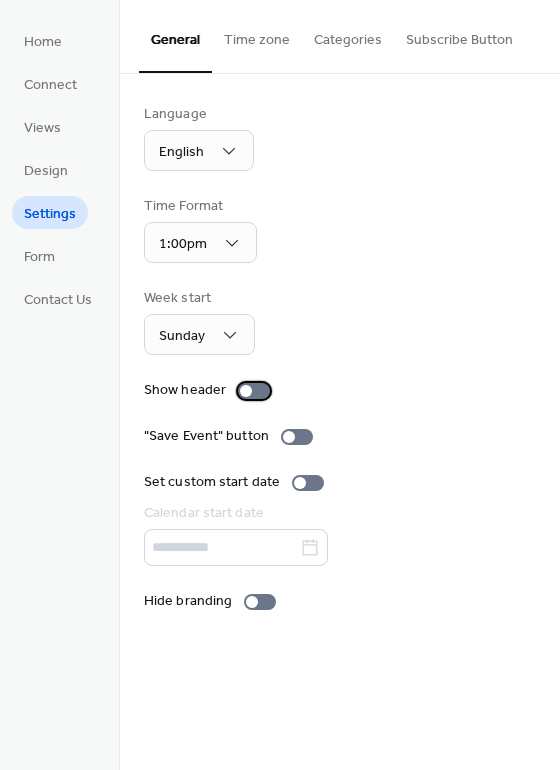 click at bounding box center [254, 391] 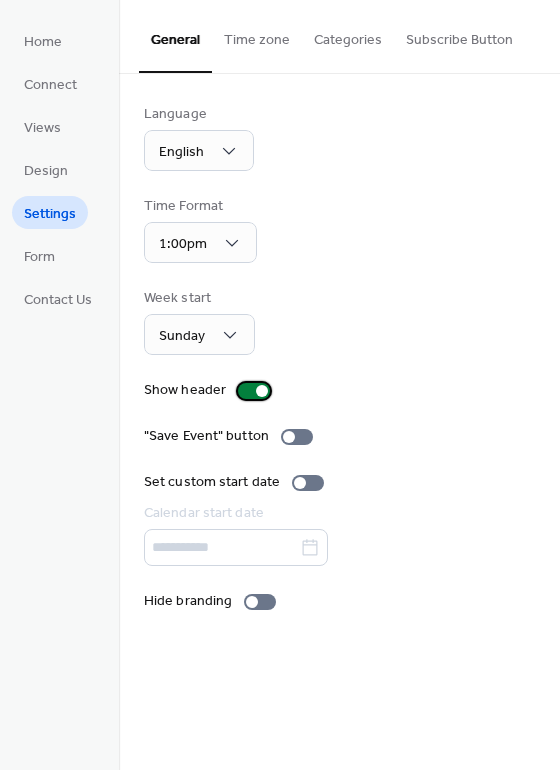 click at bounding box center (254, 391) 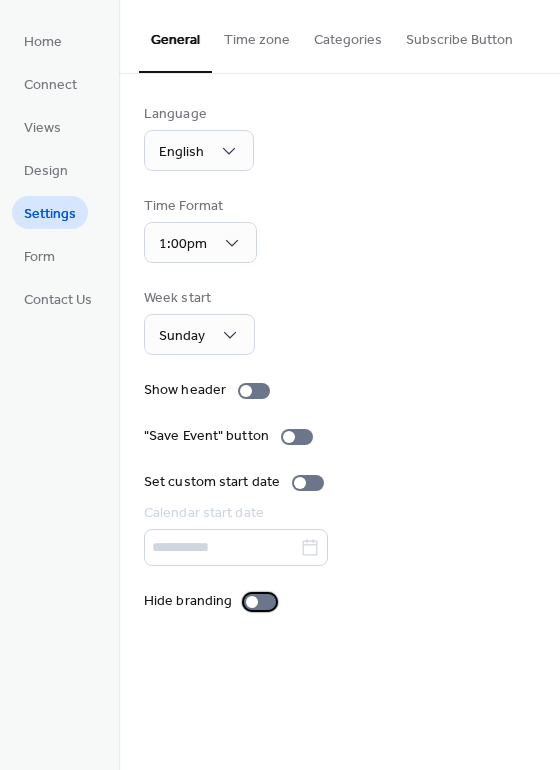 click at bounding box center (252, 602) 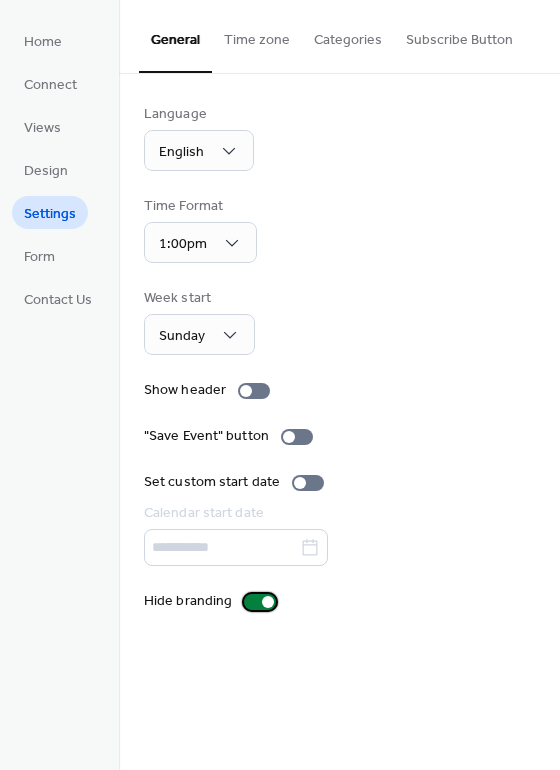click at bounding box center [268, 602] 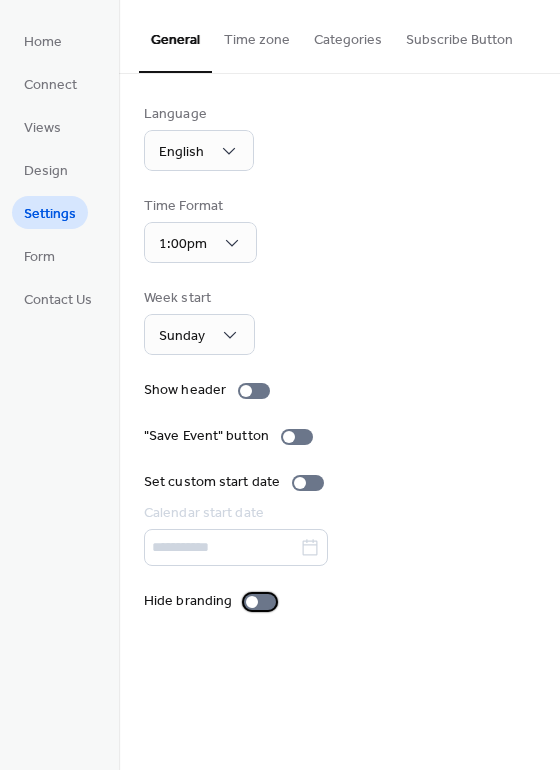 click at bounding box center [252, 602] 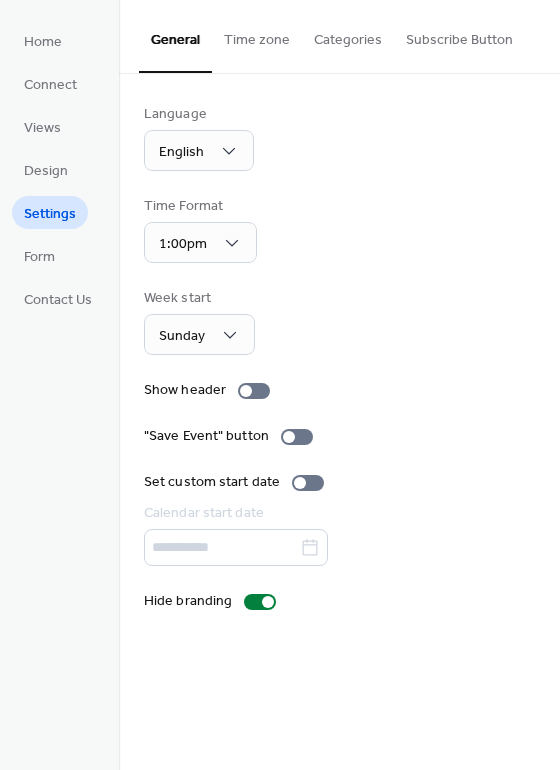 click on "Time zone" at bounding box center [257, 35] 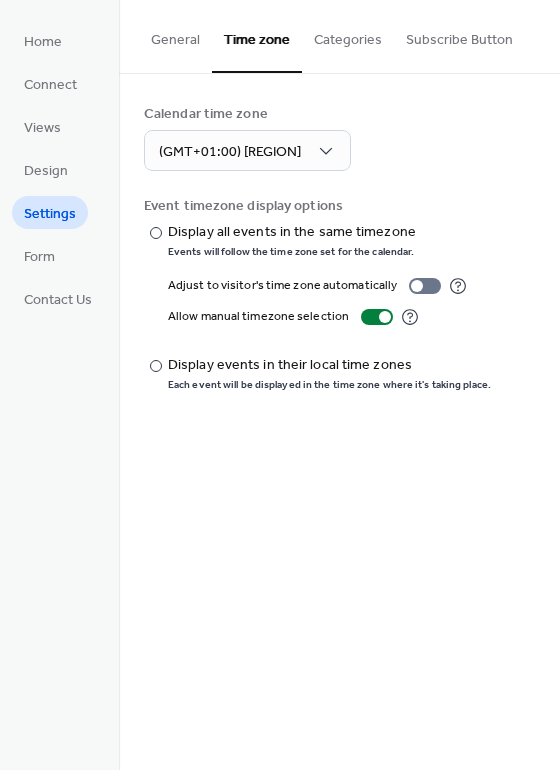 click on "Categories" at bounding box center [348, 35] 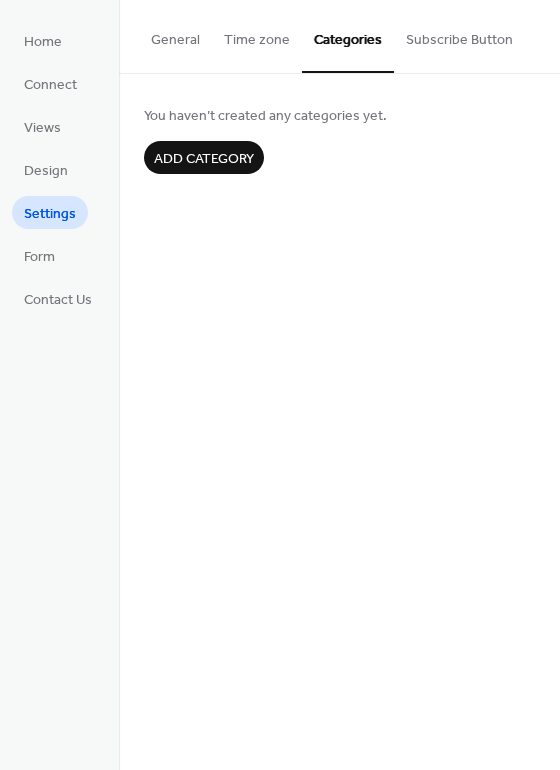 click on "Subscribe Button" at bounding box center [459, 35] 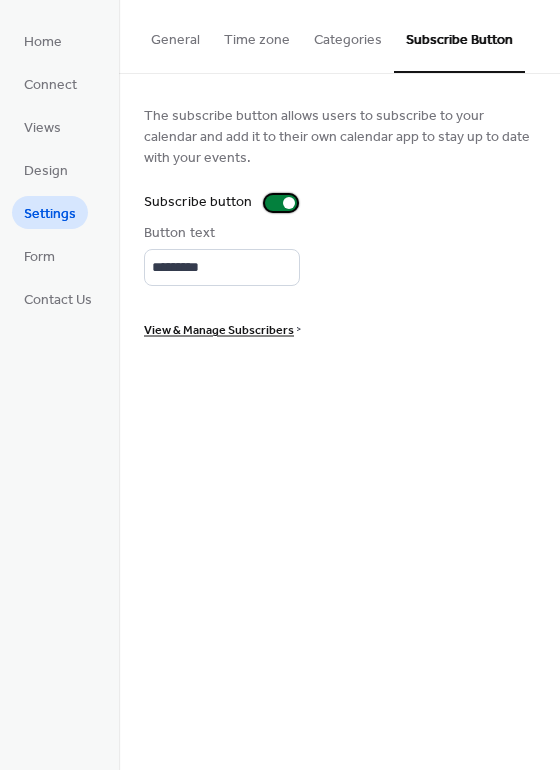 click at bounding box center (281, 203) 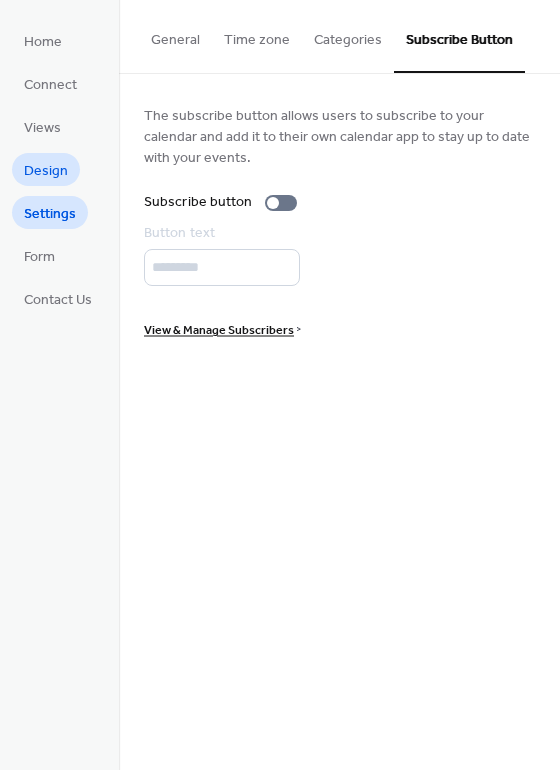 click on "Design" at bounding box center [46, 171] 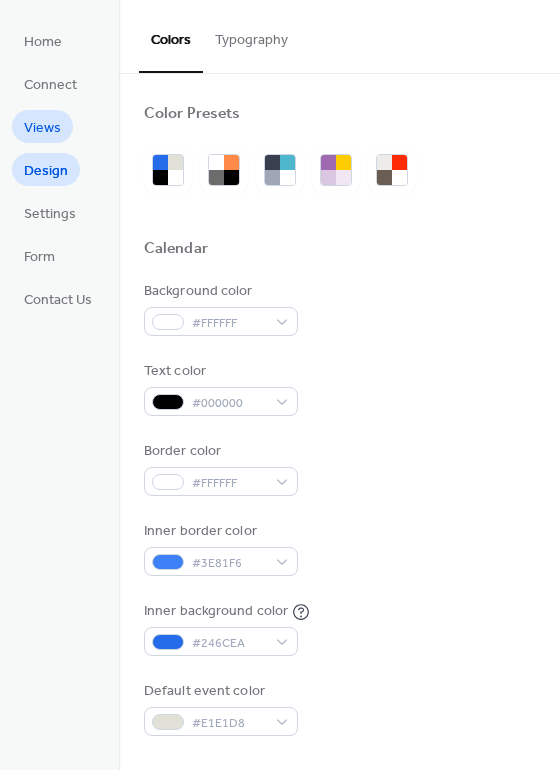click on "Views" at bounding box center [42, 128] 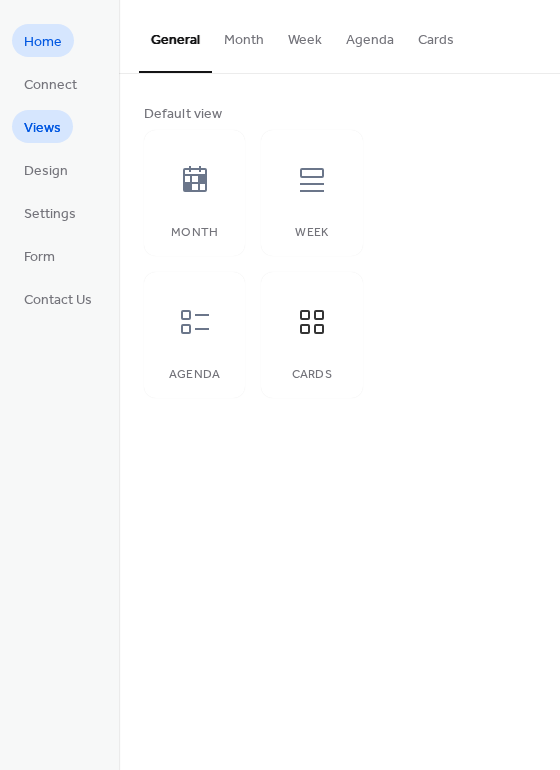 click on "Home" at bounding box center [43, 42] 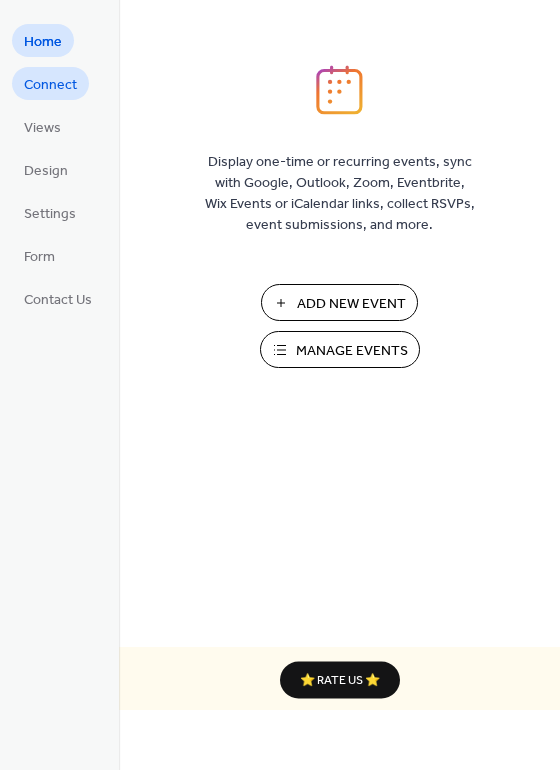 click on "Connect" at bounding box center [50, 85] 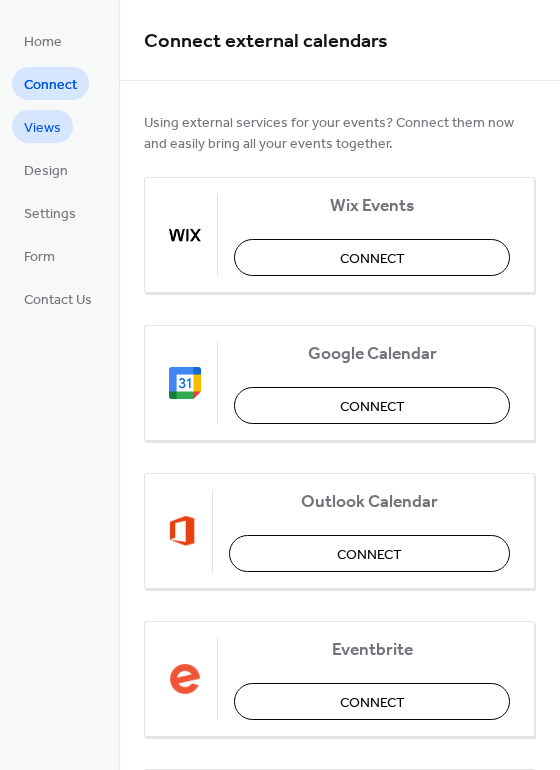 click on "Views" at bounding box center [42, 128] 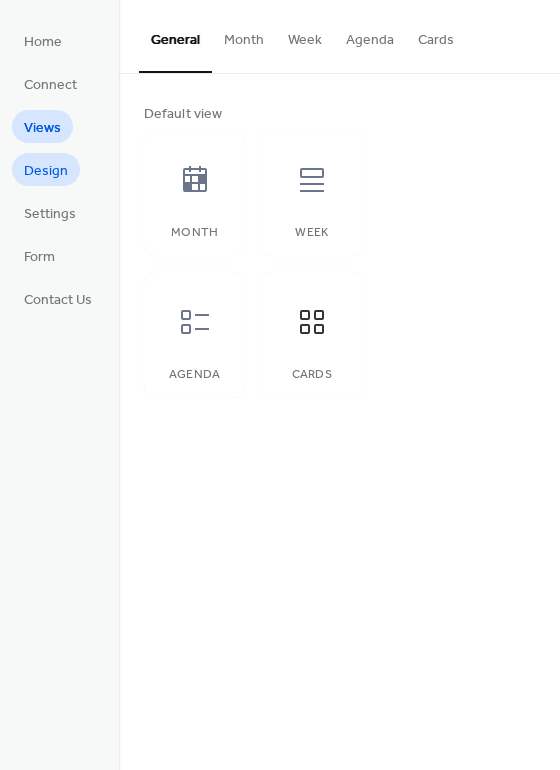 click on "Design" at bounding box center [46, 171] 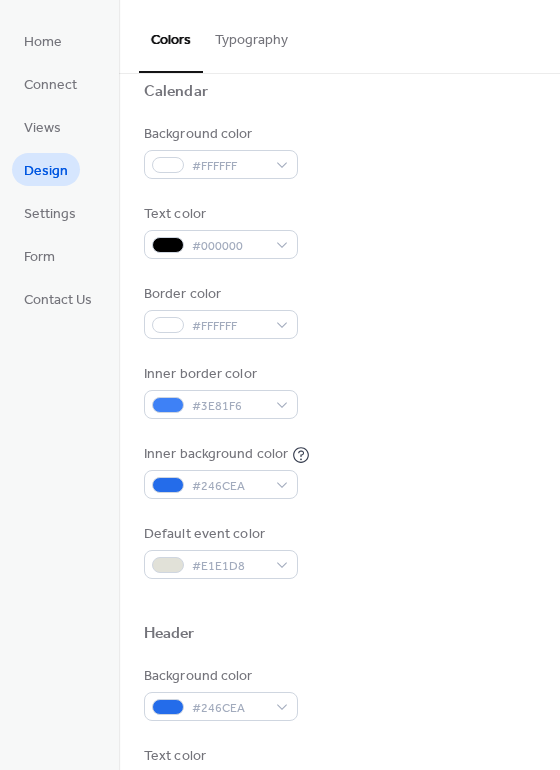 scroll, scrollTop: 0, scrollLeft: 0, axis: both 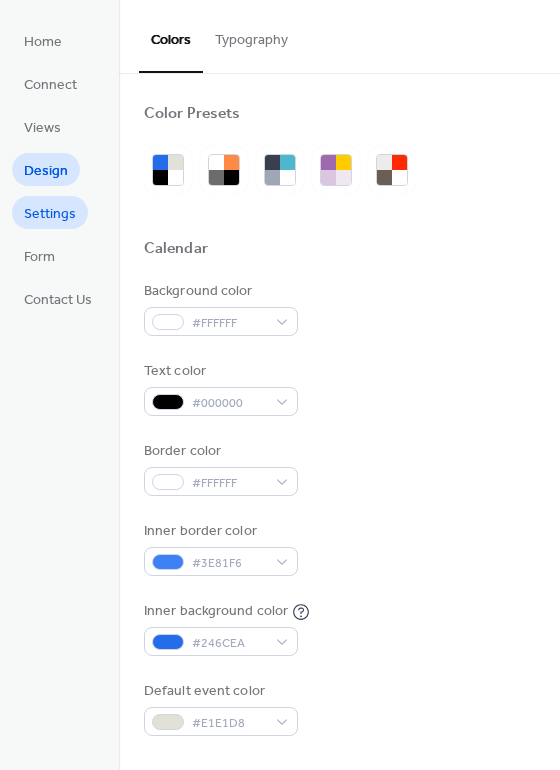 click on "Settings" at bounding box center (50, 214) 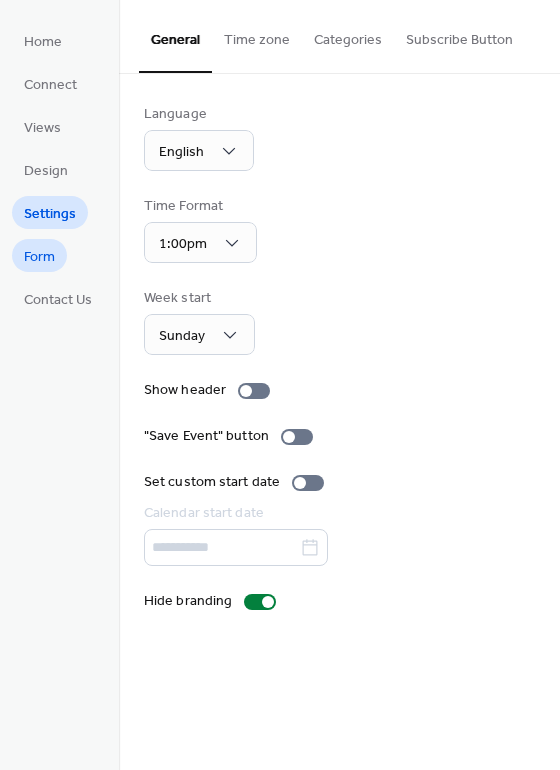 click on "Form" at bounding box center [39, 257] 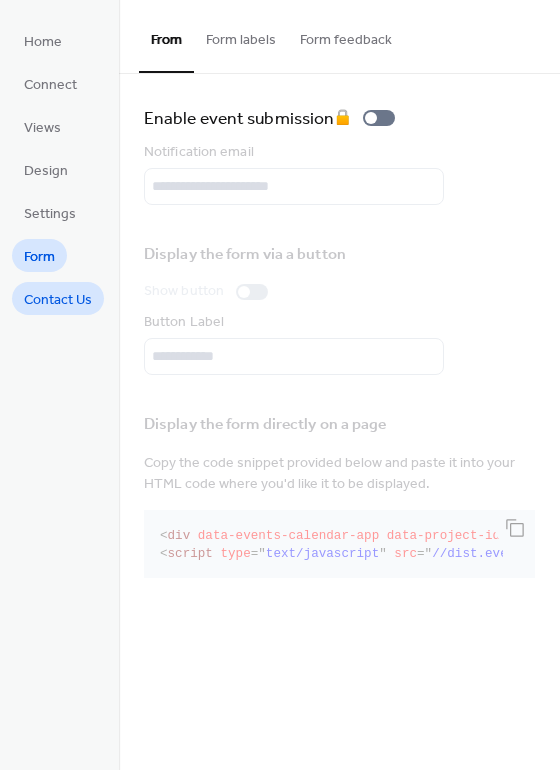 click on "Contact Us" at bounding box center [58, 300] 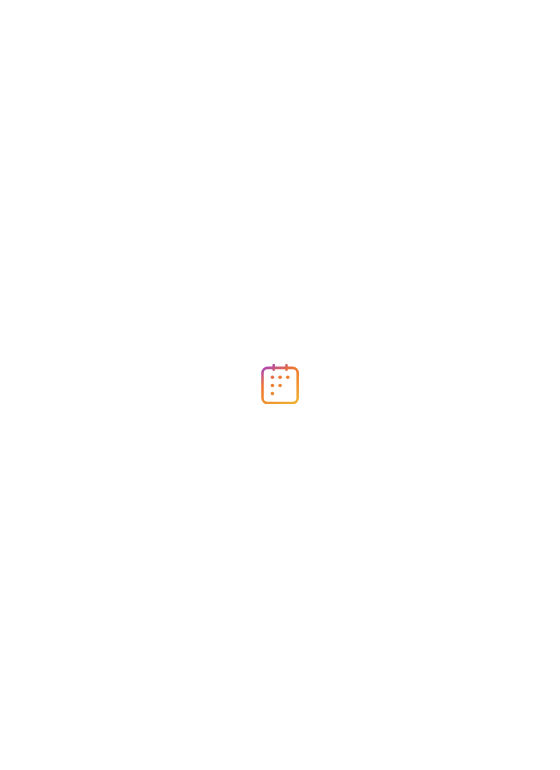 scroll, scrollTop: 0, scrollLeft: 0, axis: both 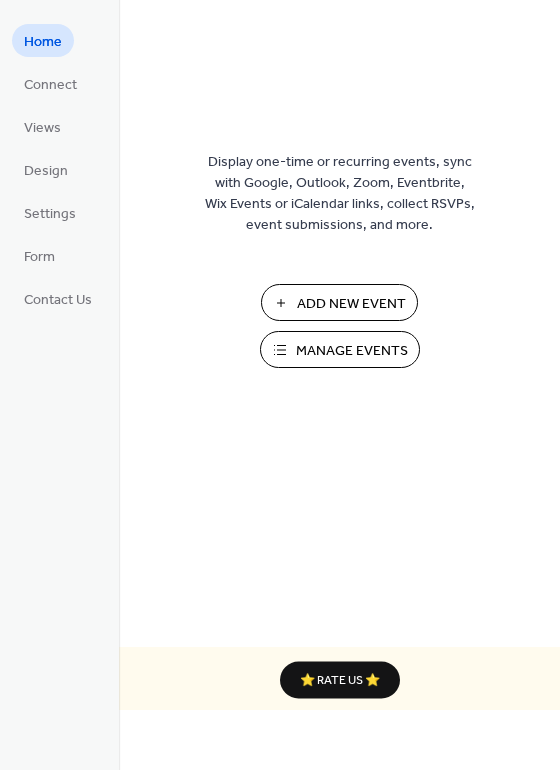 click on "Add New Event" at bounding box center [351, 304] 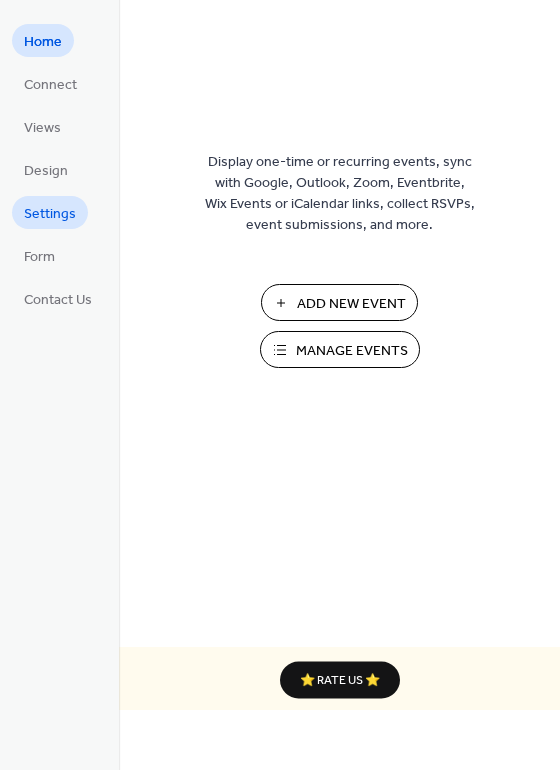 click on "Settings" at bounding box center (50, 212) 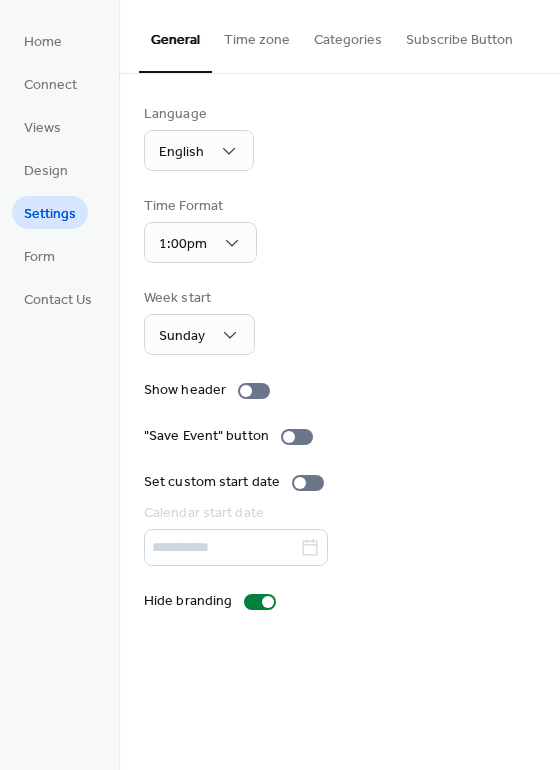 click on "Time zone" at bounding box center [257, 35] 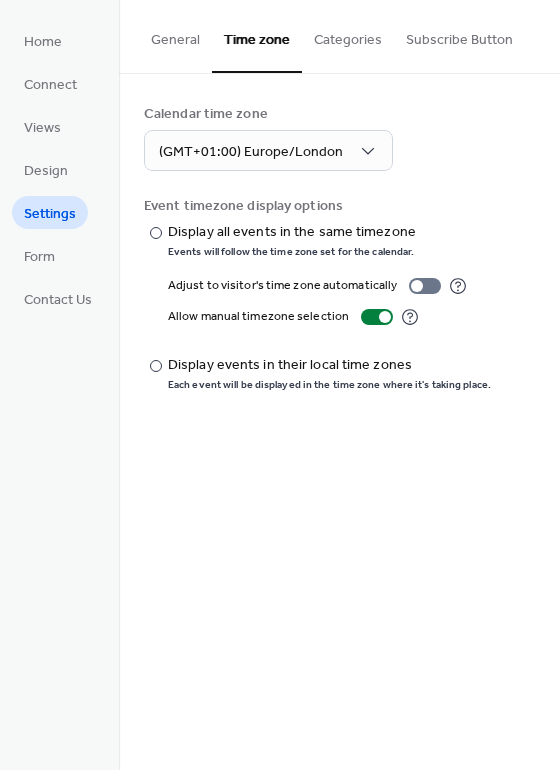 click on "Categories" at bounding box center (348, 35) 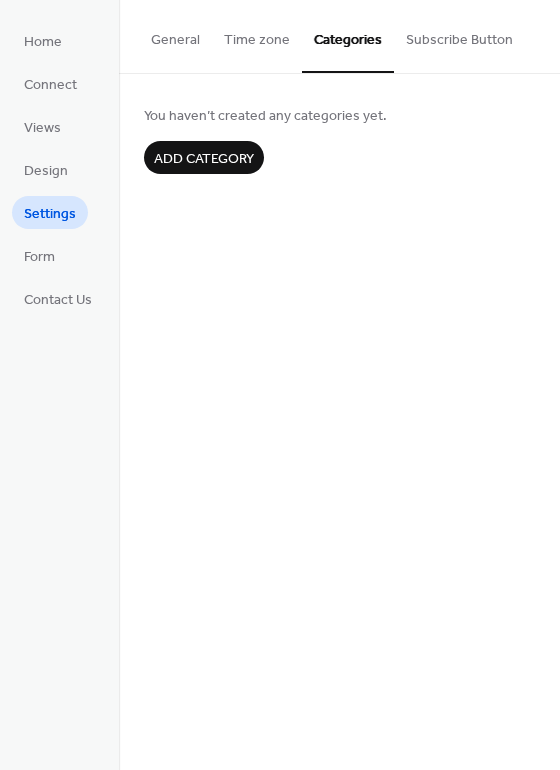 click on "Subscribe Button" at bounding box center (459, 35) 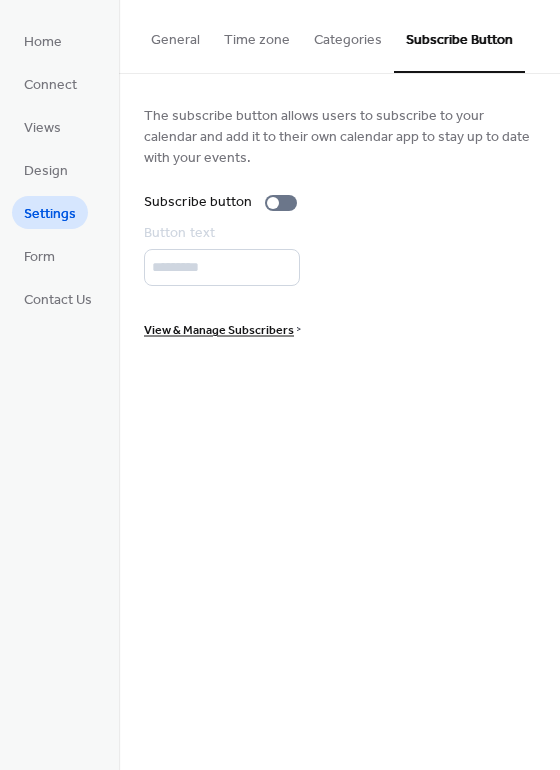 click on "General" at bounding box center [175, 35] 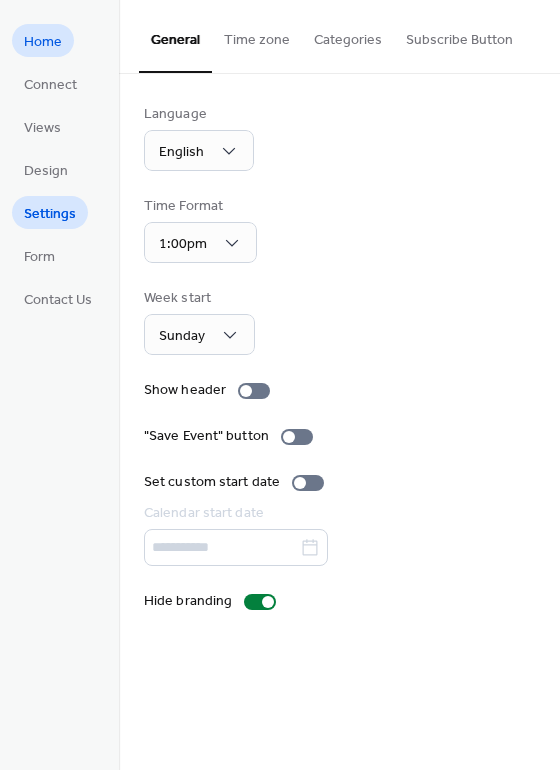 click on "Home" at bounding box center [43, 42] 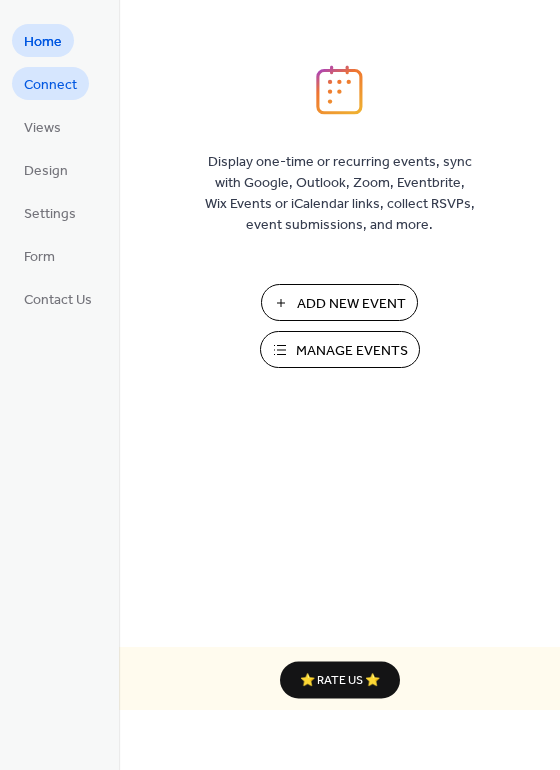 click on "Connect" at bounding box center [50, 83] 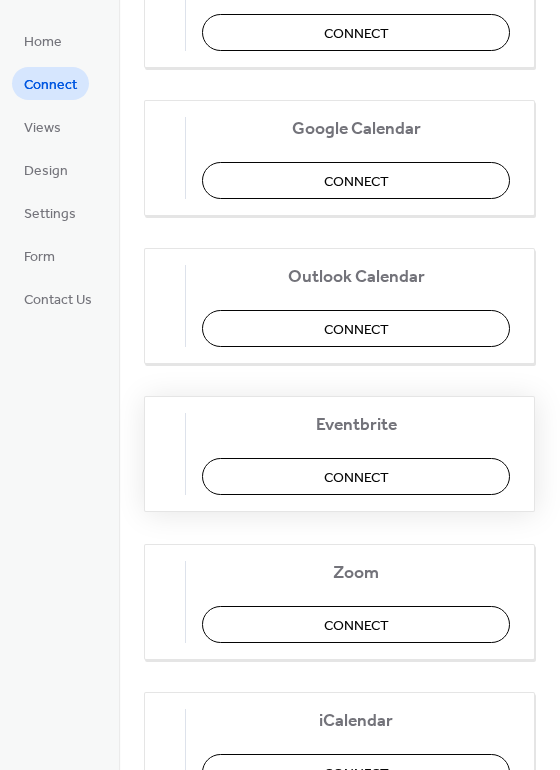 scroll, scrollTop: 323, scrollLeft: 0, axis: vertical 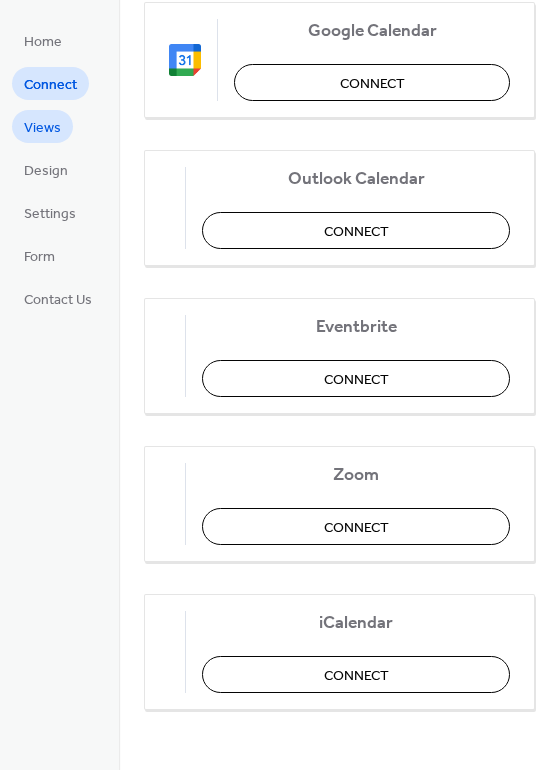 click on "Views" at bounding box center (42, 128) 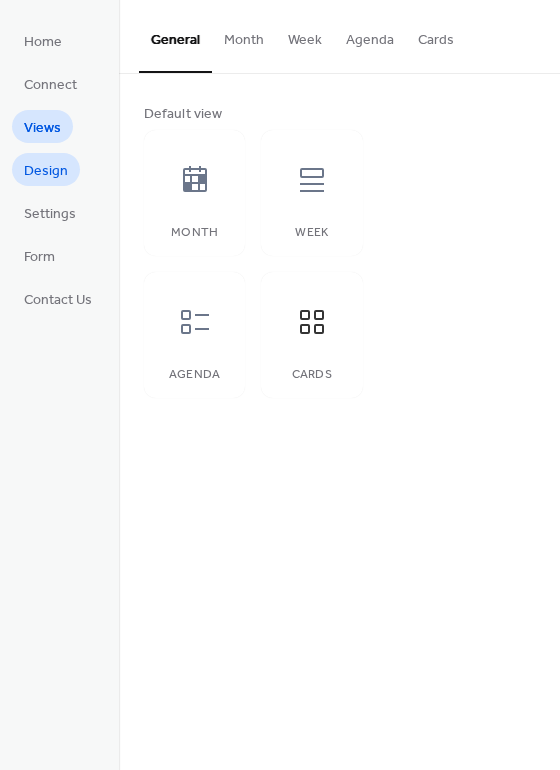 click on "Design" at bounding box center (46, 171) 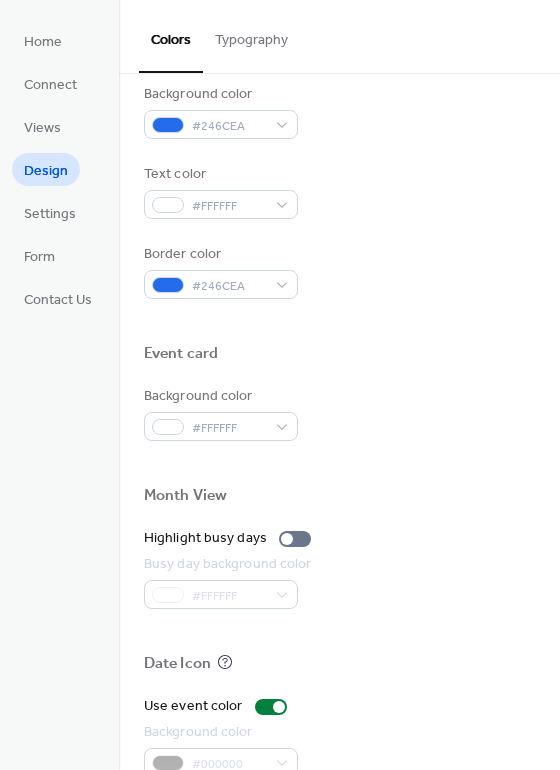scroll, scrollTop: 0, scrollLeft: 0, axis: both 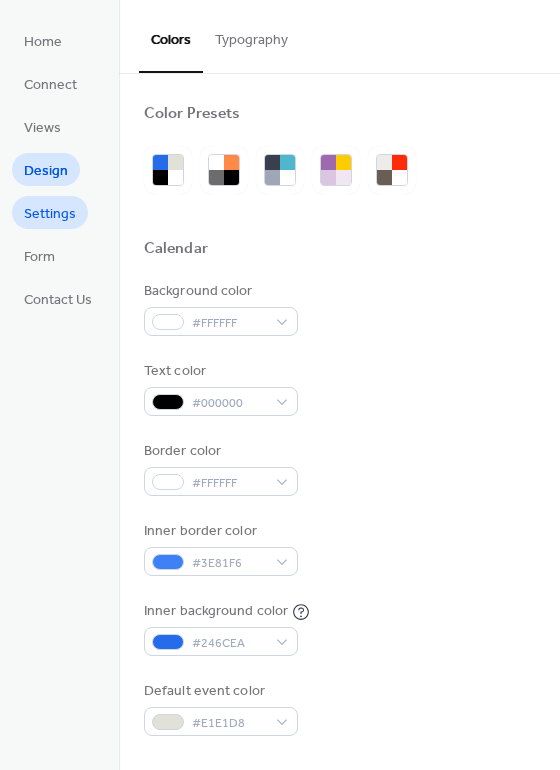 click on "Settings" at bounding box center (50, 214) 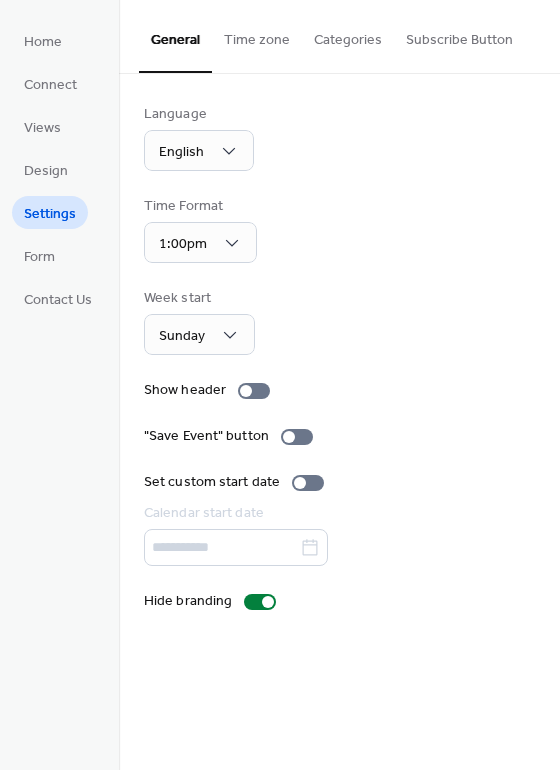 click on "Categories" at bounding box center [348, 35] 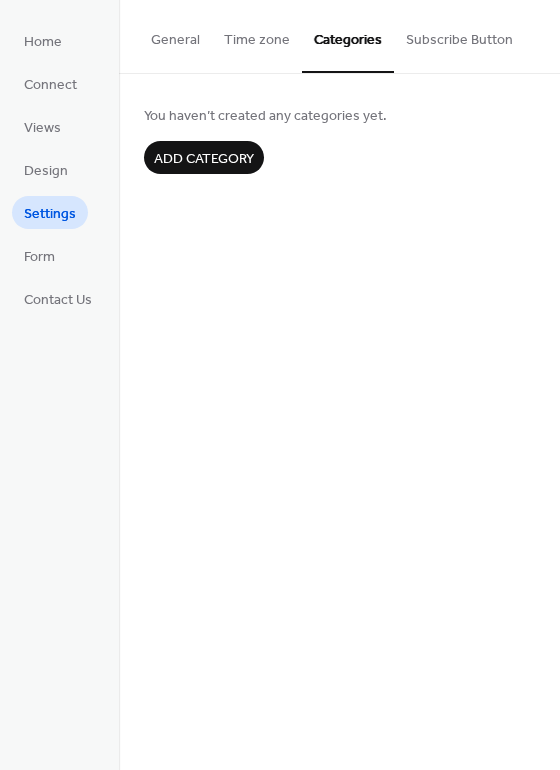 click on "Time zone" at bounding box center [257, 35] 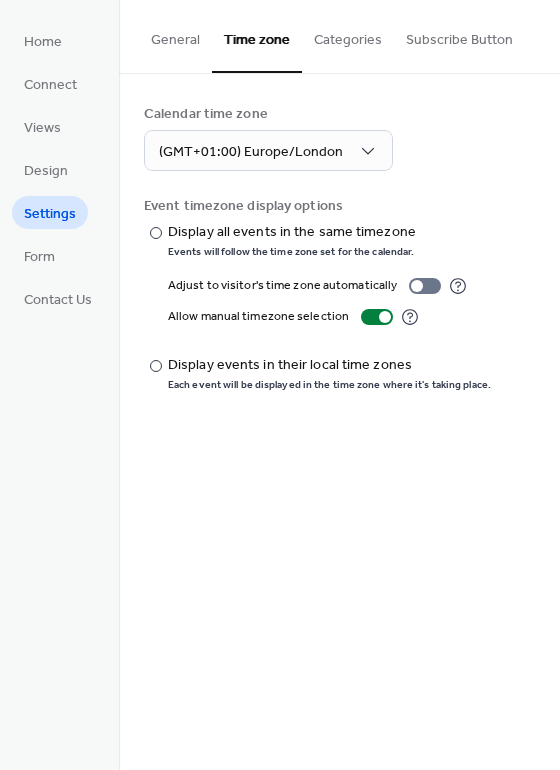 click on "General" at bounding box center (175, 35) 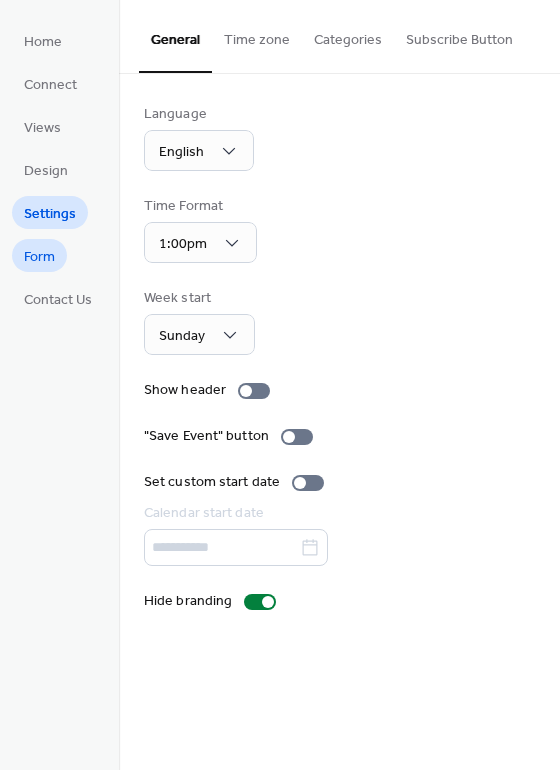 click on "Form" at bounding box center [39, 257] 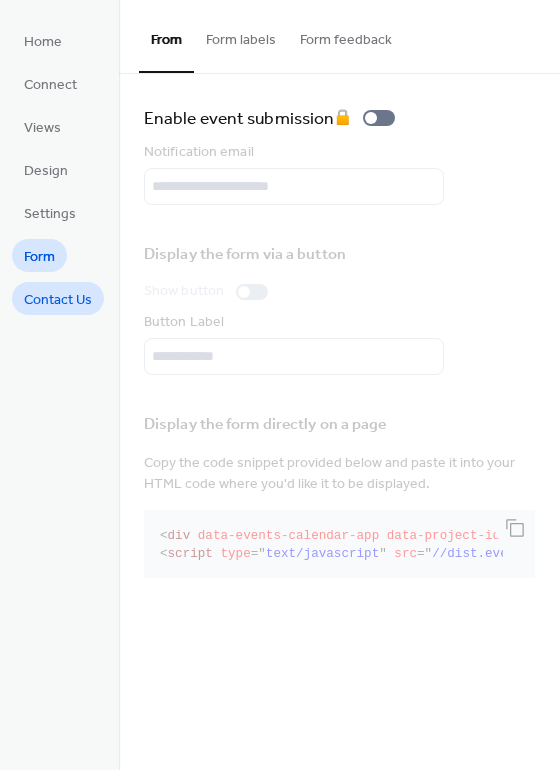 click on "Contact Us" at bounding box center (58, 300) 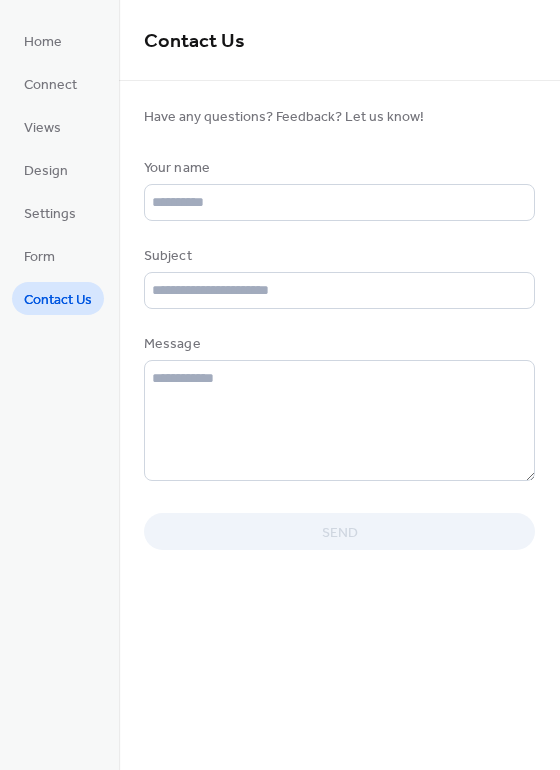 click on "Home Connect Views Design Settings Form Contact Us" at bounding box center [59, 385] 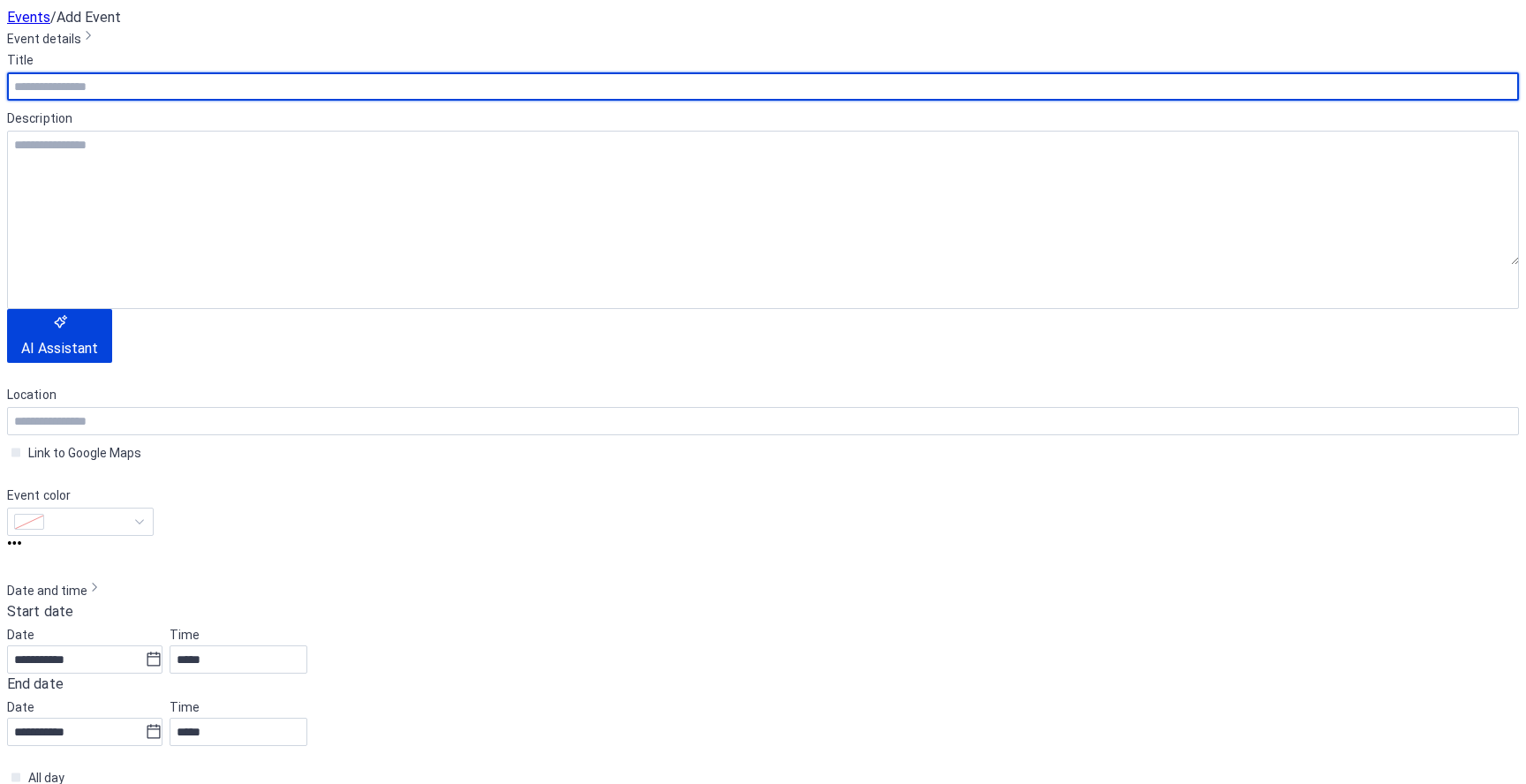 scroll, scrollTop: 0, scrollLeft: 0, axis: both 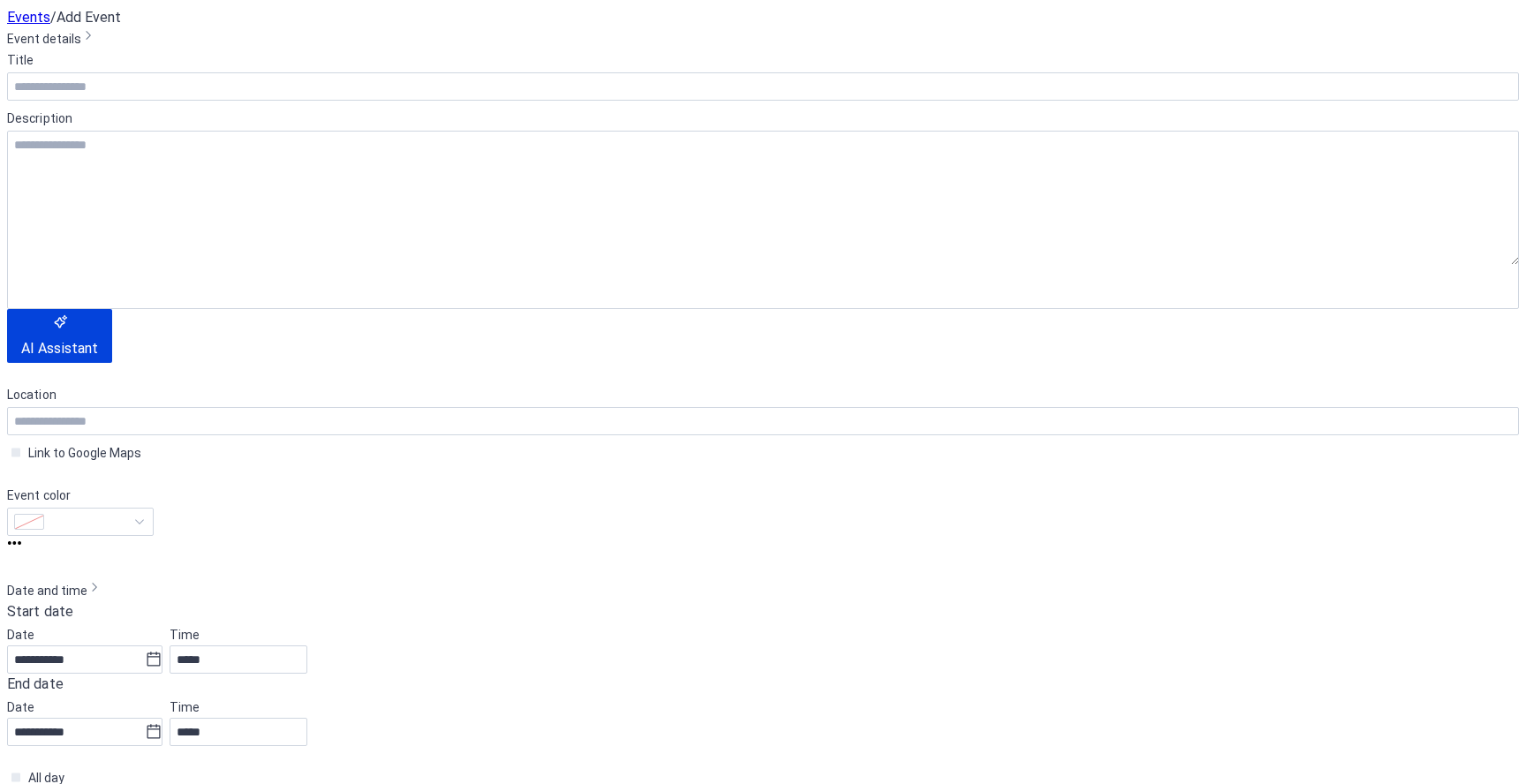 click on "Cancel" at bounding box center [42, 1551] 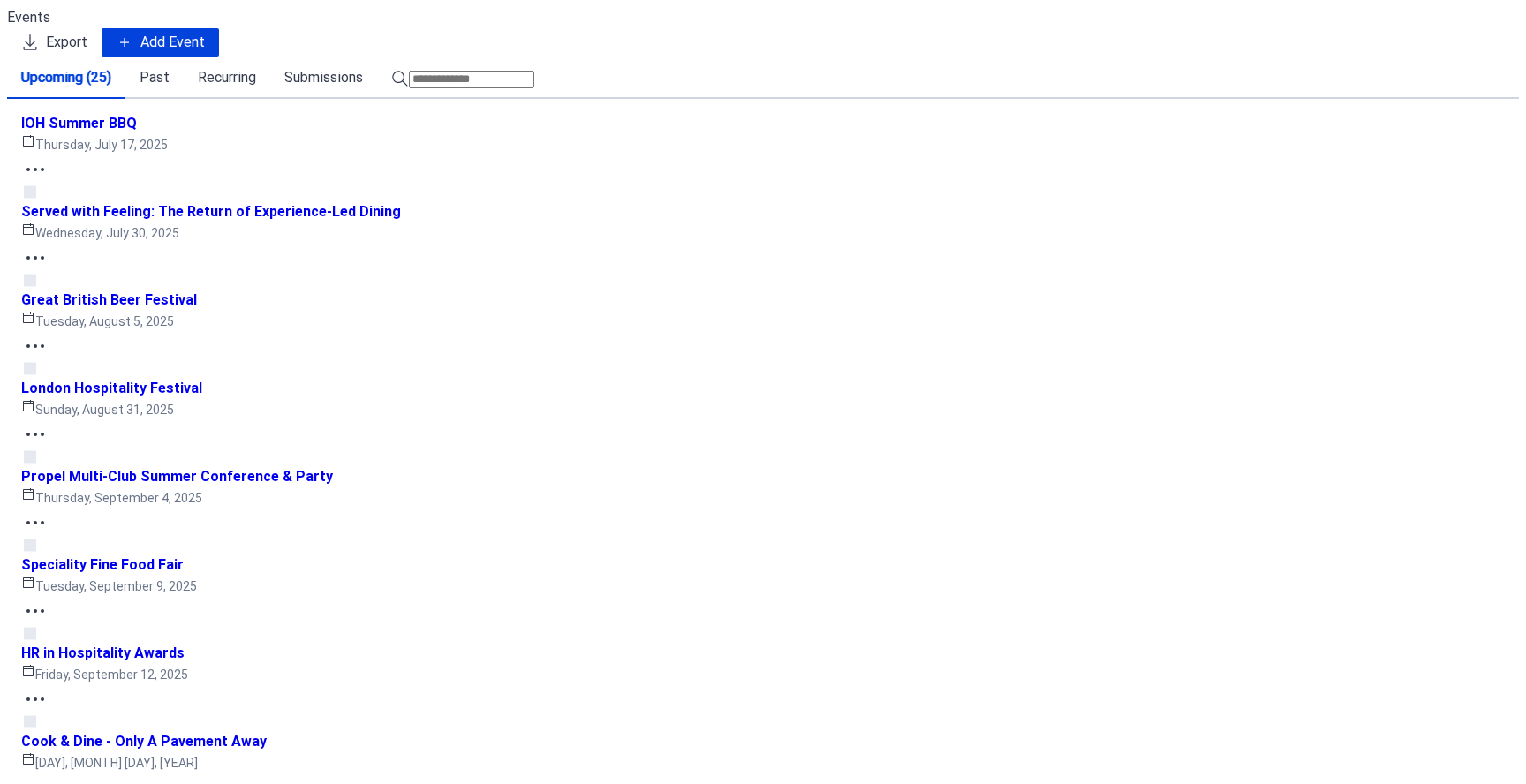 scroll, scrollTop: 2120, scrollLeft: 0, axis: vertical 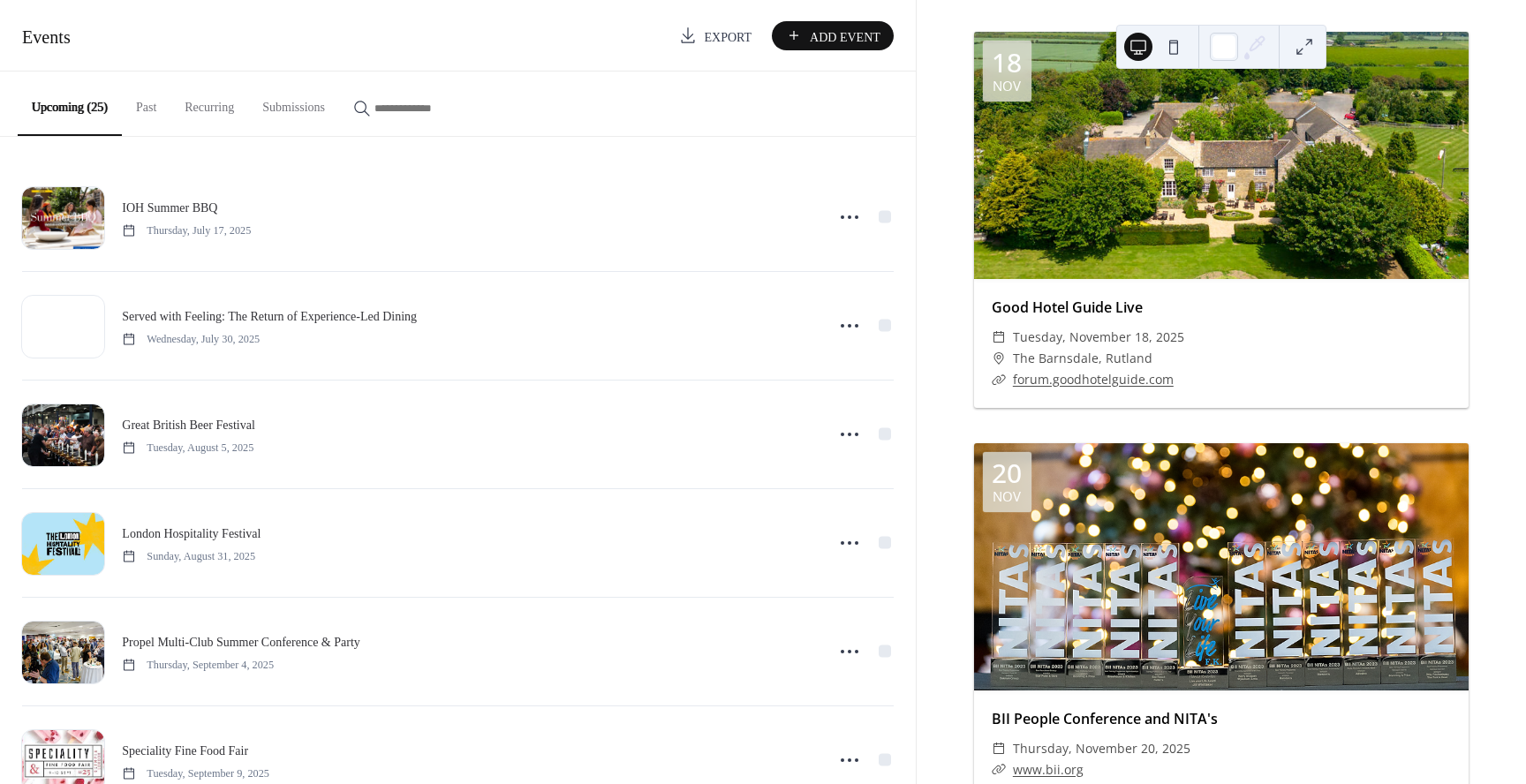 click on "Submissions" at bounding box center [293, 102] 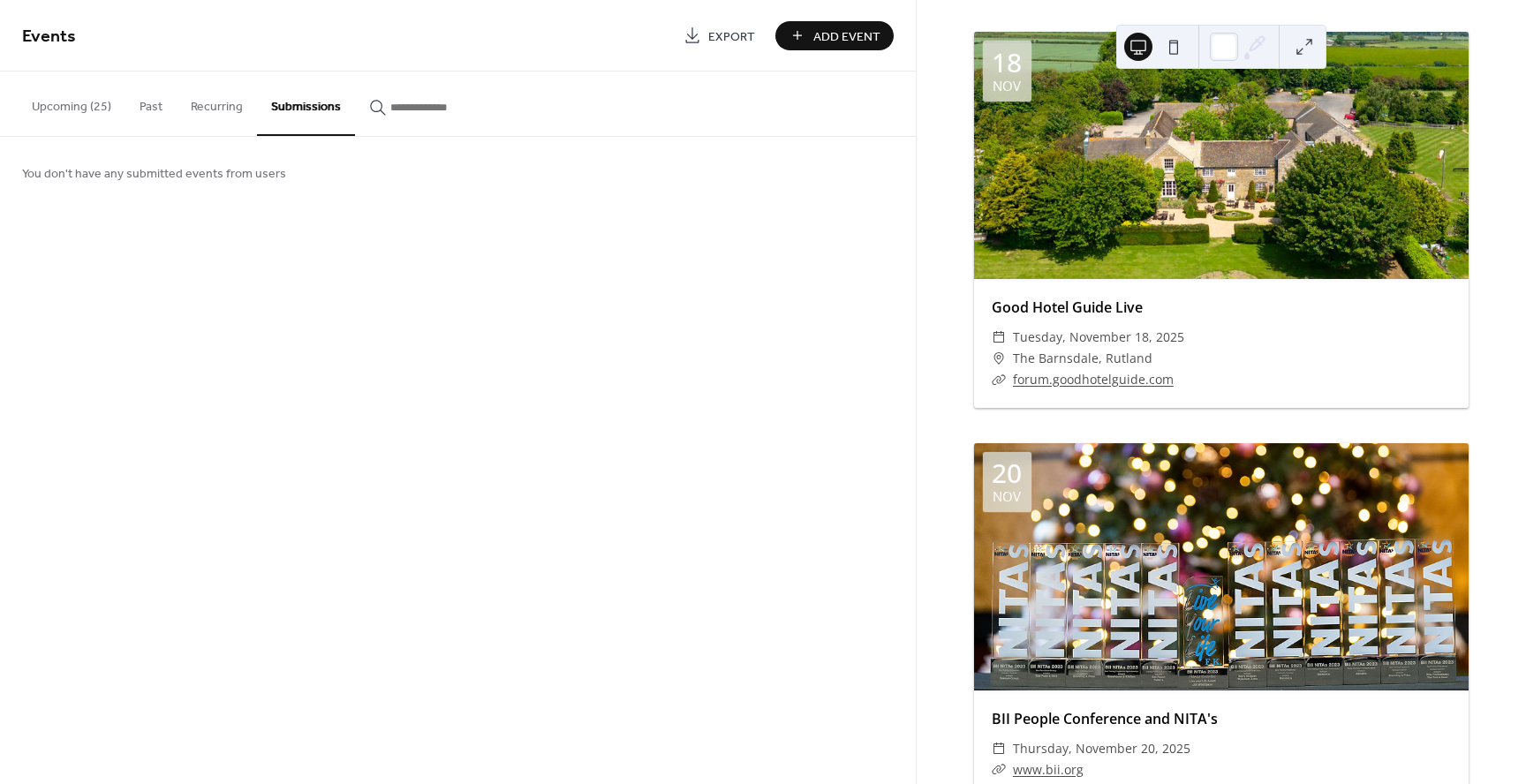 click on "Recurring" at bounding box center (216, 102) 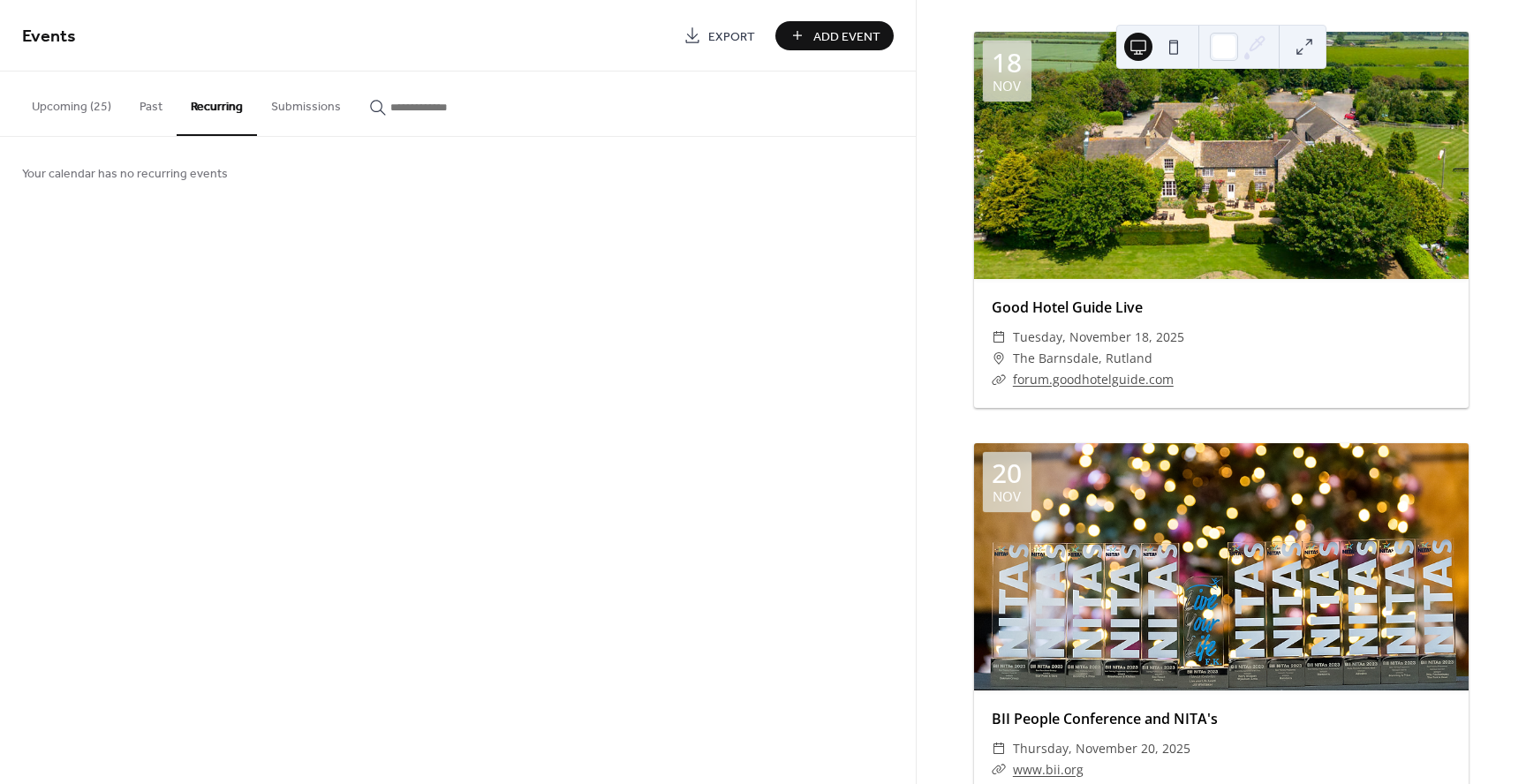 click on "Past" at bounding box center (151, 102) 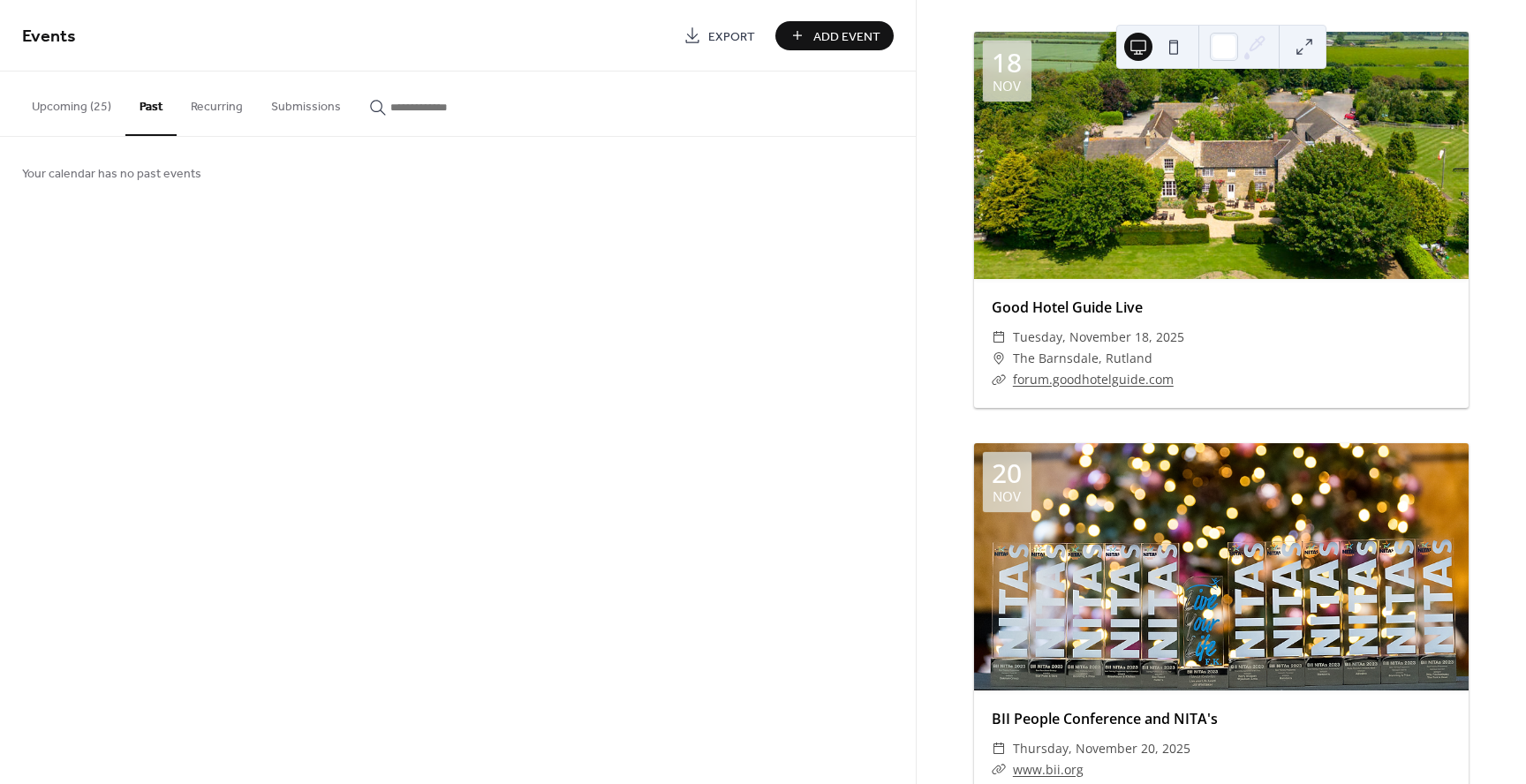 click on "Upcoming (25)" at bounding box center (72, 102) 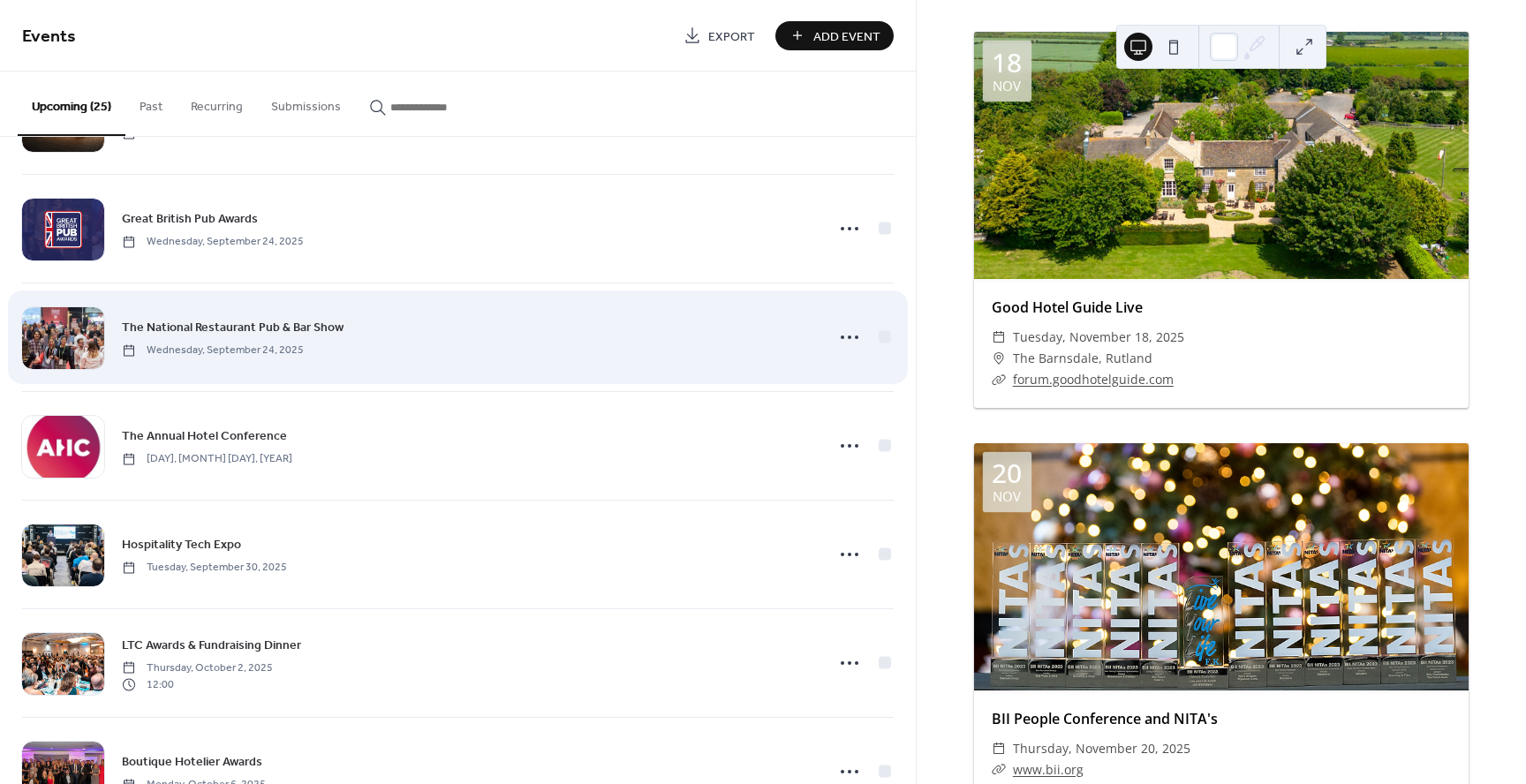 scroll, scrollTop: 2120, scrollLeft: 0, axis: vertical 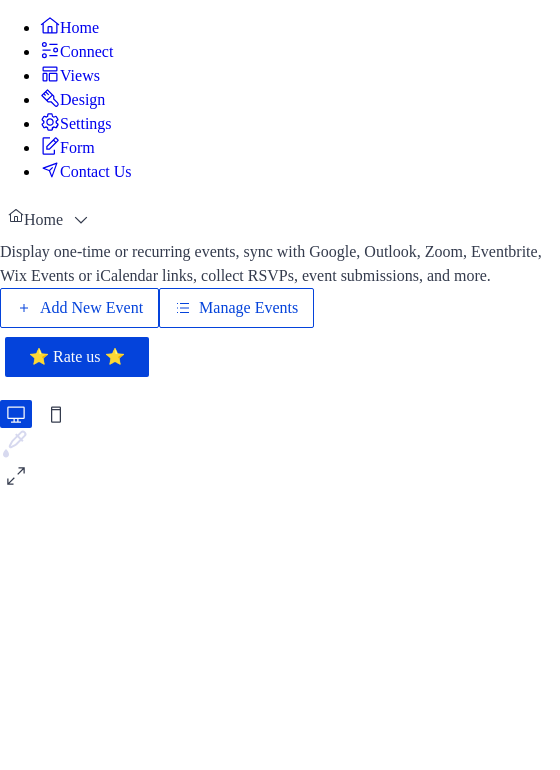 click on "Connect" at bounding box center (86, 52) 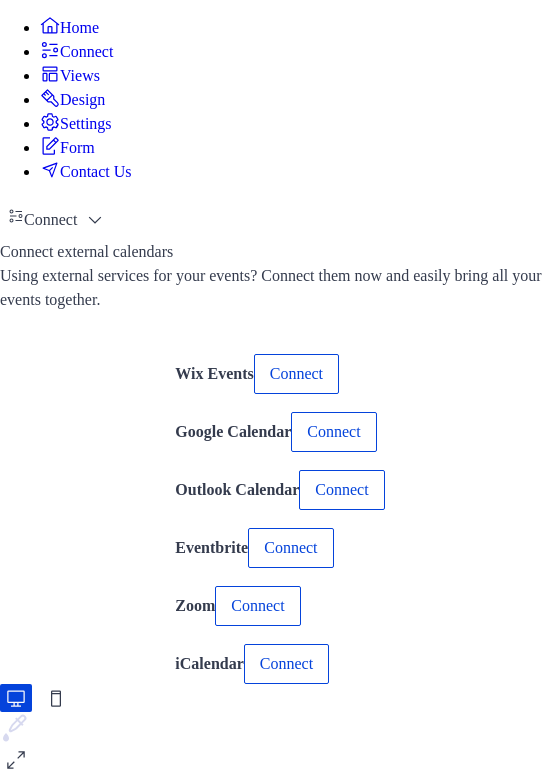 click on "Views" at bounding box center (80, 76) 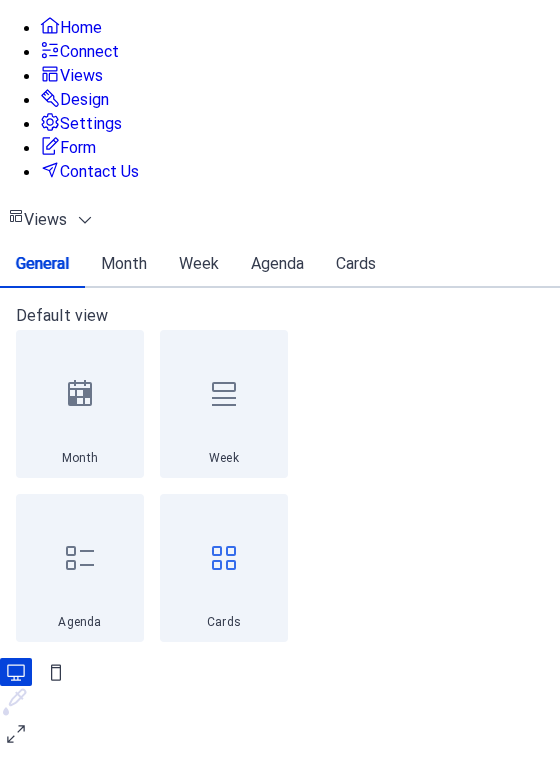 click on "Contact Us" at bounding box center (99, 172) 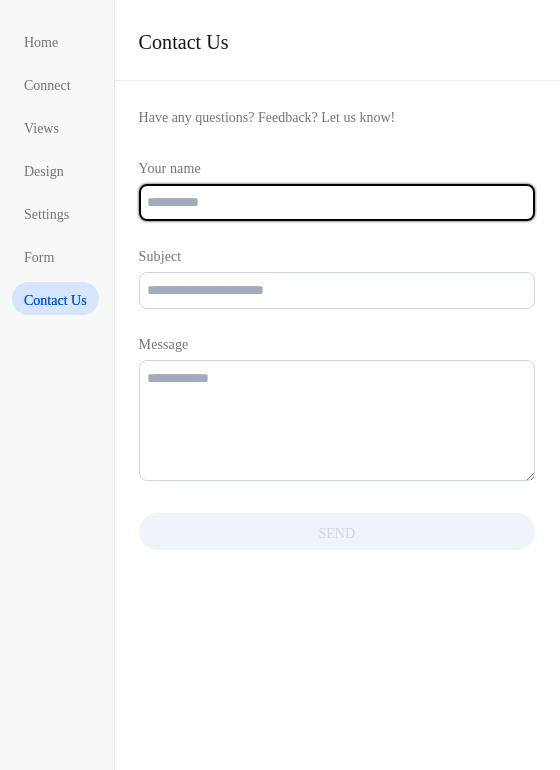 click at bounding box center [337, 202] 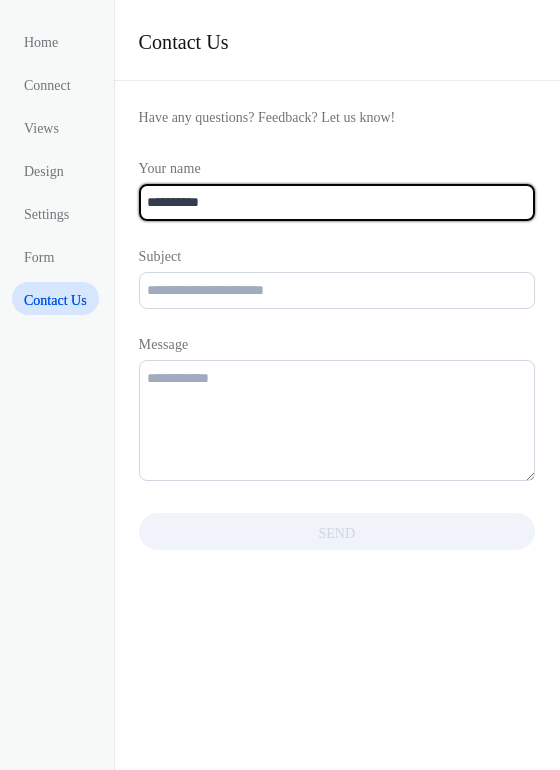 type on "**********" 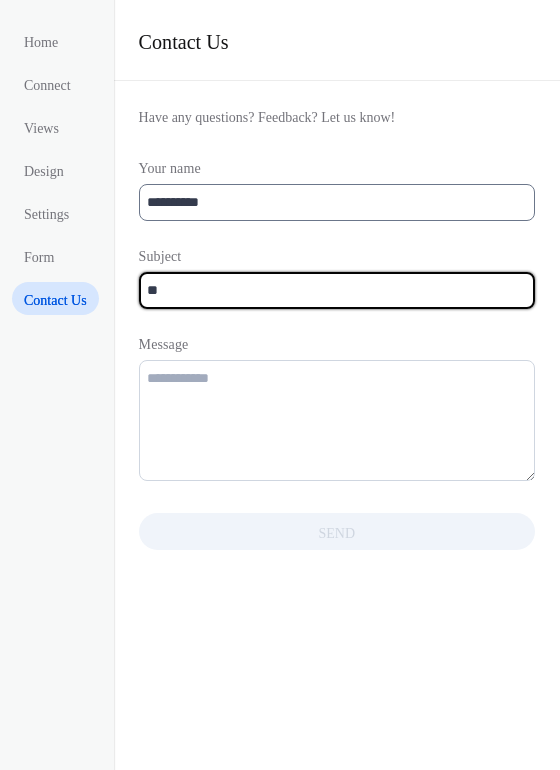 type on "*" 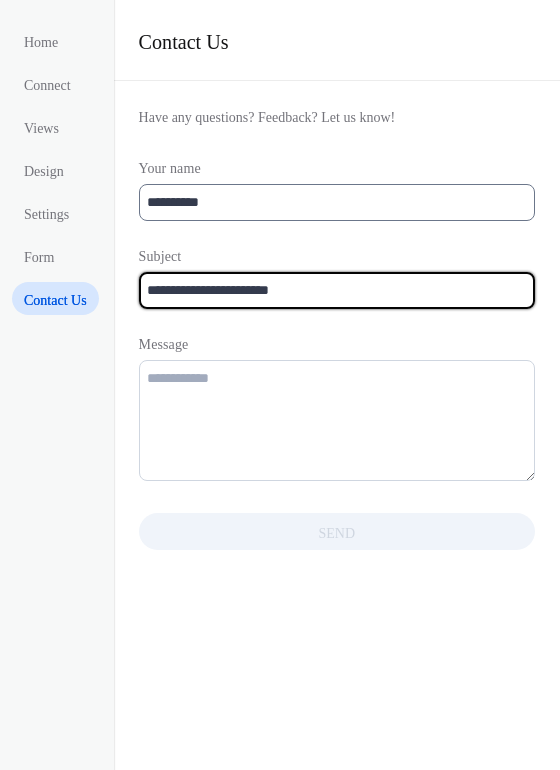 type on "**********" 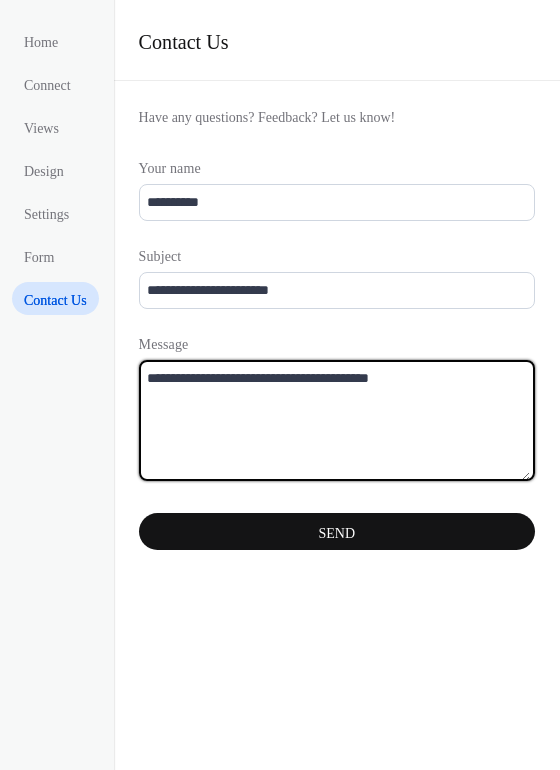 drag, startPoint x: 237, startPoint y: 377, endPoint x: 250, endPoint y: 370, distance: 14.764823 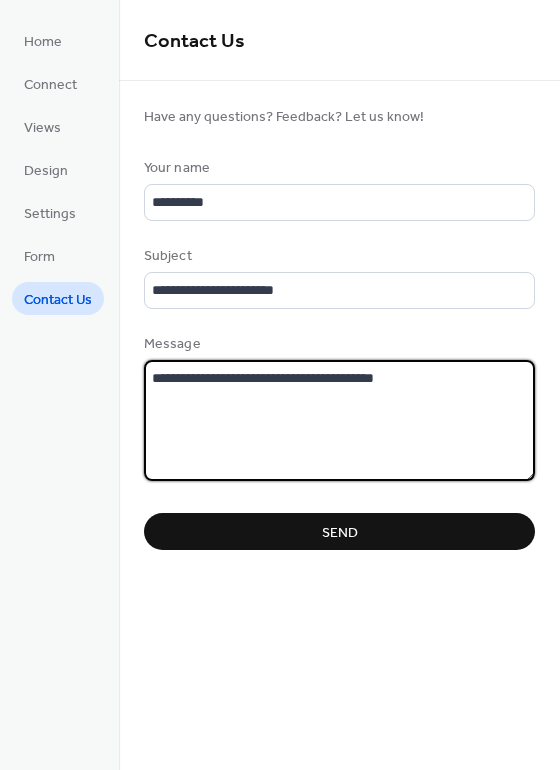 click on "**********" at bounding box center (339, 420) 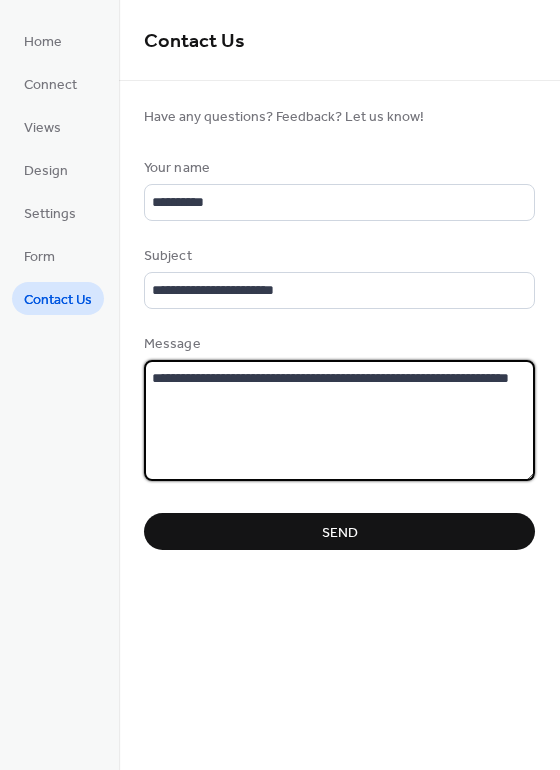 type on "**********" 